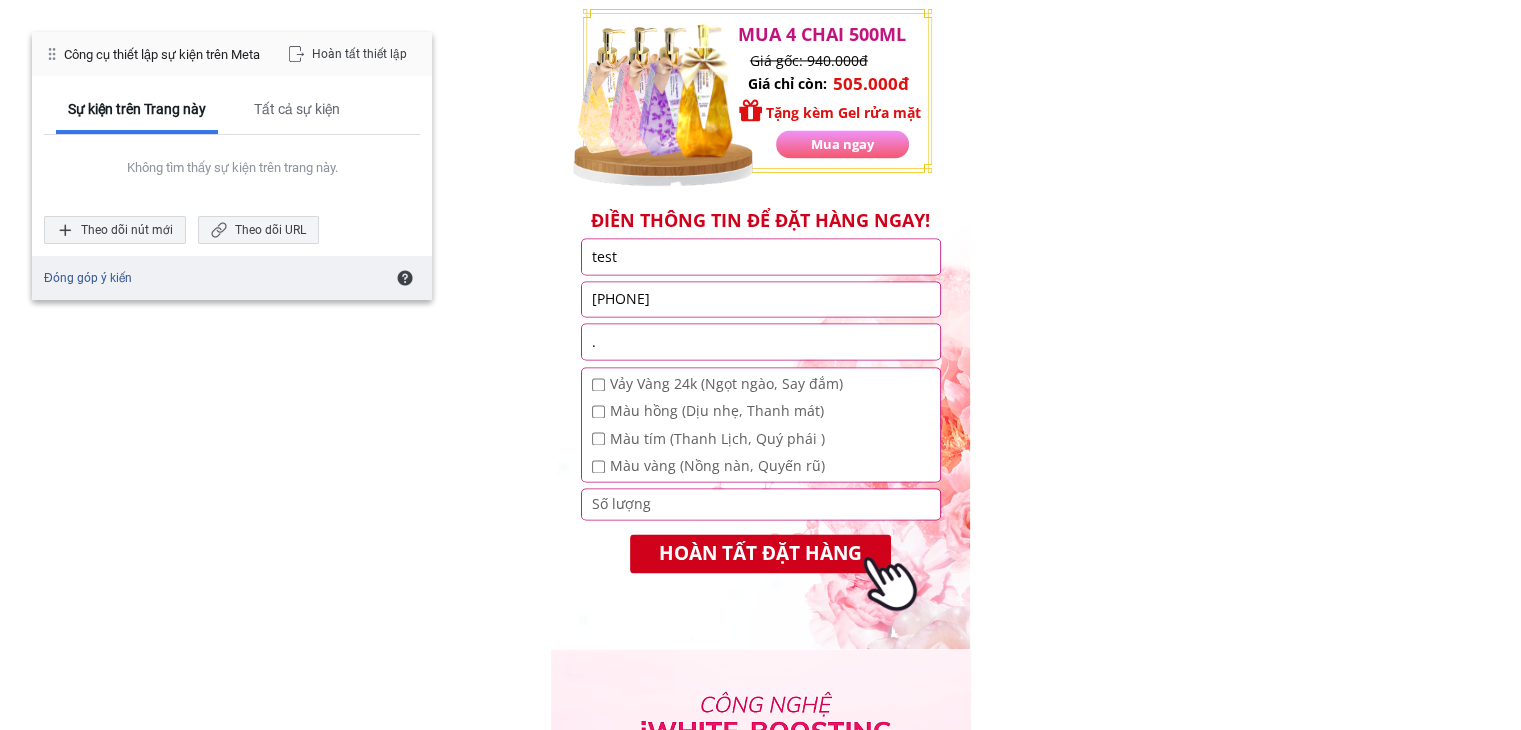 scroll, scrollTop: 3000, scrollLeft: 0, axis: vertical 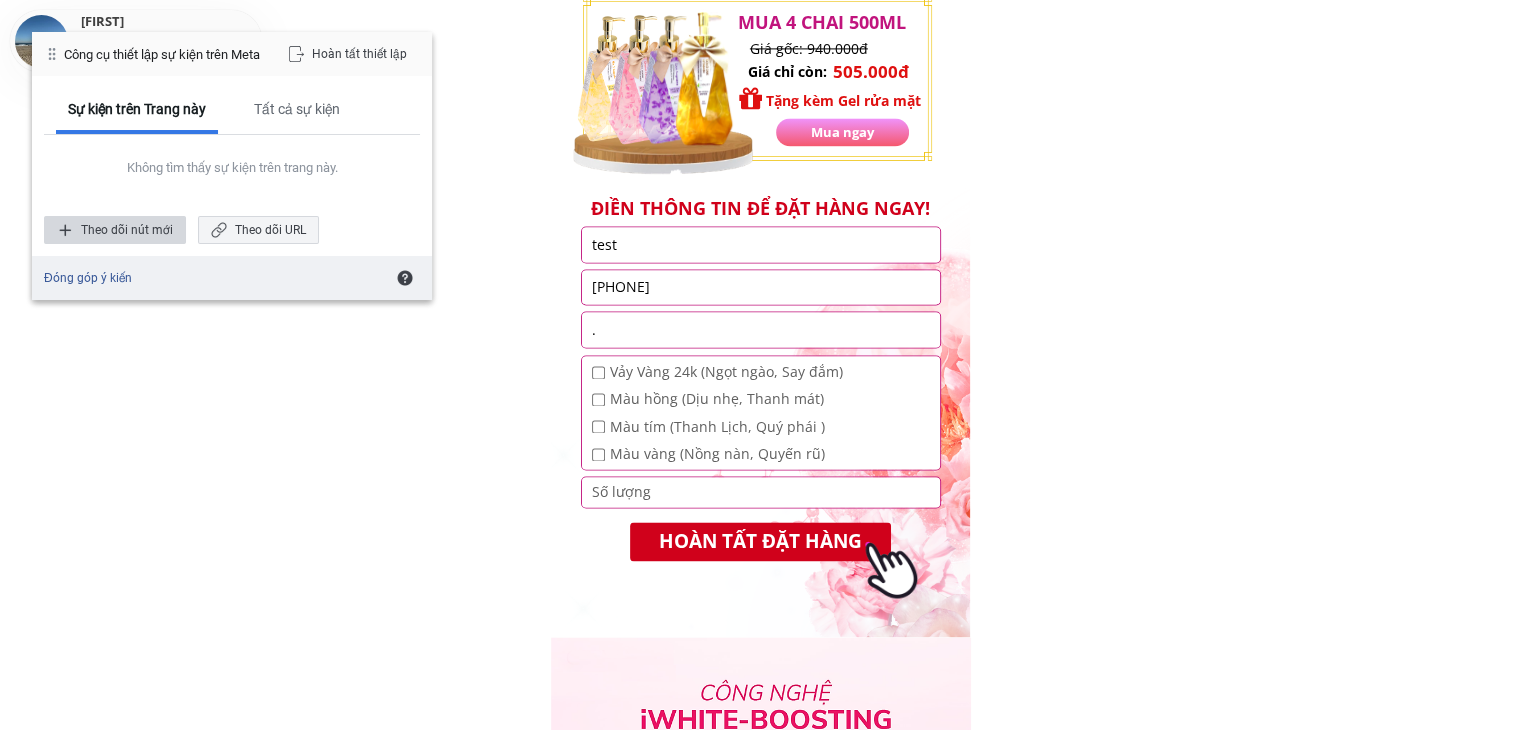 click on "Theo dõi nút mới" at bounding box center (115, 230) 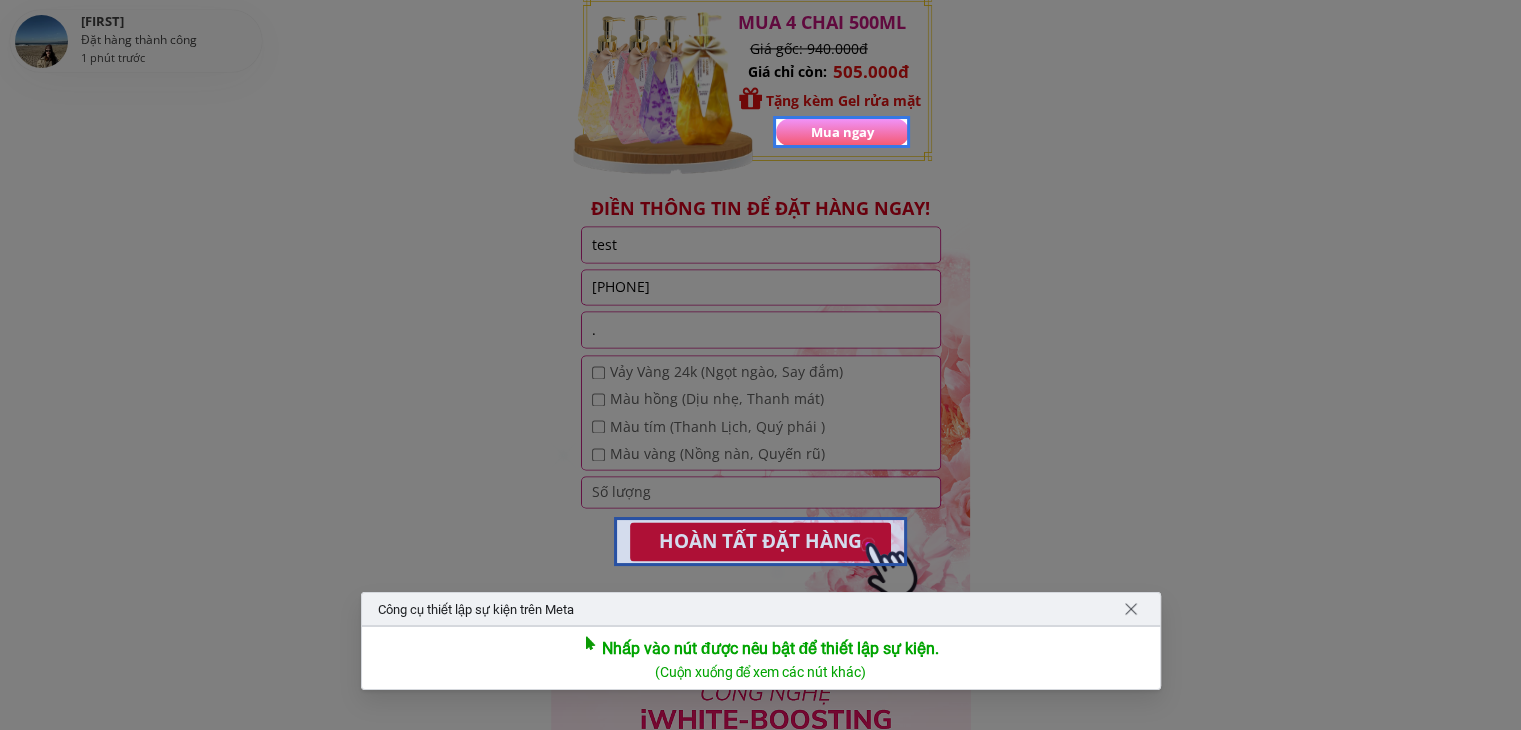 click at bounding box center (760, 541) 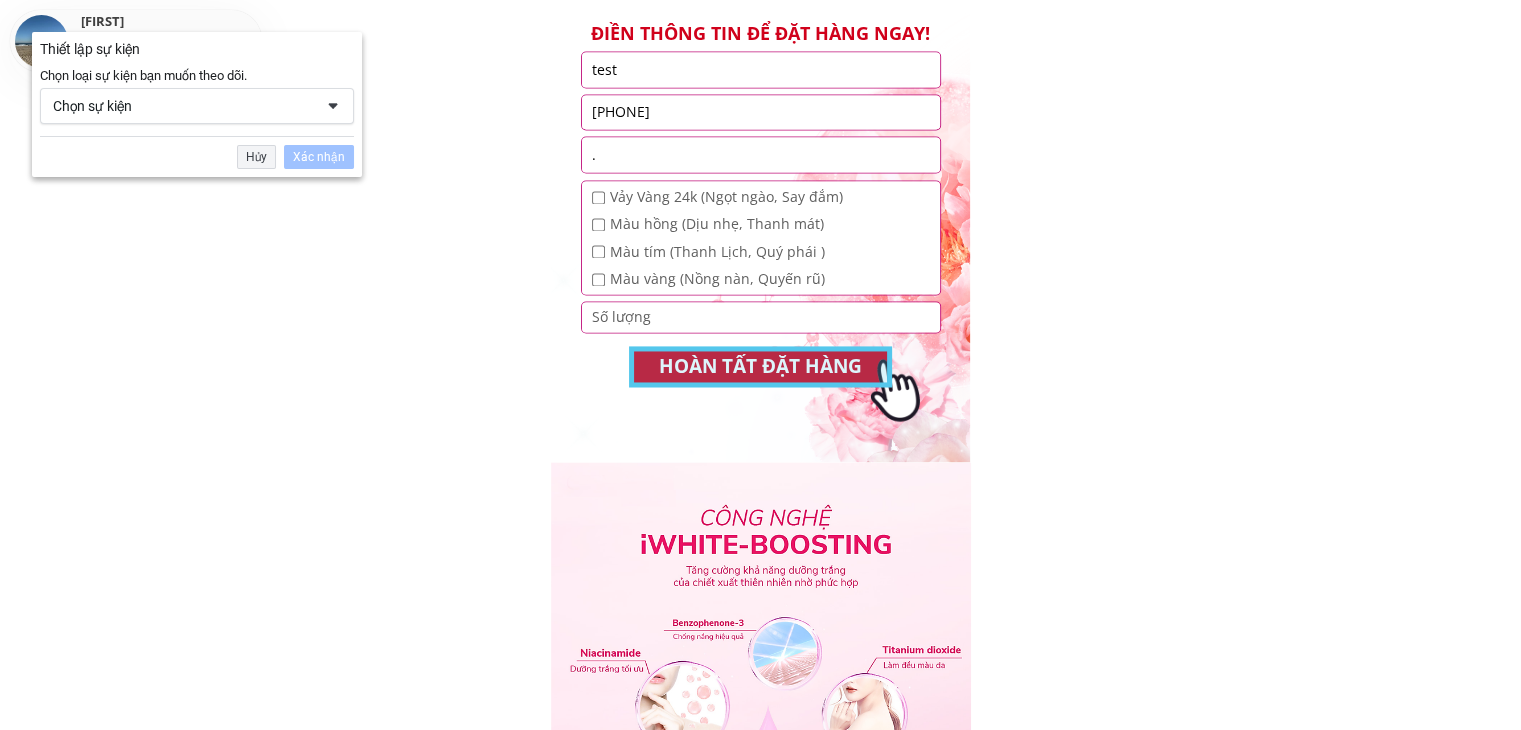 scroll, scrollTop: 3176, scrollLeft: 0, axis: vertical 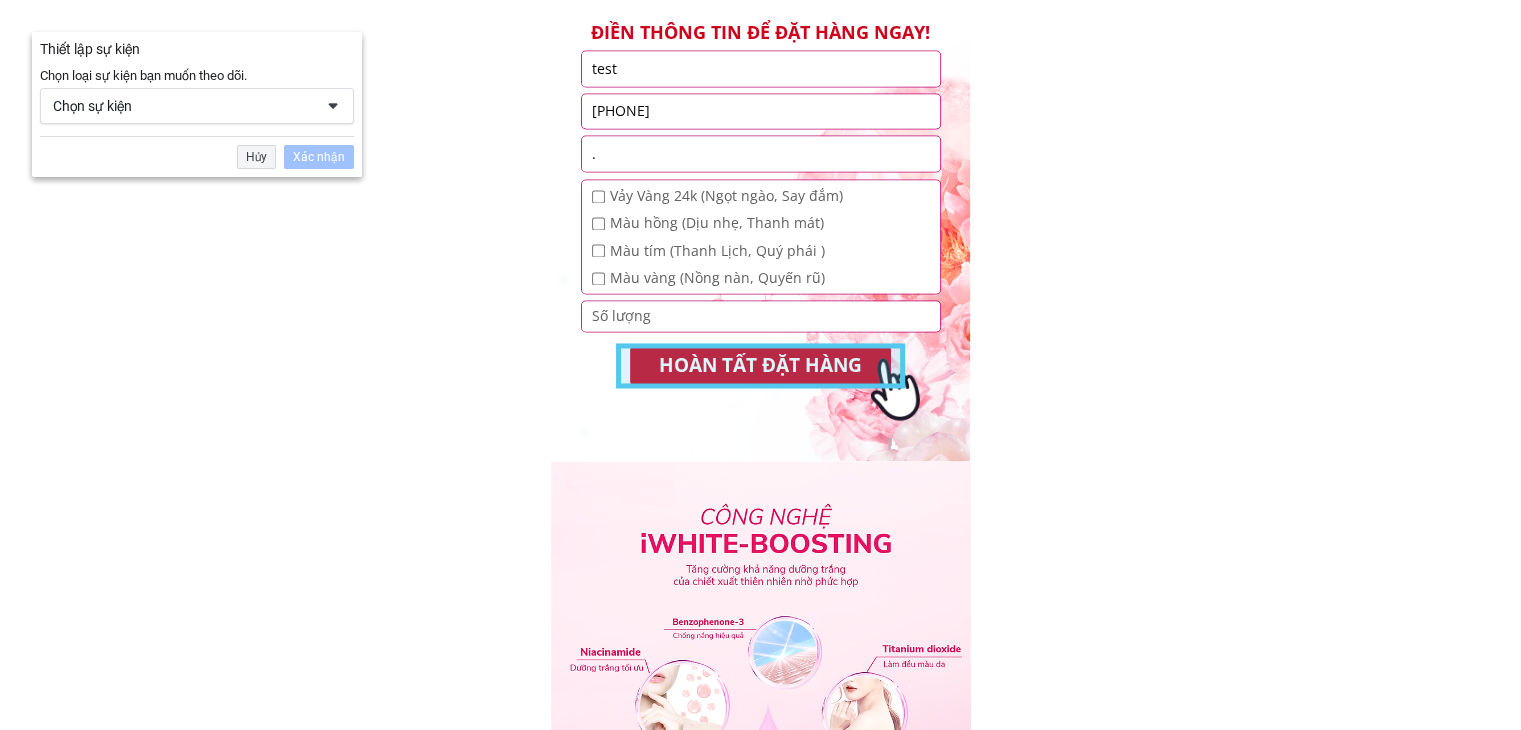 click on "Chọn sự kiện" at bounding box center (183, 106) 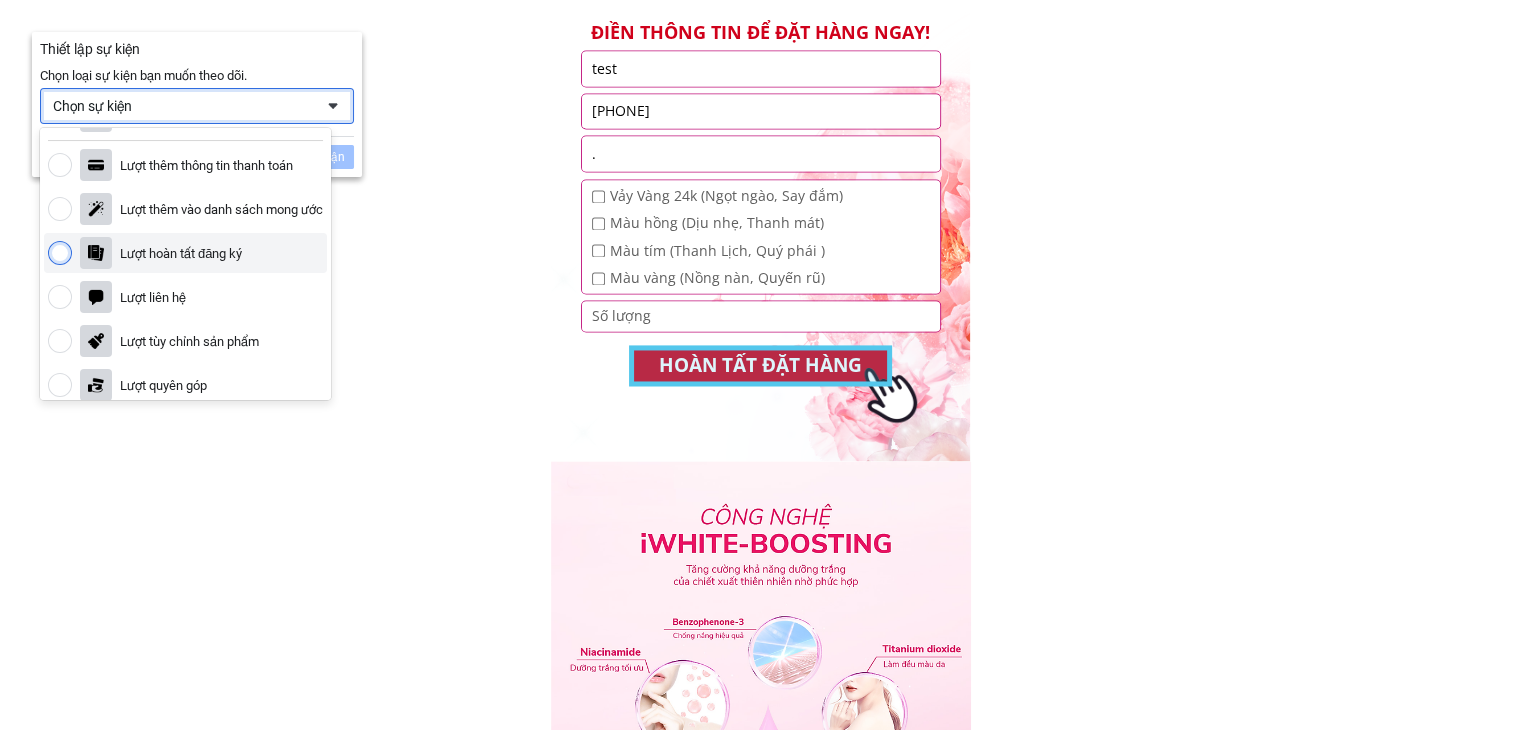 scroll, scrollTop: 200, scrollLeft: 0, axis: vertical 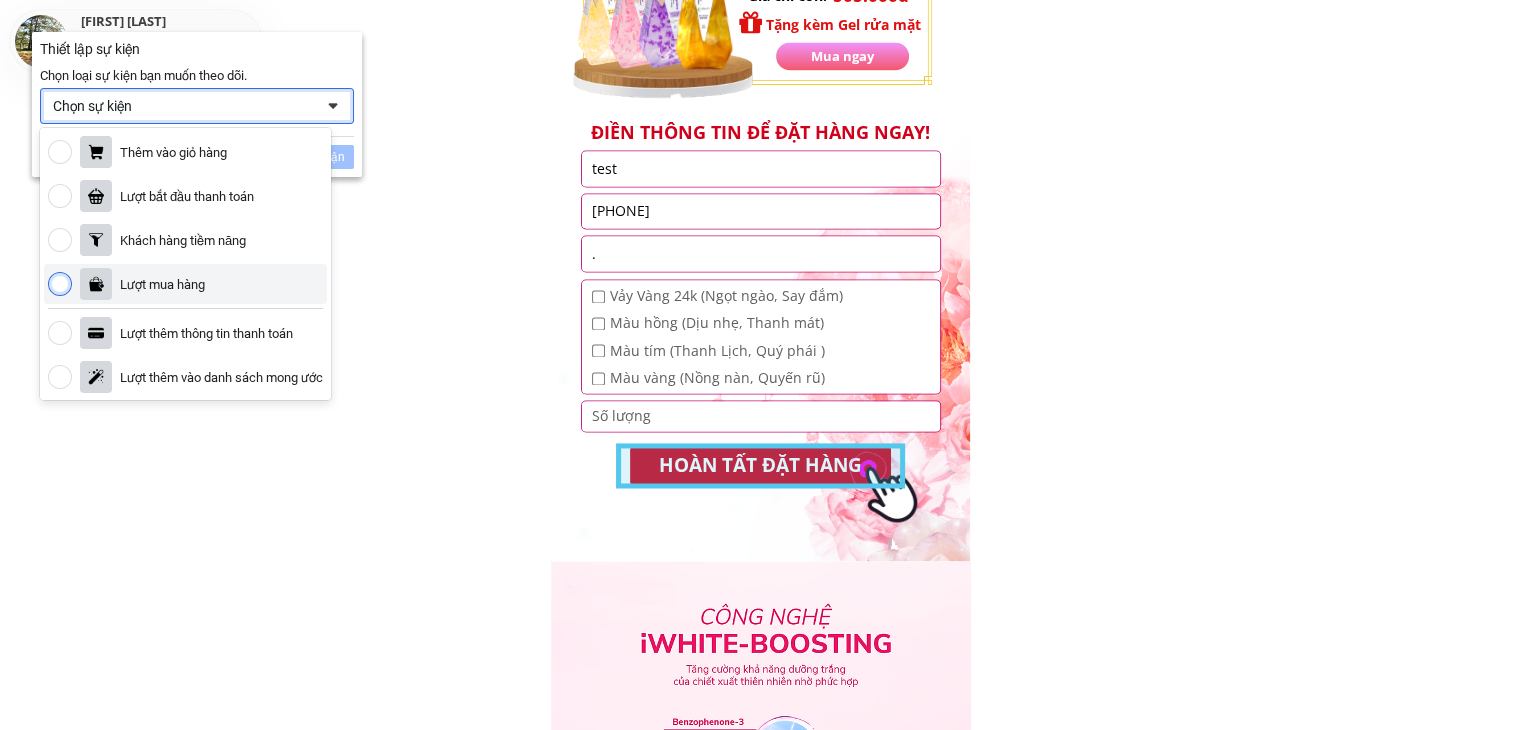 click at bounding box center (60, 284) 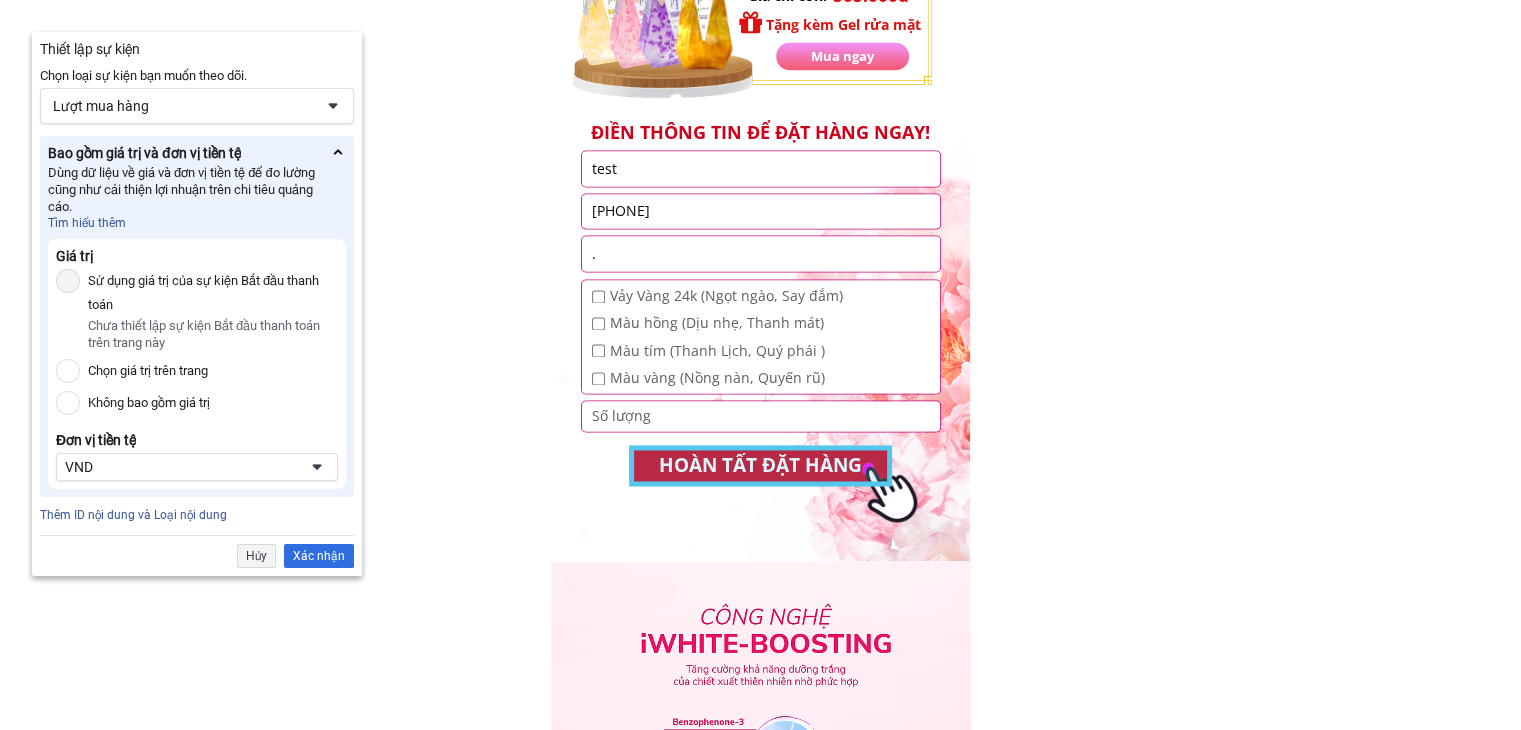 click on "VND" at bounding box center (181, 467) 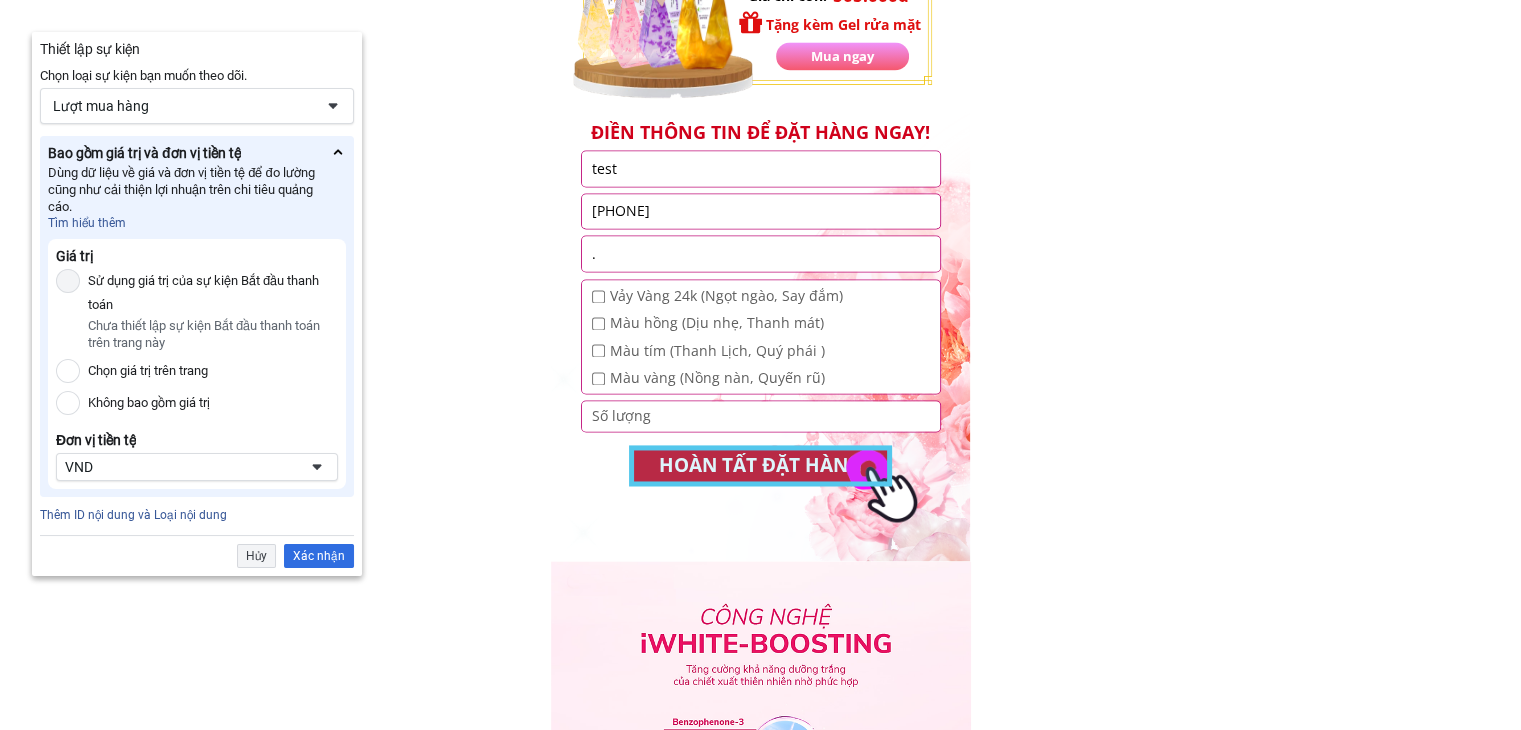 scroll, scrollTop: 1492, scrollLeft: 0, axis: vertical 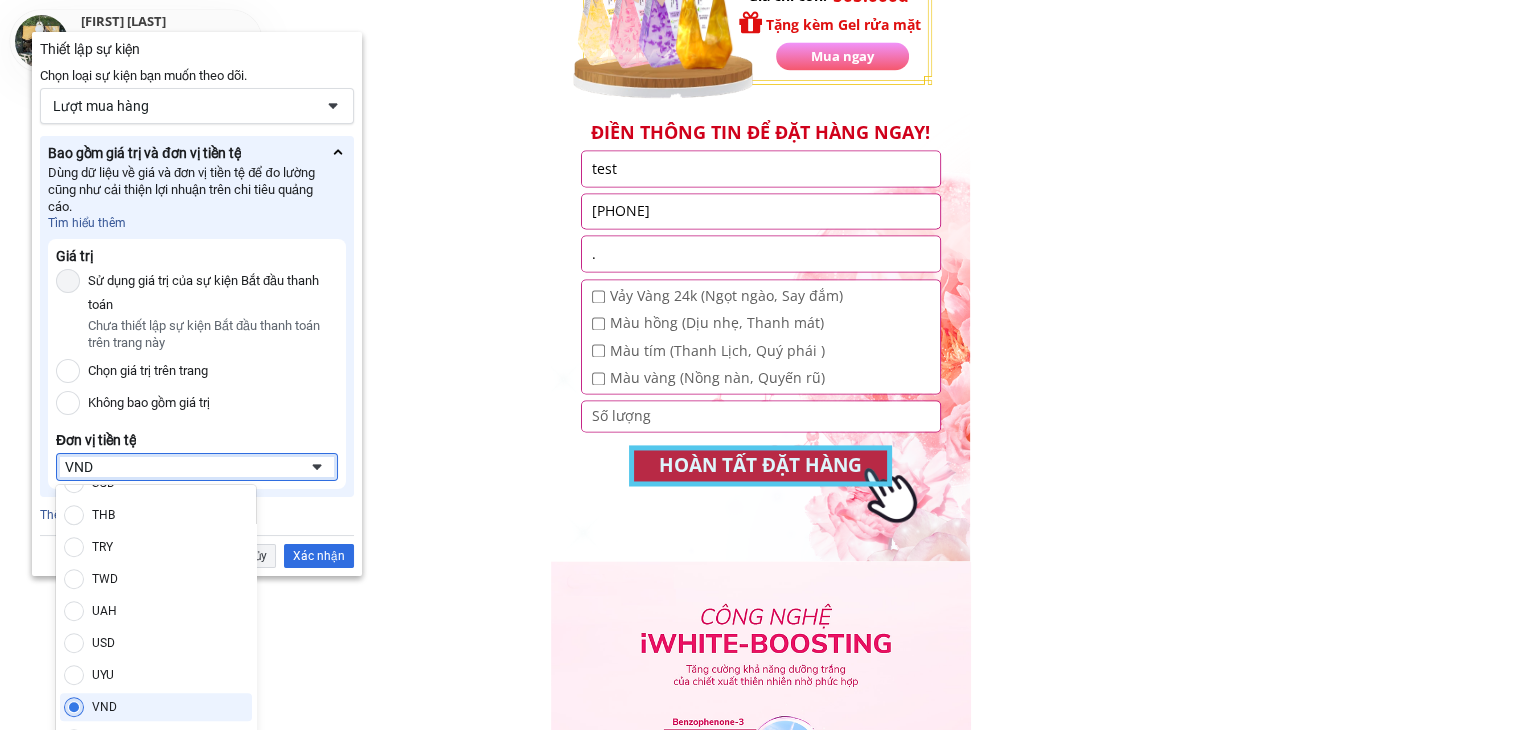 click on "VND" at bounding box center [181, 467] 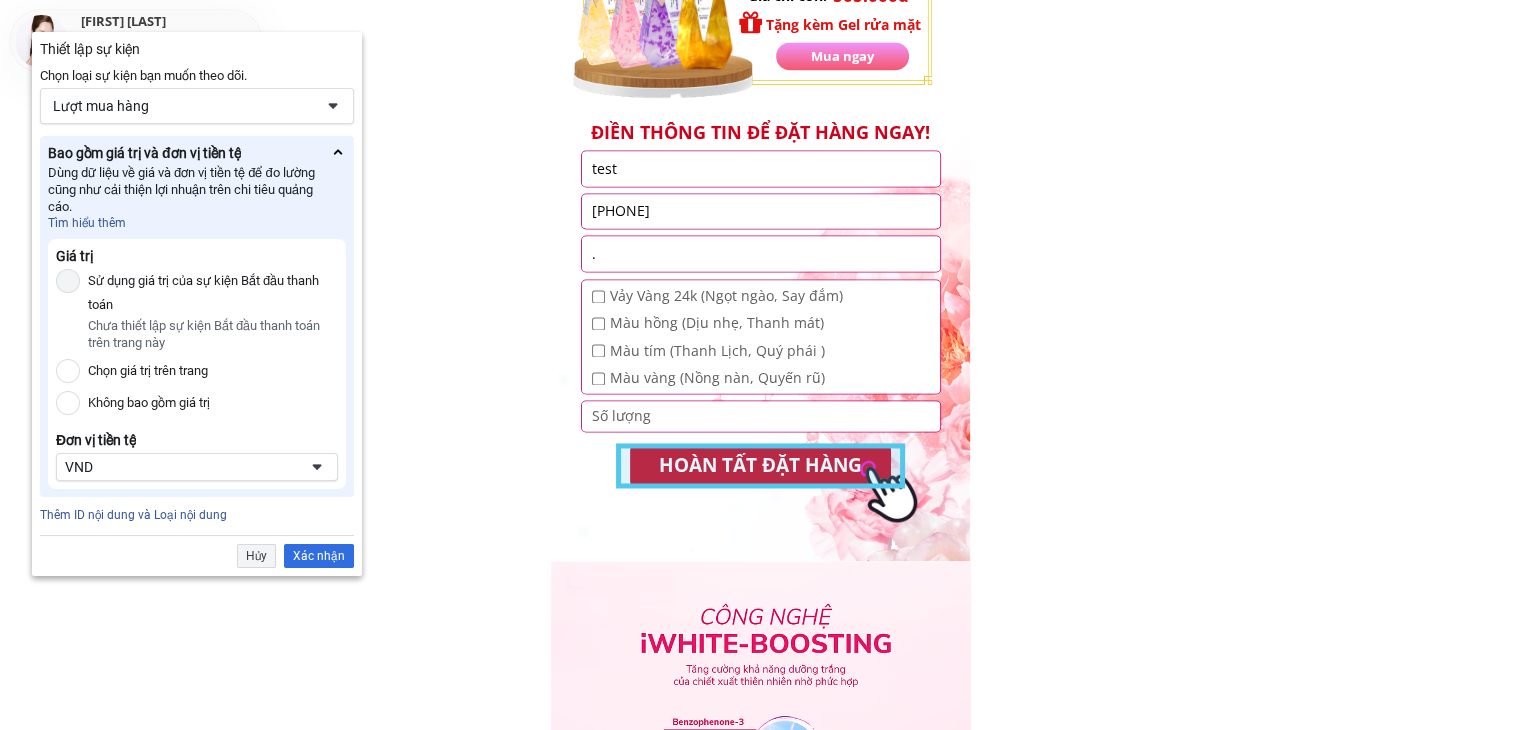 scroll, scrollTop: 3176, scrollLeft: 0, axis: vertical 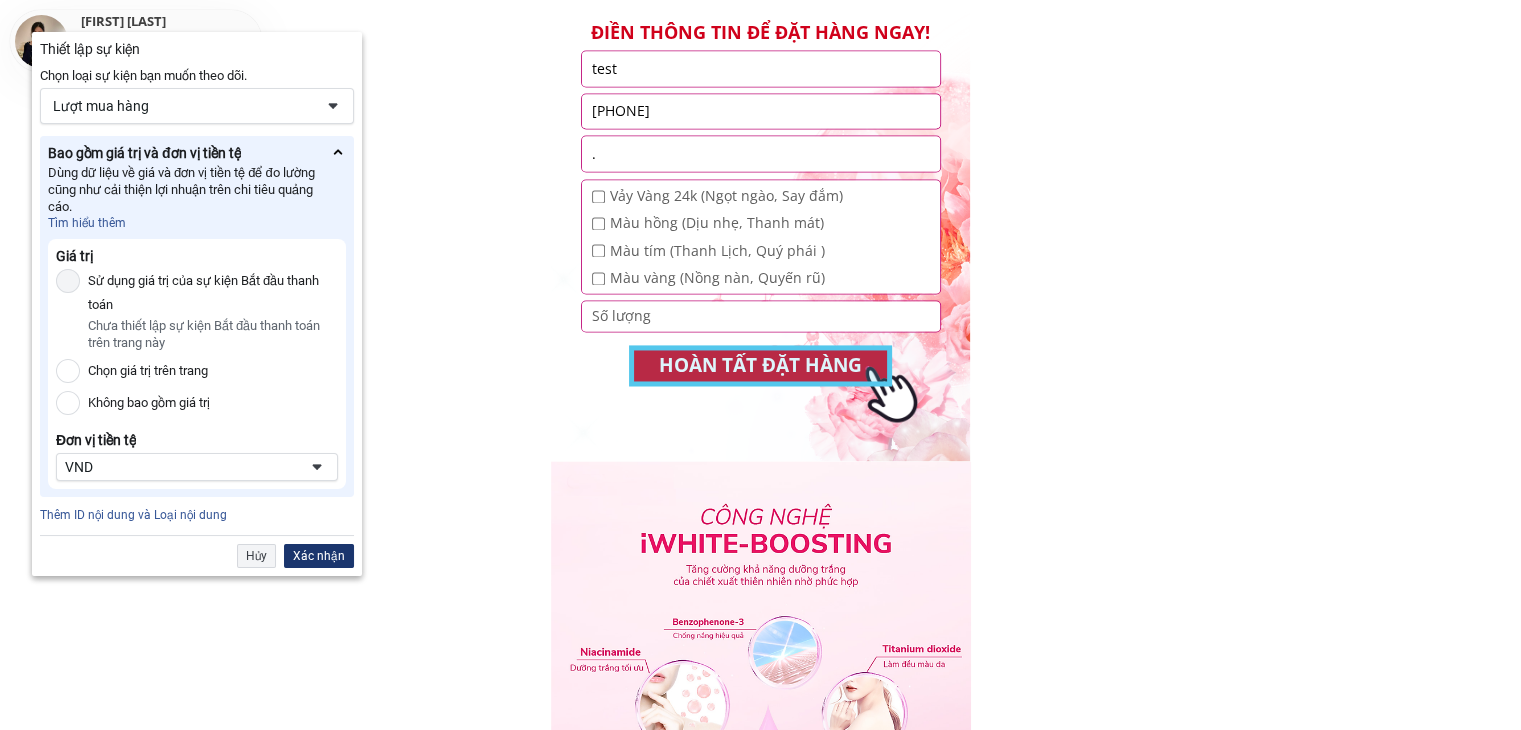 click on "Xác nhận" at bounding box center (319, 556) 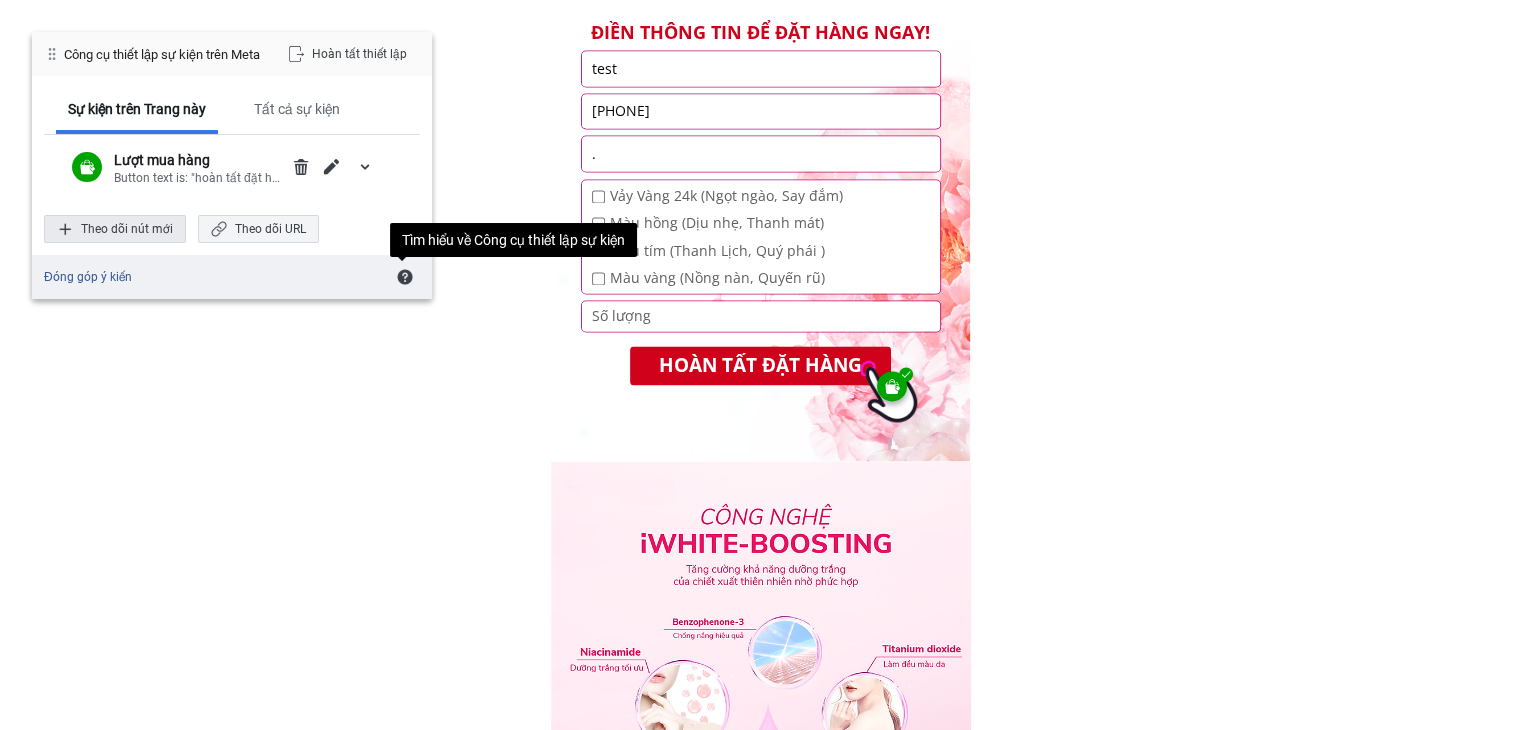click on "Theo dõi nút mới" at bounding box center [115, 229] 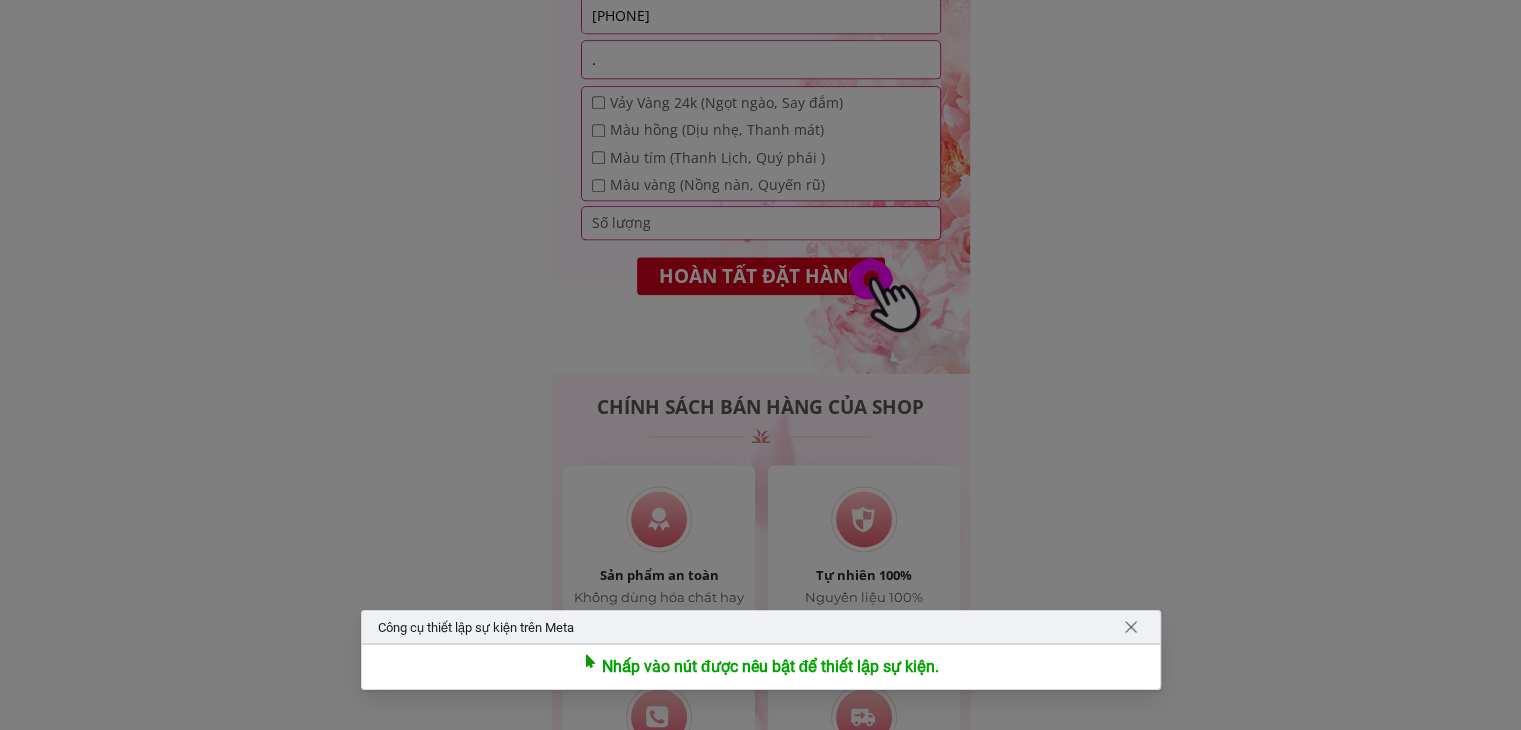 scroll, scrollTop: 9976, scrollLeft: 0, axis: vertical 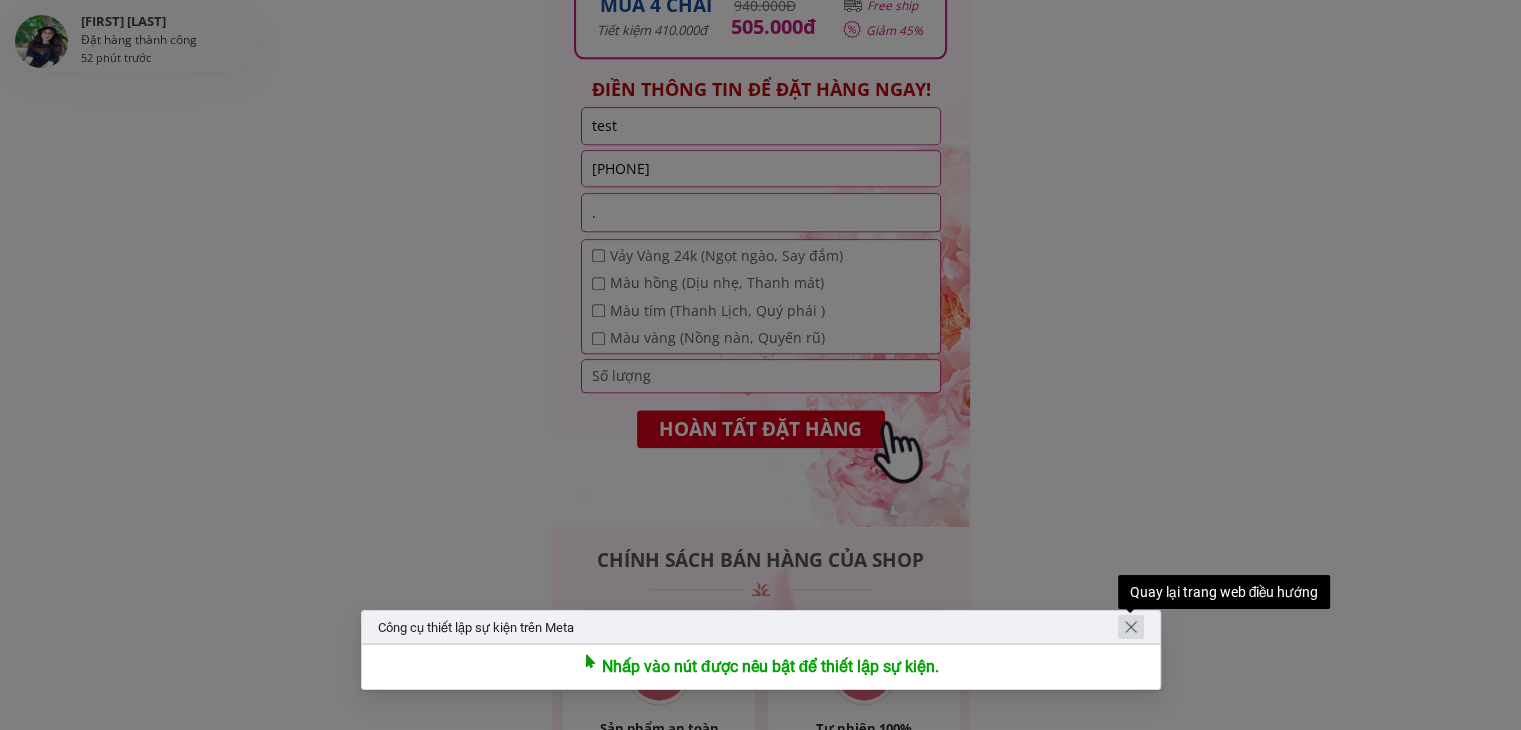 click at bounding box center [1131, 627] 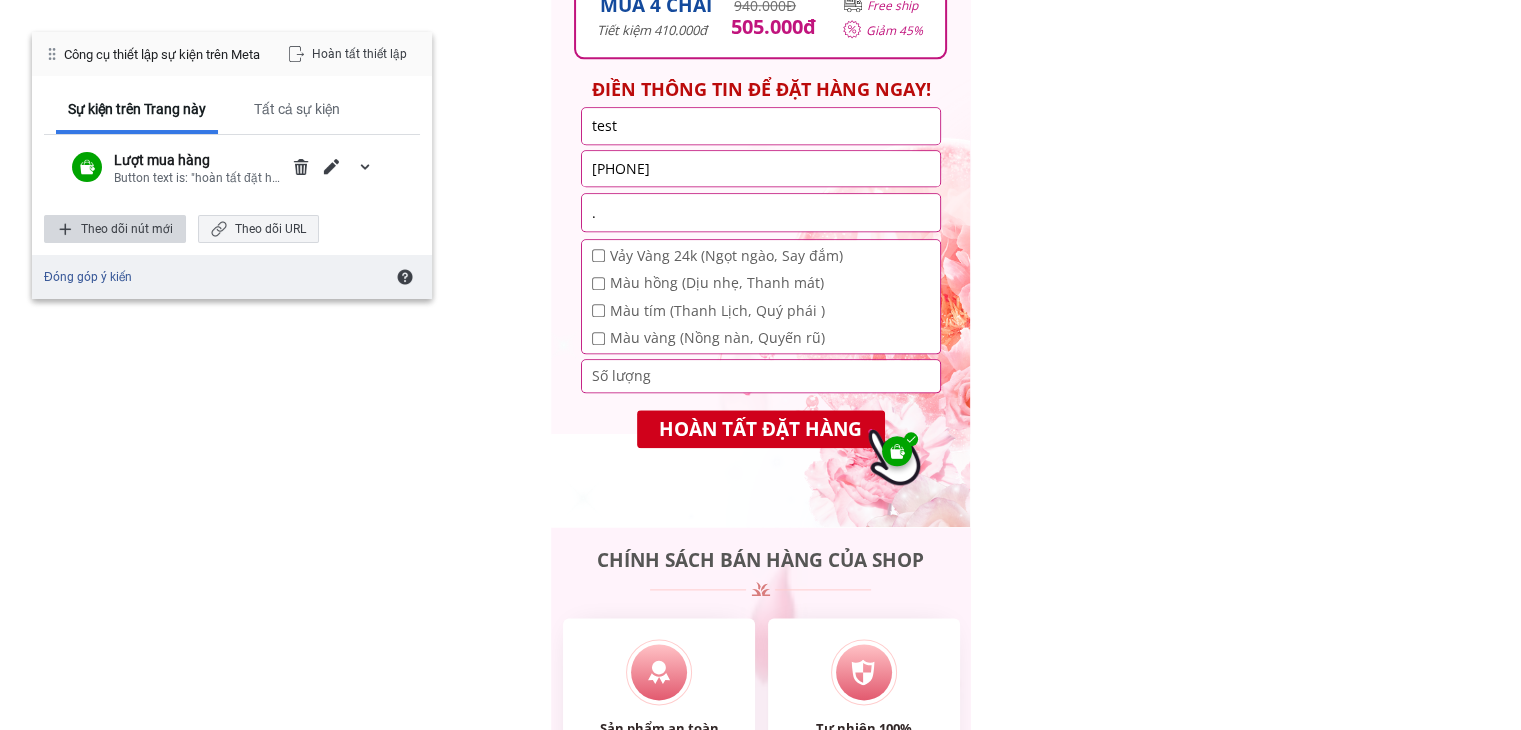 click on "Theo dõi nút mới" at bounding box center (115, 229) 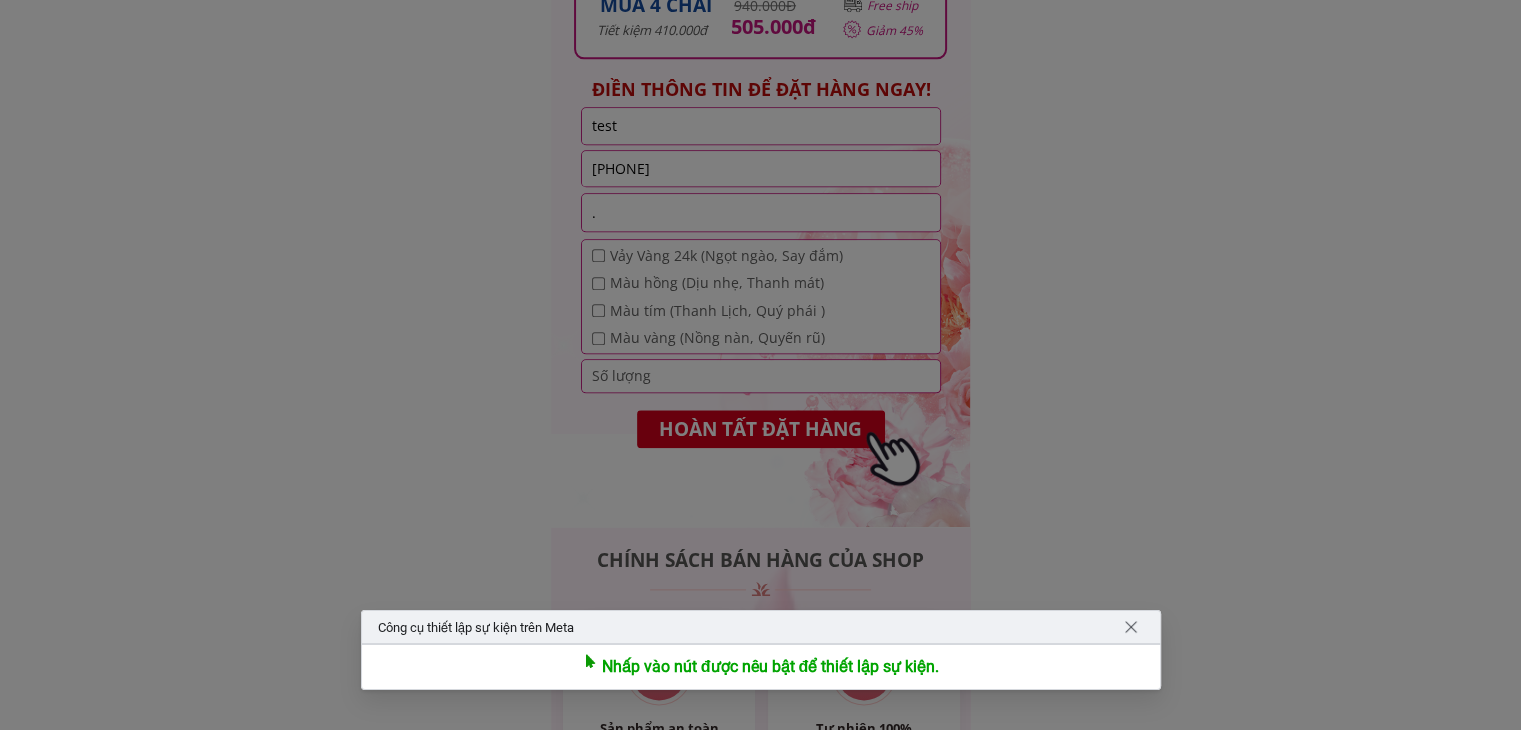 click at bounding box center (760, 365) 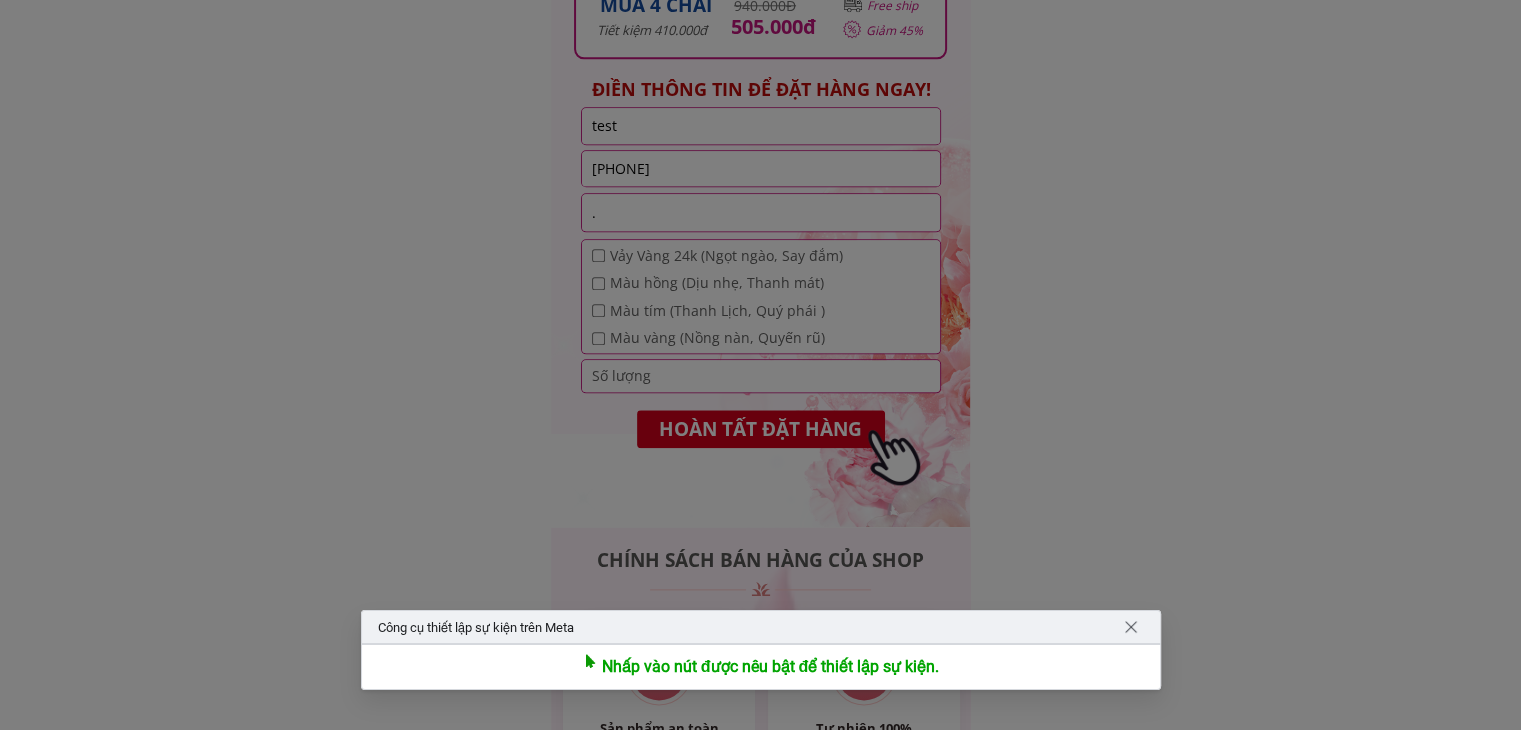 click at bounding box center [760, 365] 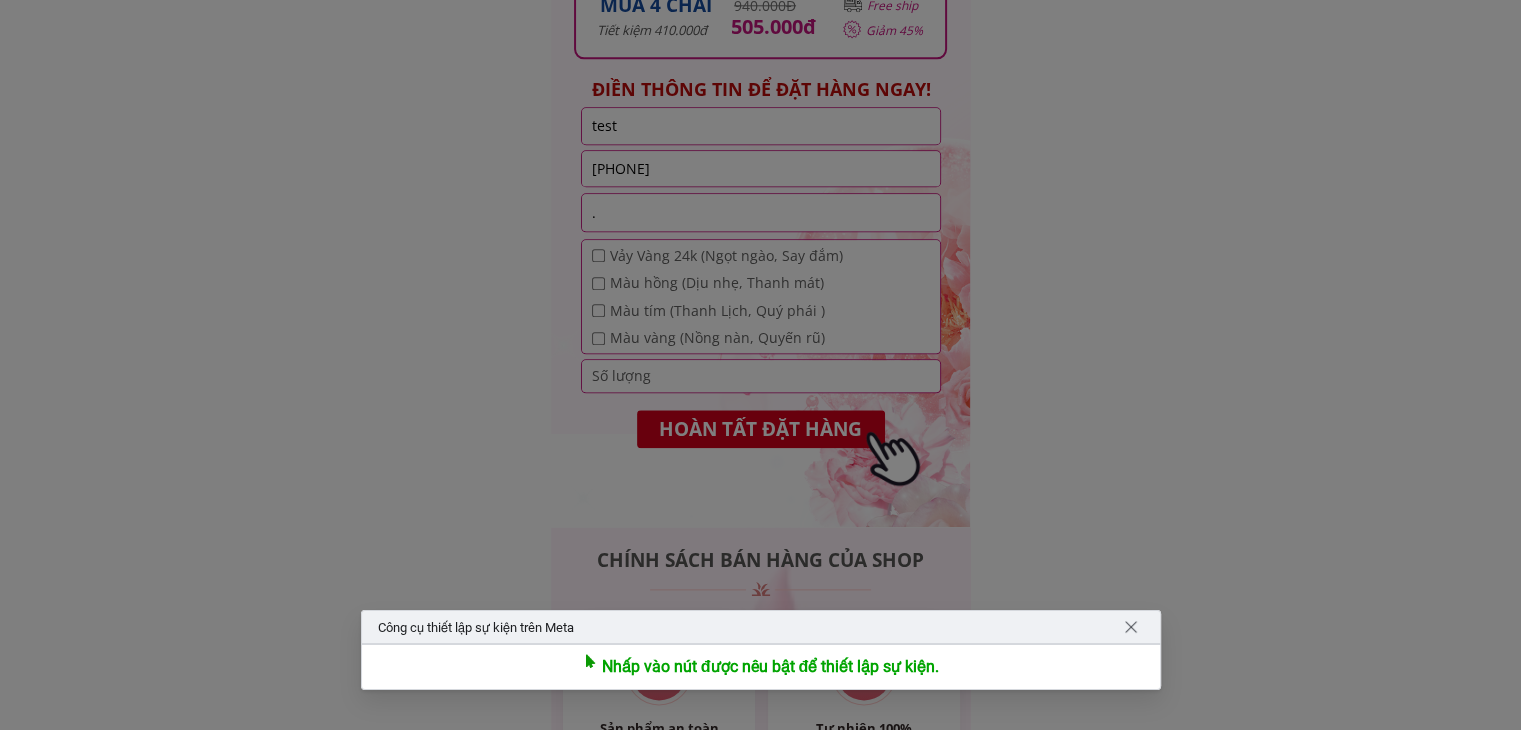 drag, startPoint x: 757, startPoint y: 429, endPoint x: 1076, endPoint y: 576, distance: 351.24066 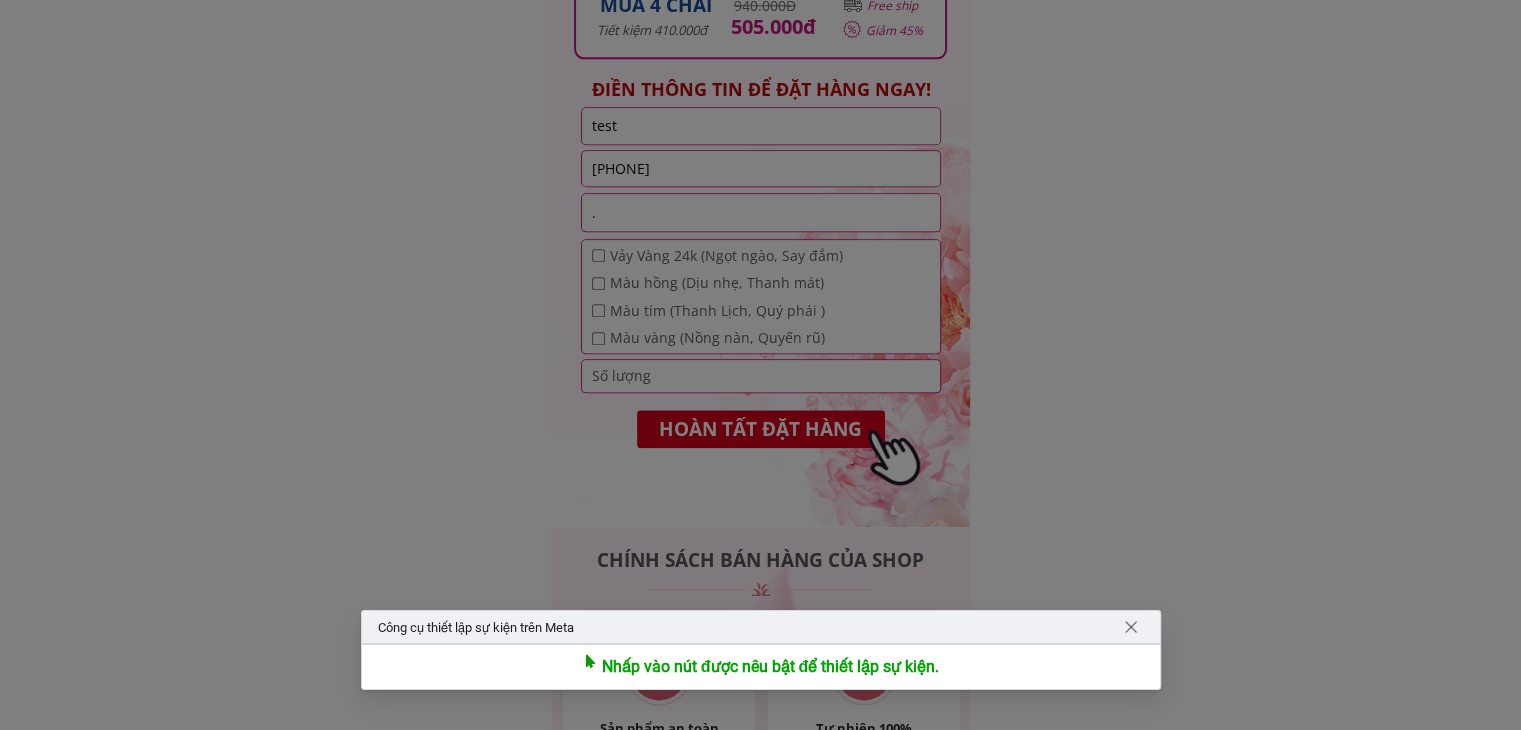 click at bounding box center [760, 365] 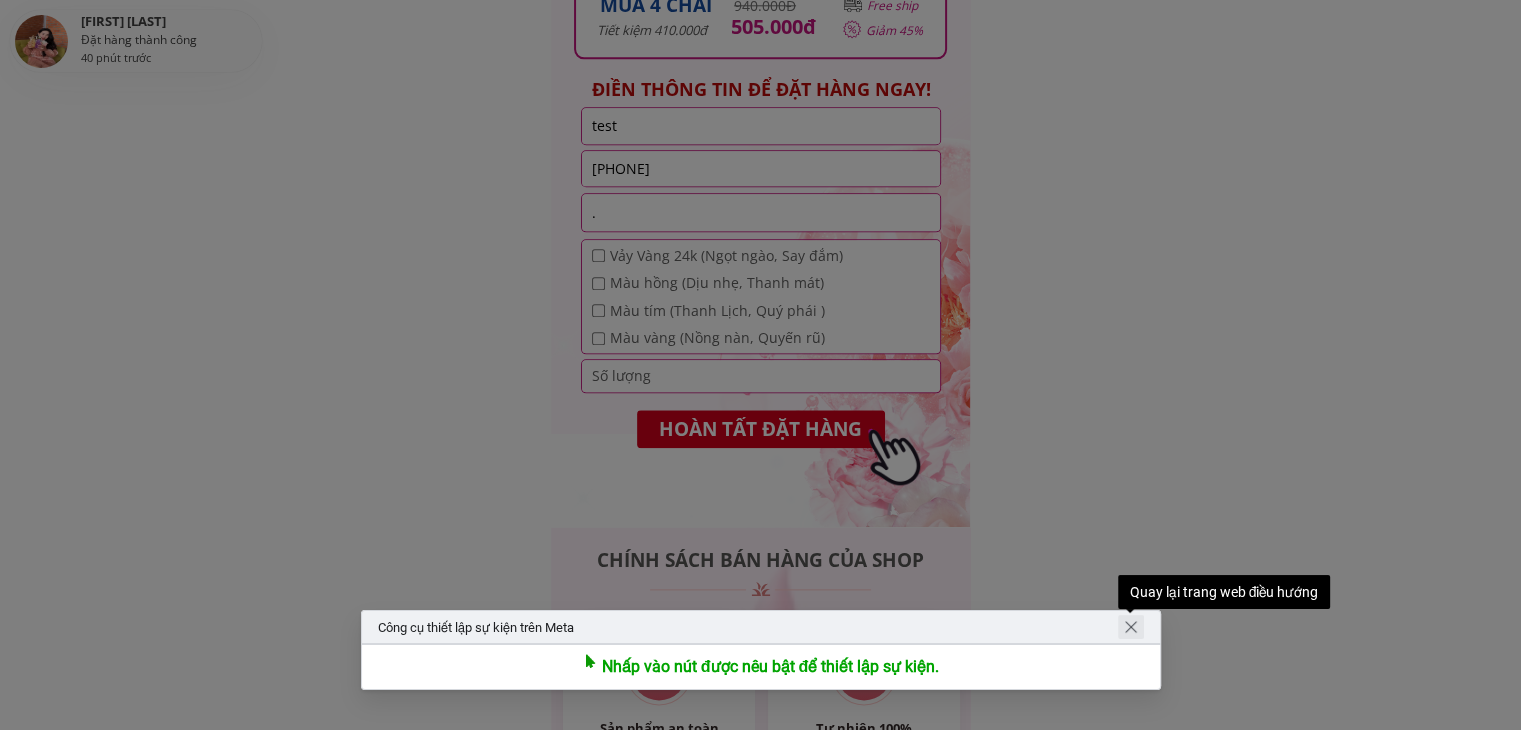 click at bounding box center [1131, 627] 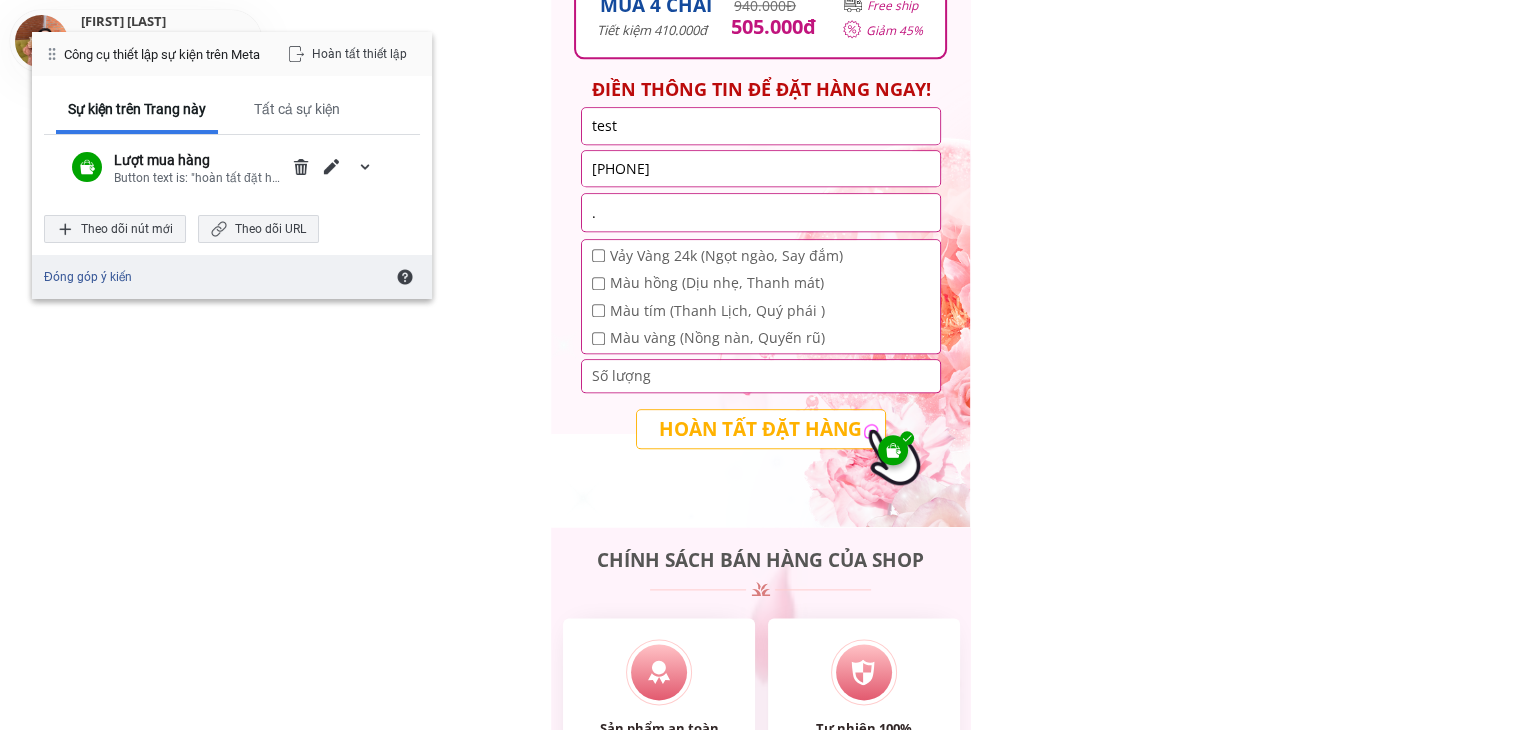 click on "HOÀN TẤT ĐẶT HÀNG" at bounding box center [761, 429] 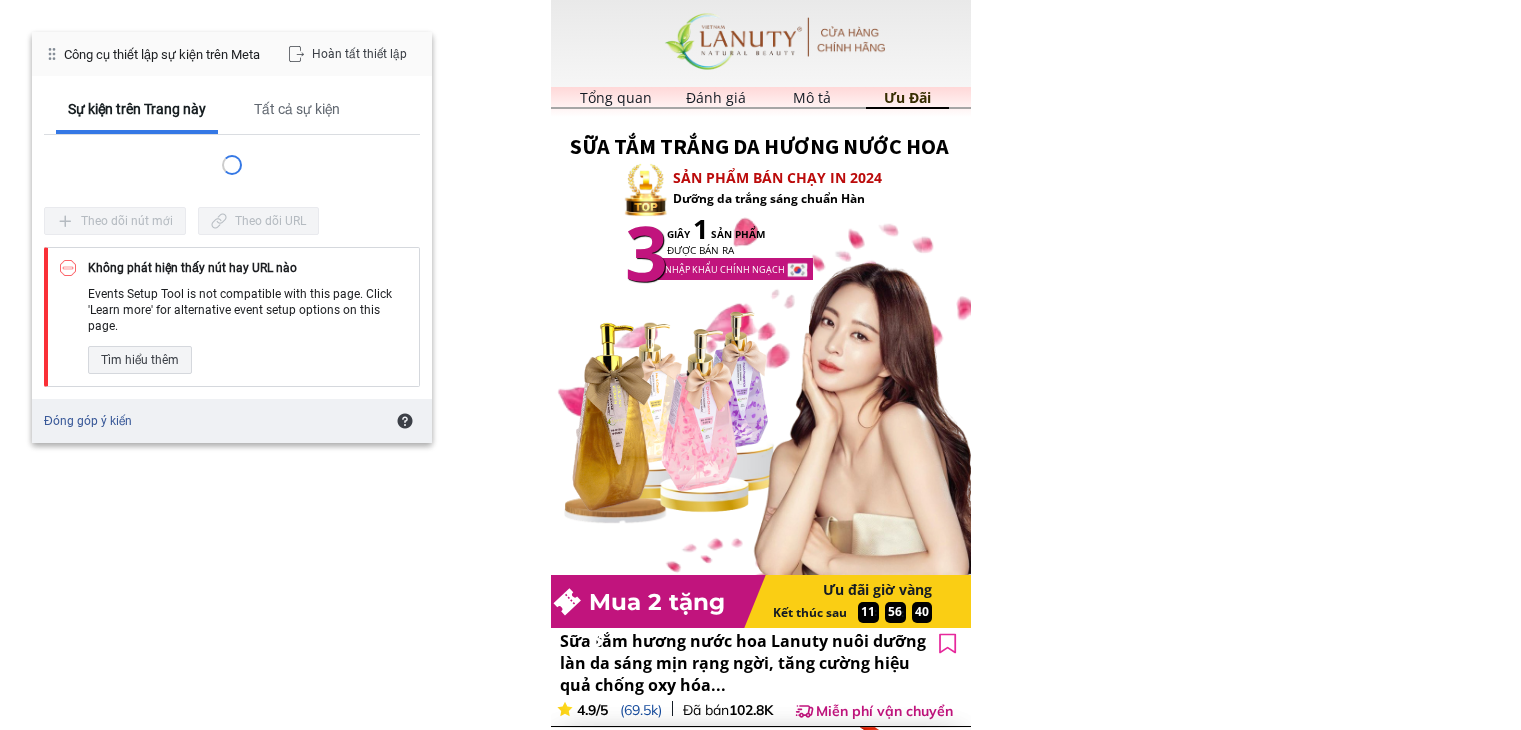 scroll, scrollTop: 9976, scrollLeft: 0, axis: vertical 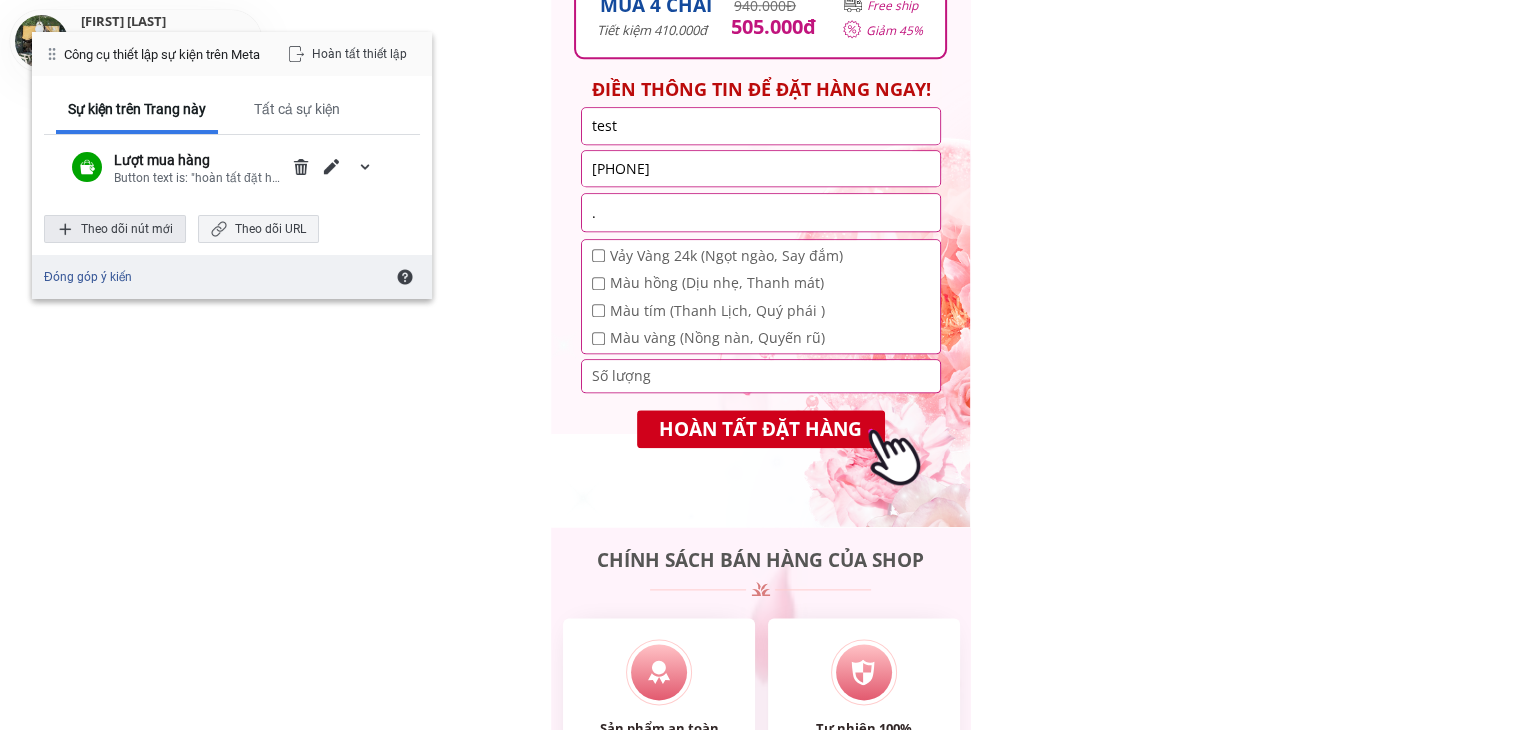 click on "Theo dõi nút mới" at bounding box center [115, 229] 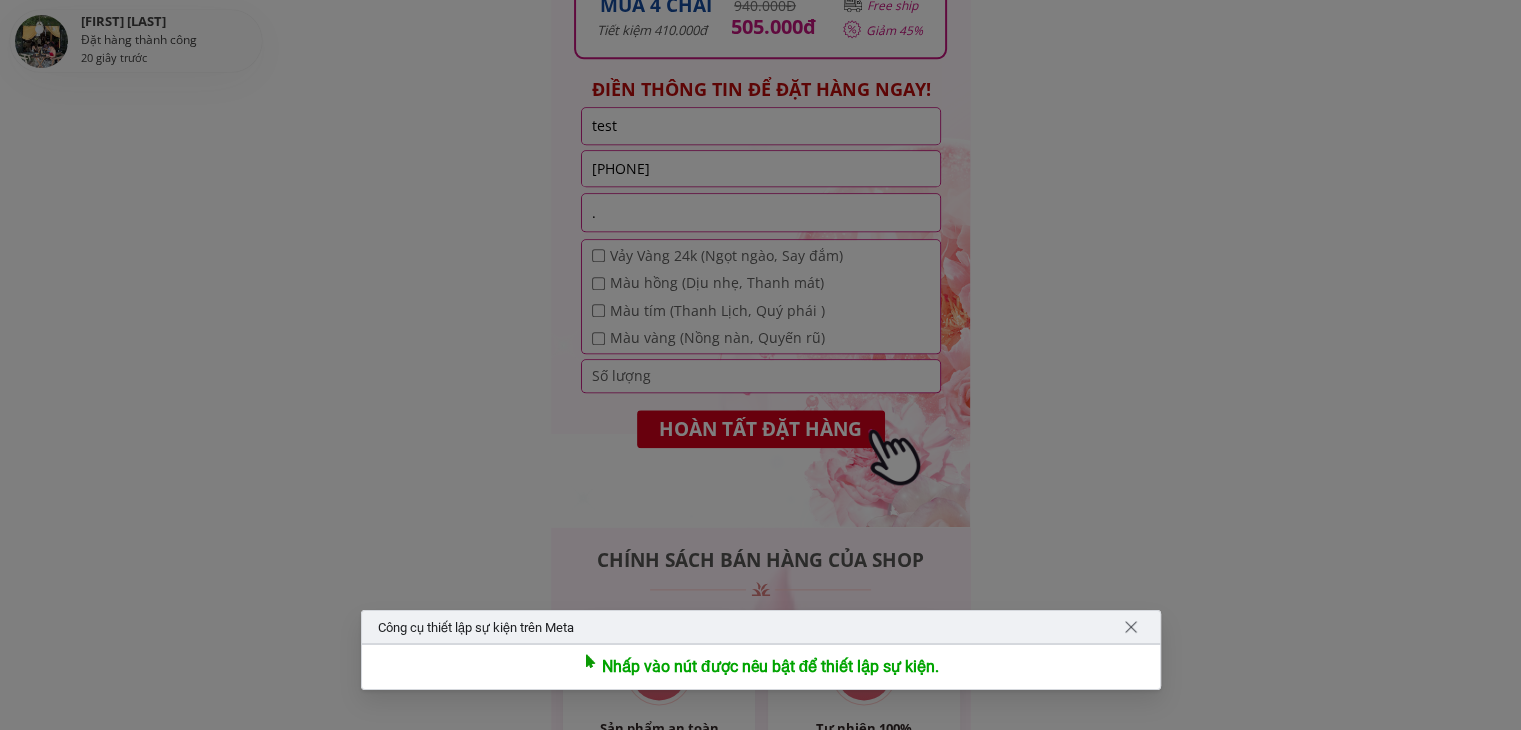 click at bounding box center [760, 365] 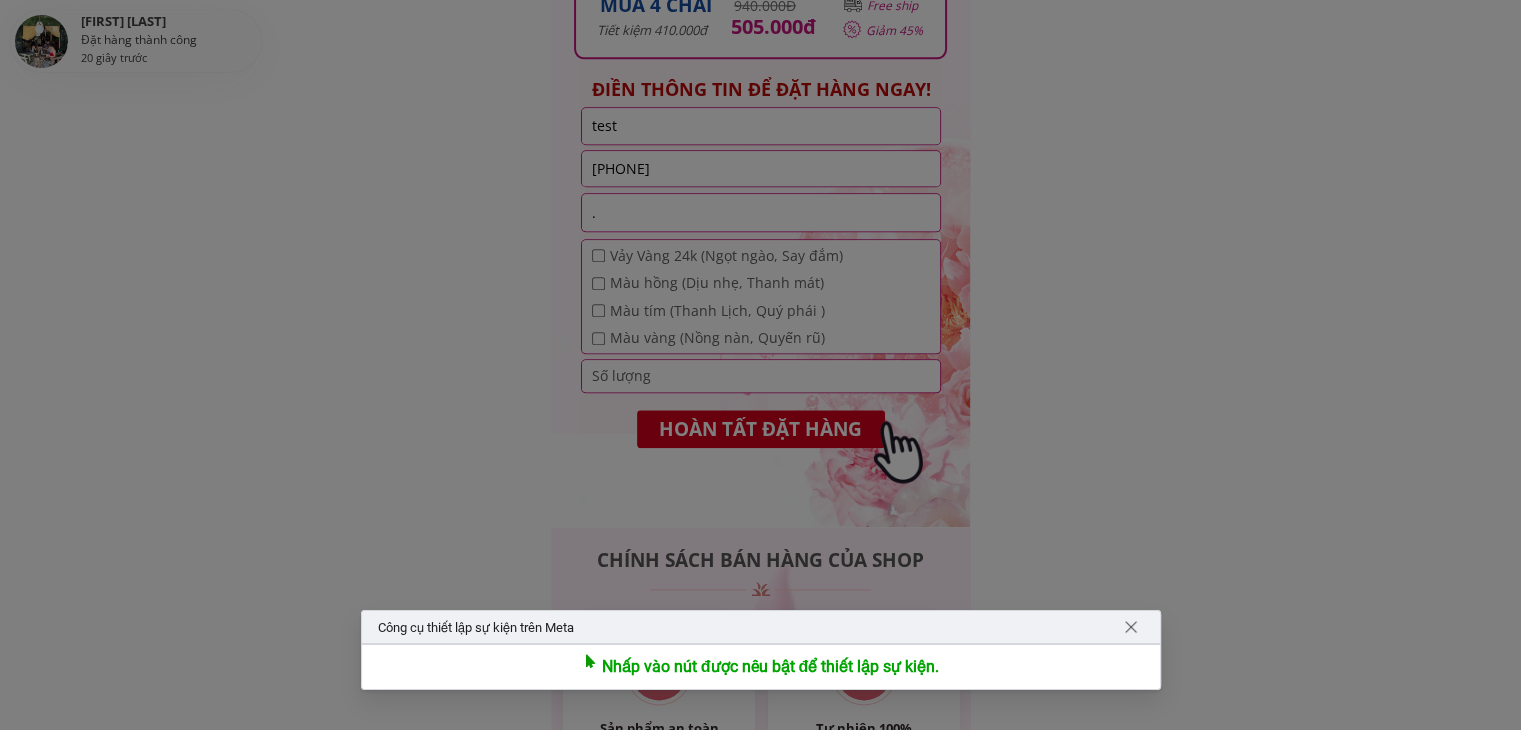 drag, startPoint x: 789, startPoint y: 426, endPoint x: 787, endPoint y: 521, distance: 95.02105 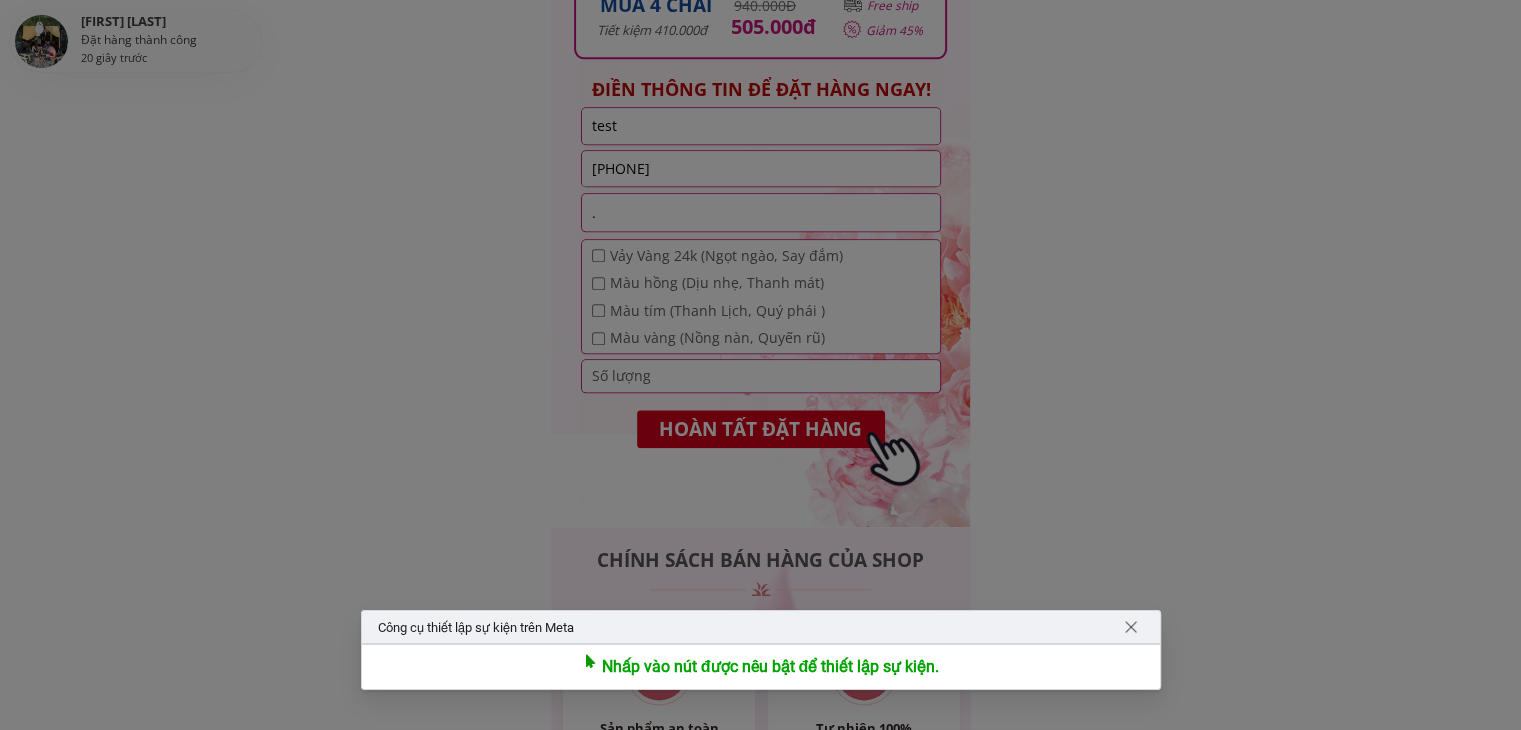 click at bounding box center (760, 365) 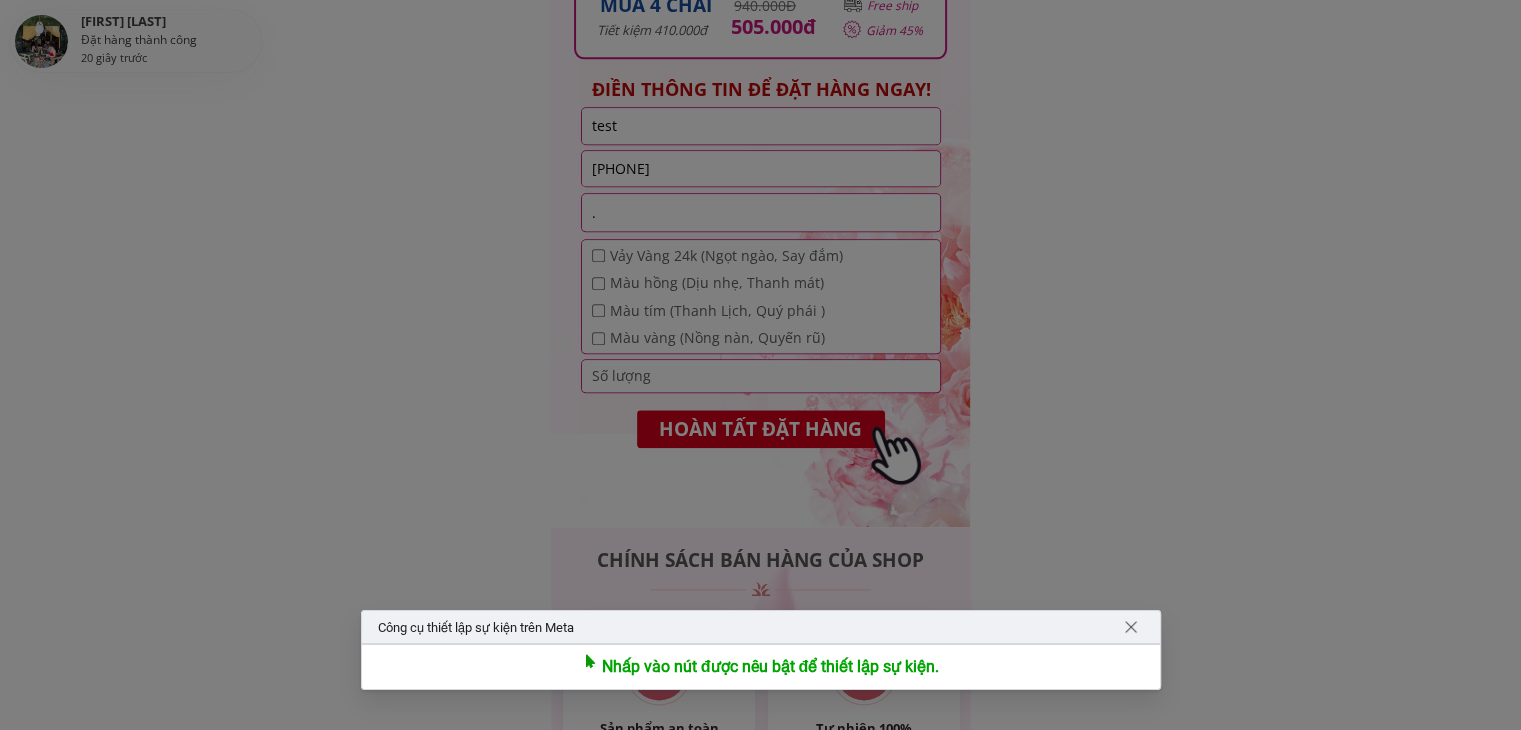 click on "Nhấp vào nút được nêu bật để thiết lập sự kiện." at bounding box center (771, 667) 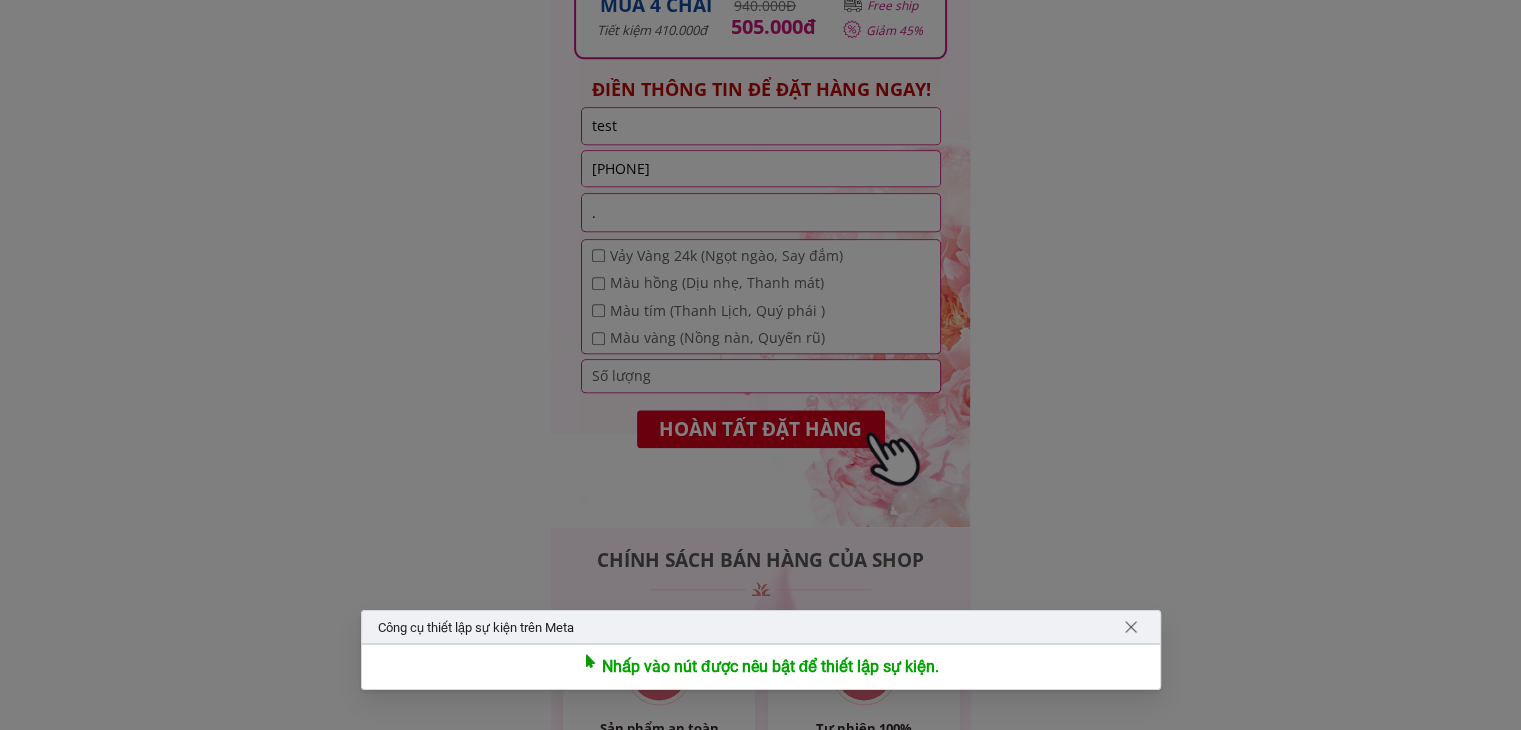 drag, startPoint x: 880, startPoint y: 427, endPoint x: 792, endPoint y: 427, distance: 88 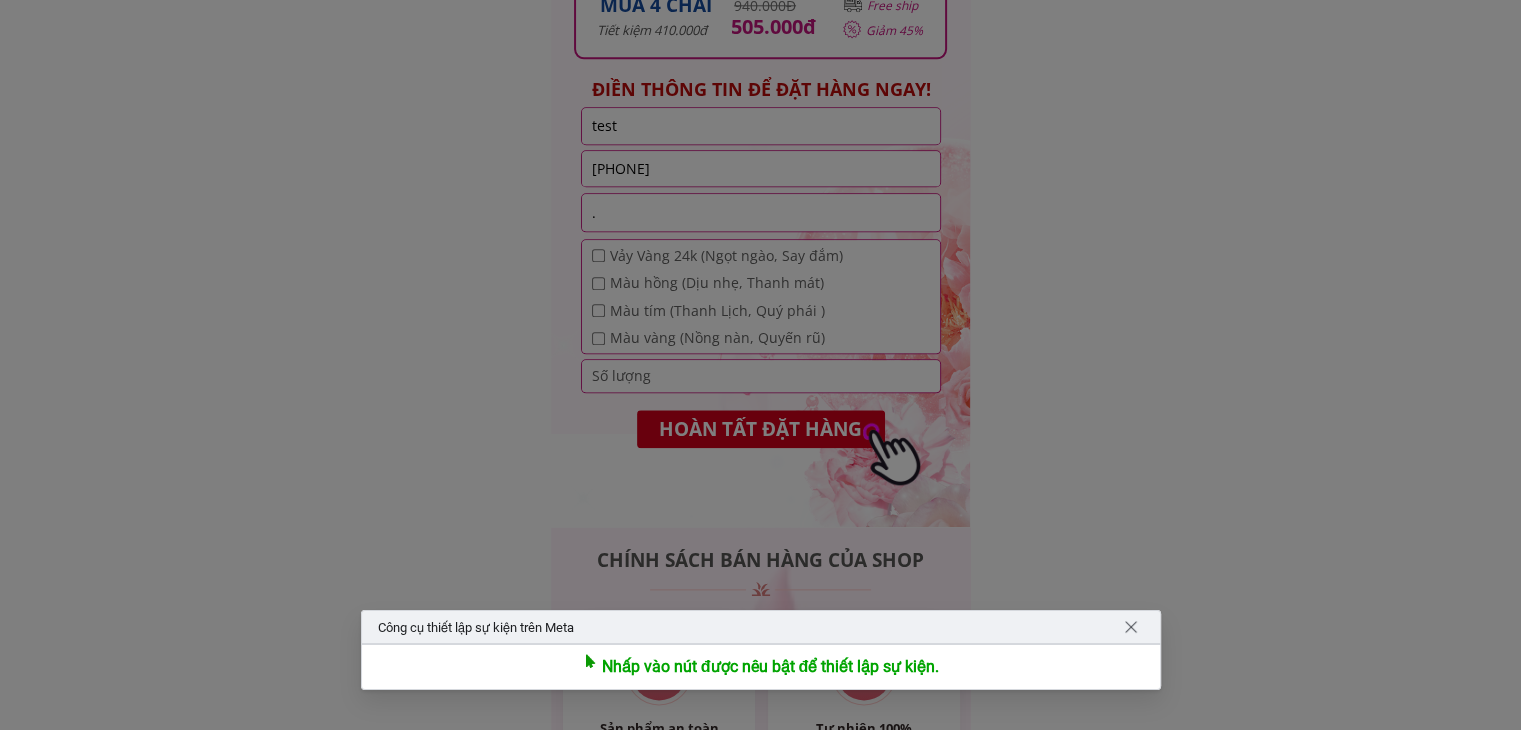 click at bounding box center [760, 365] 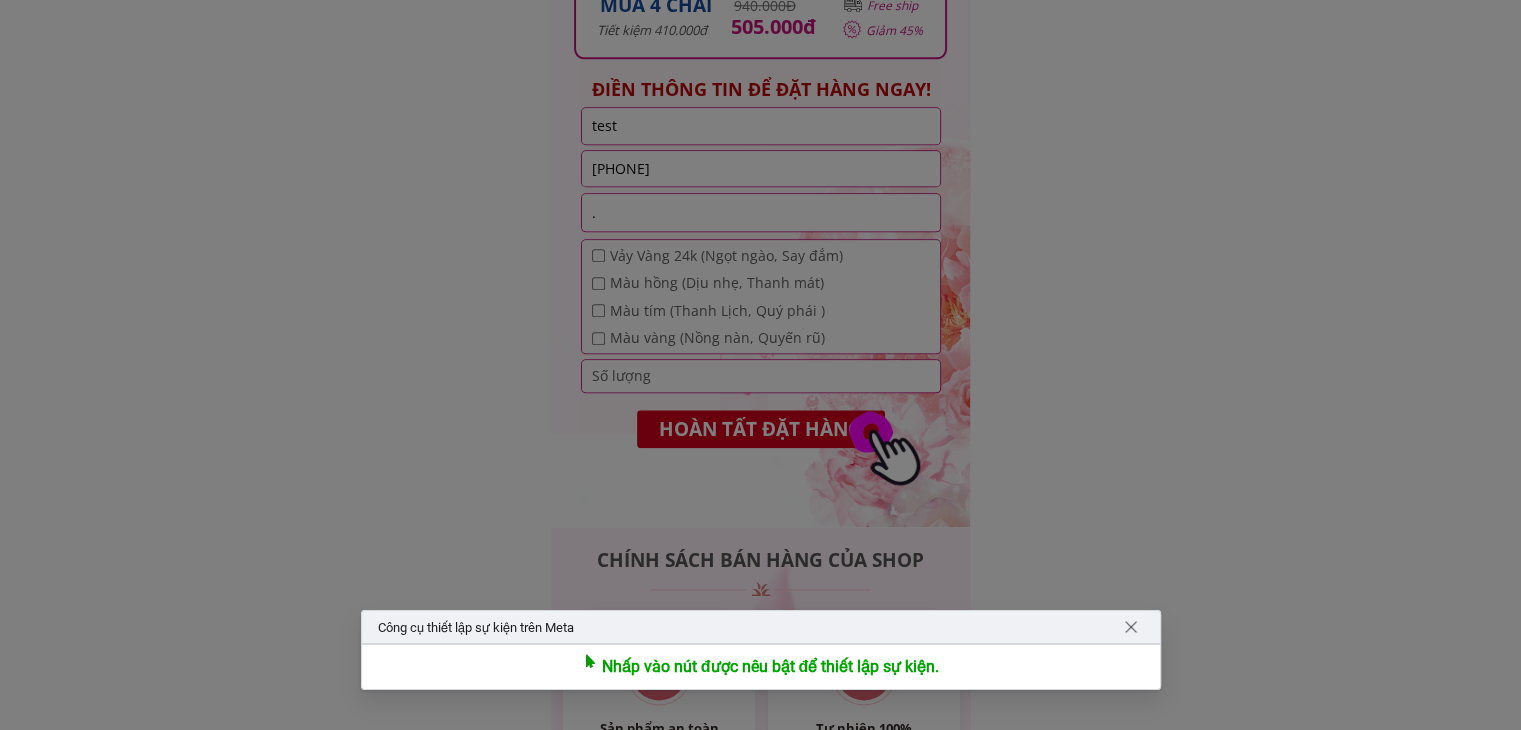 click at bounding box center [760, 365] 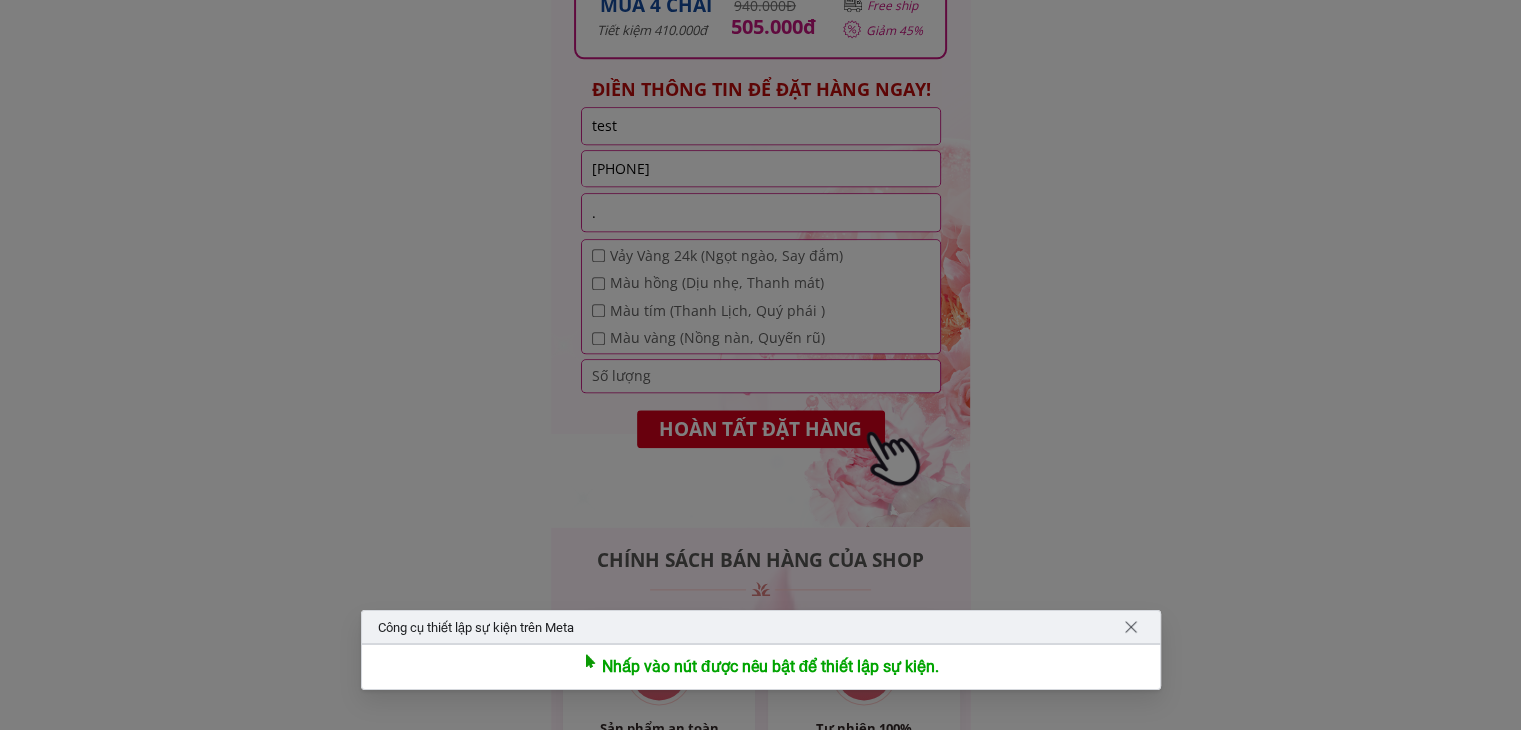 click at bounding box center (760, 365) 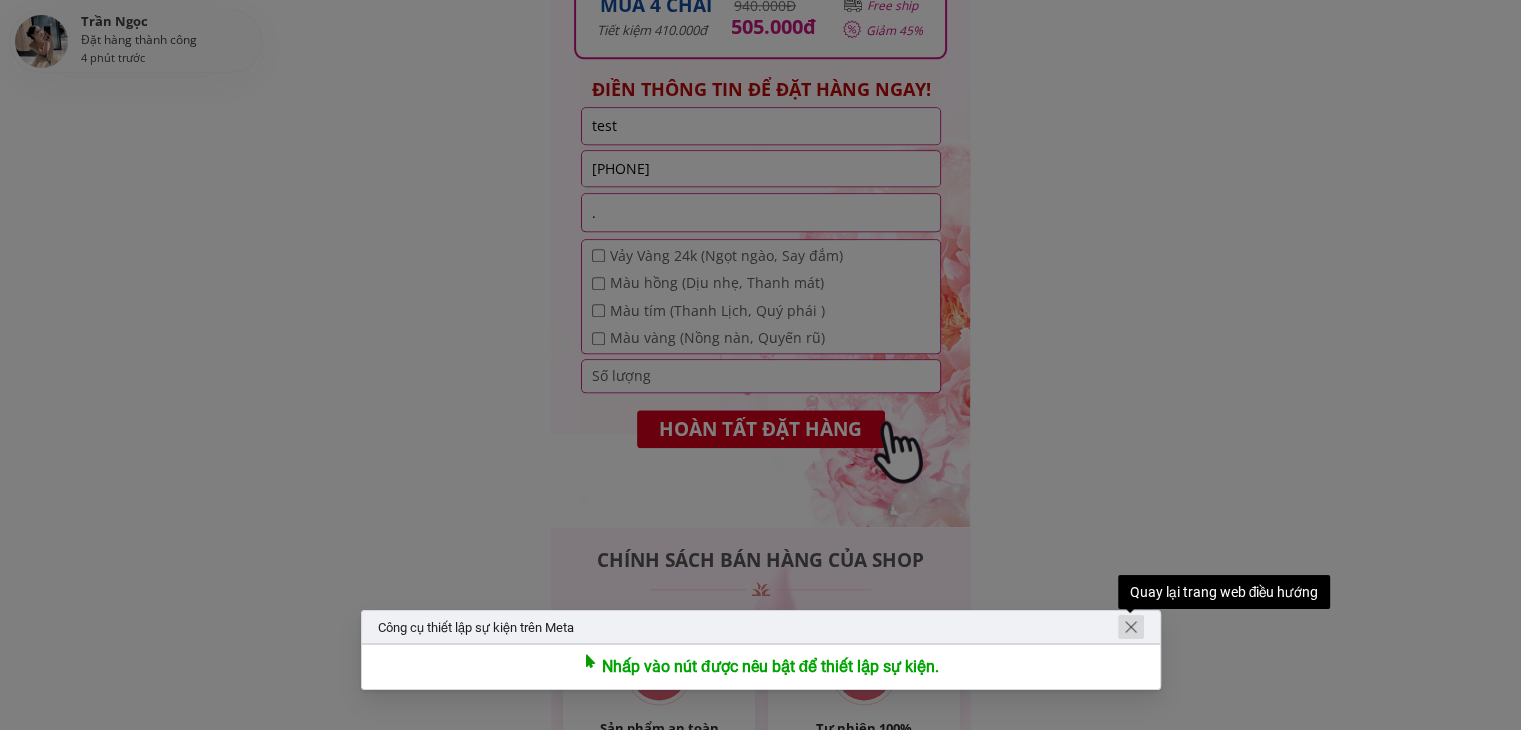click at bounding box center [1131, 627] 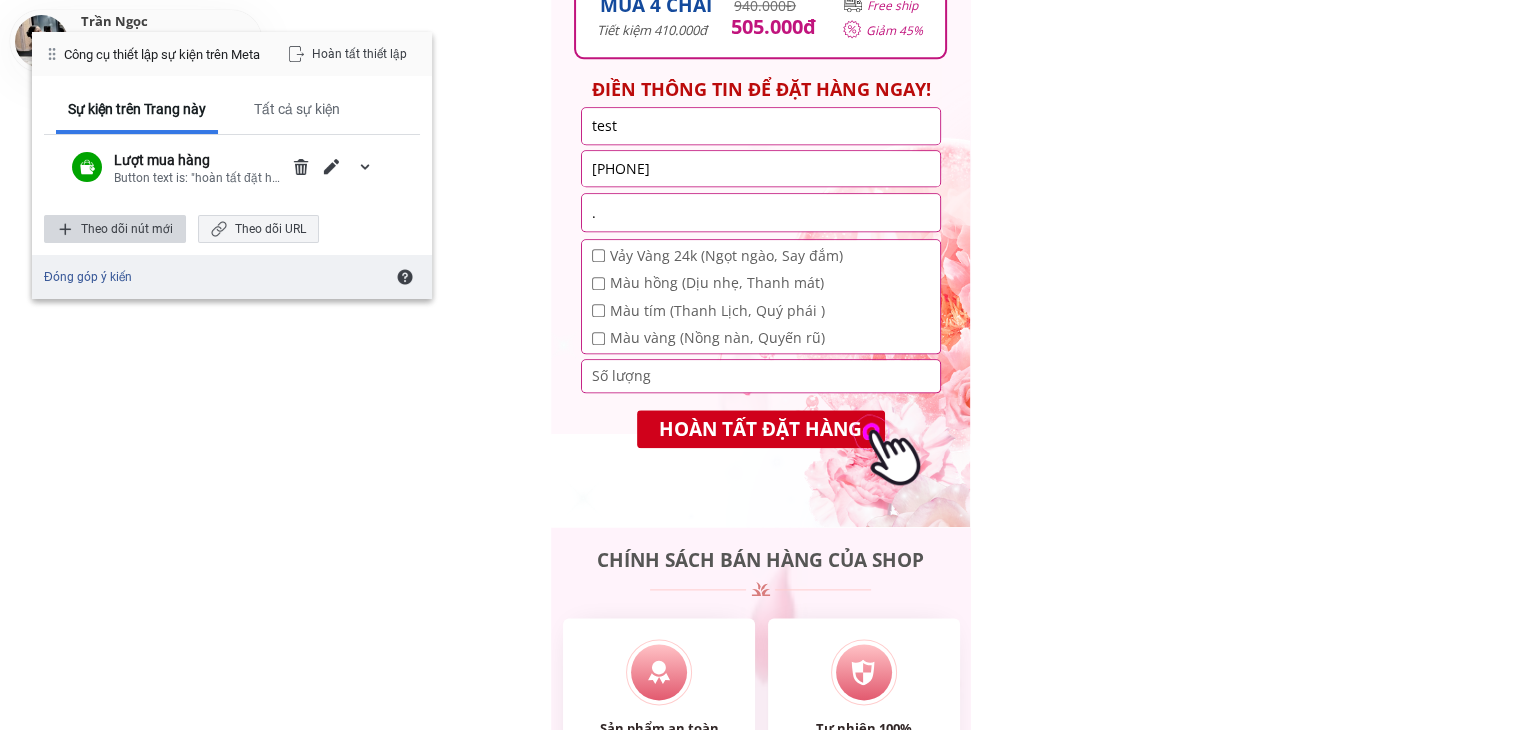 click on "Theo dõi nút mới" at bounding box center (115, 229) 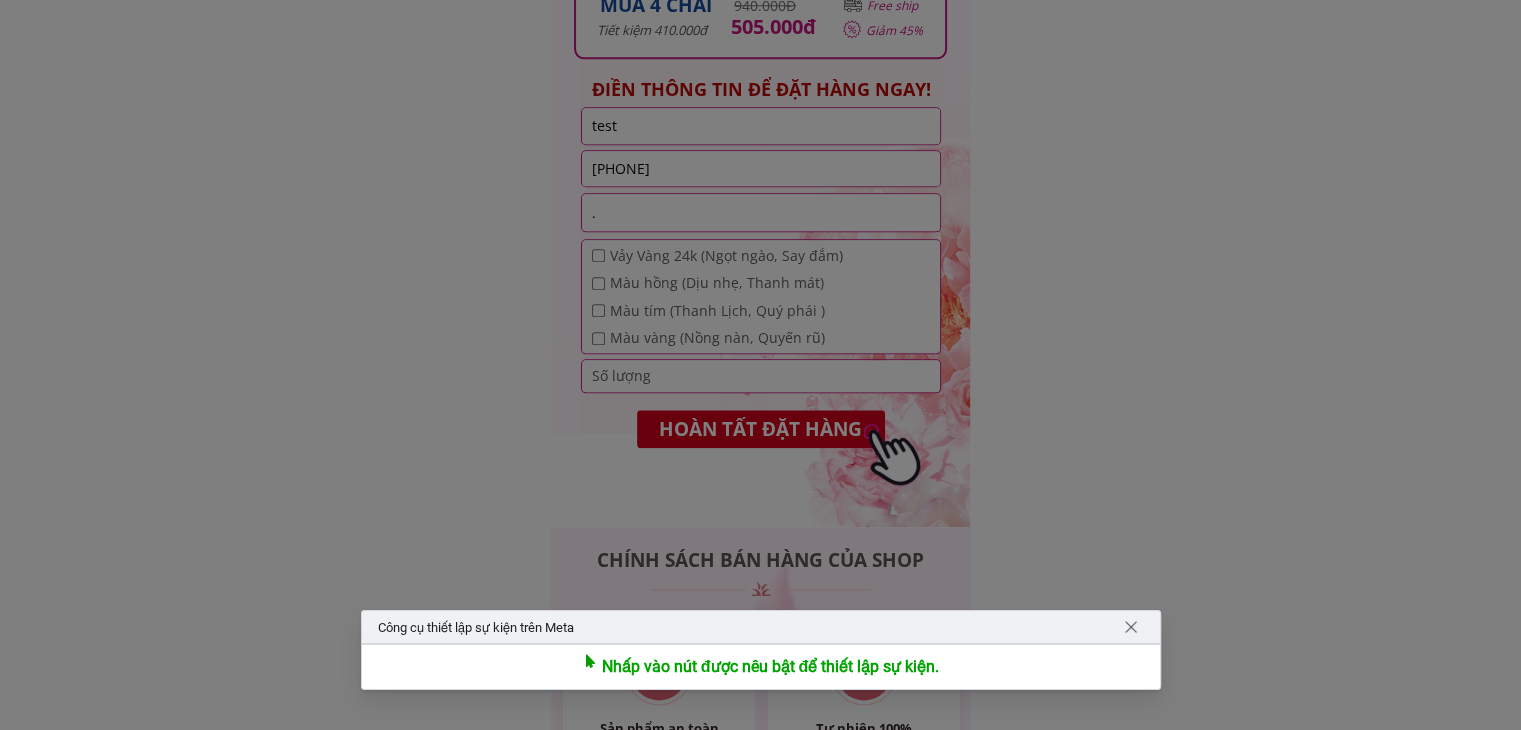 click on "Nhấp vào nút được nêu bật để thiết lập sự kiện." at bounding box center (771, 667) 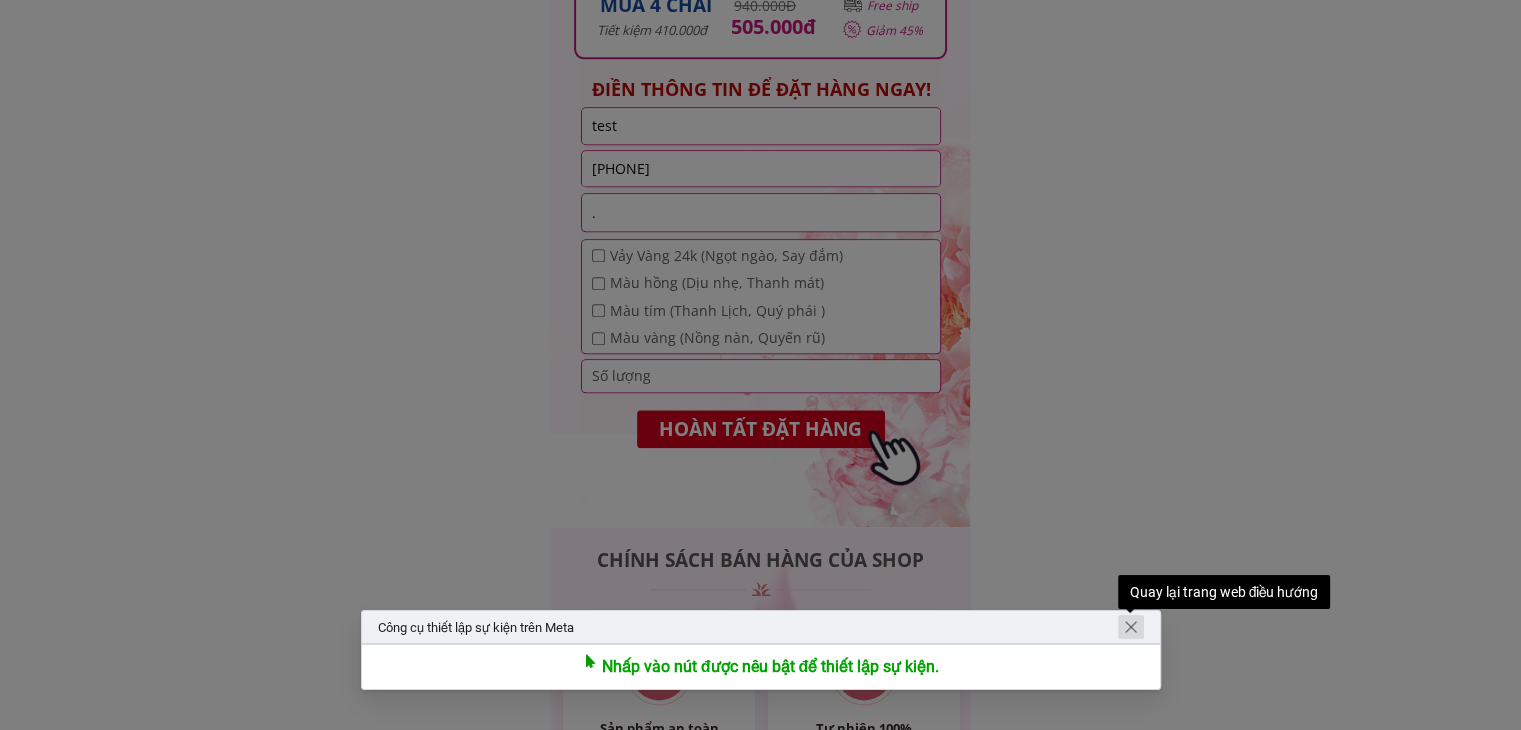 click at bounding box center (1131, 627) 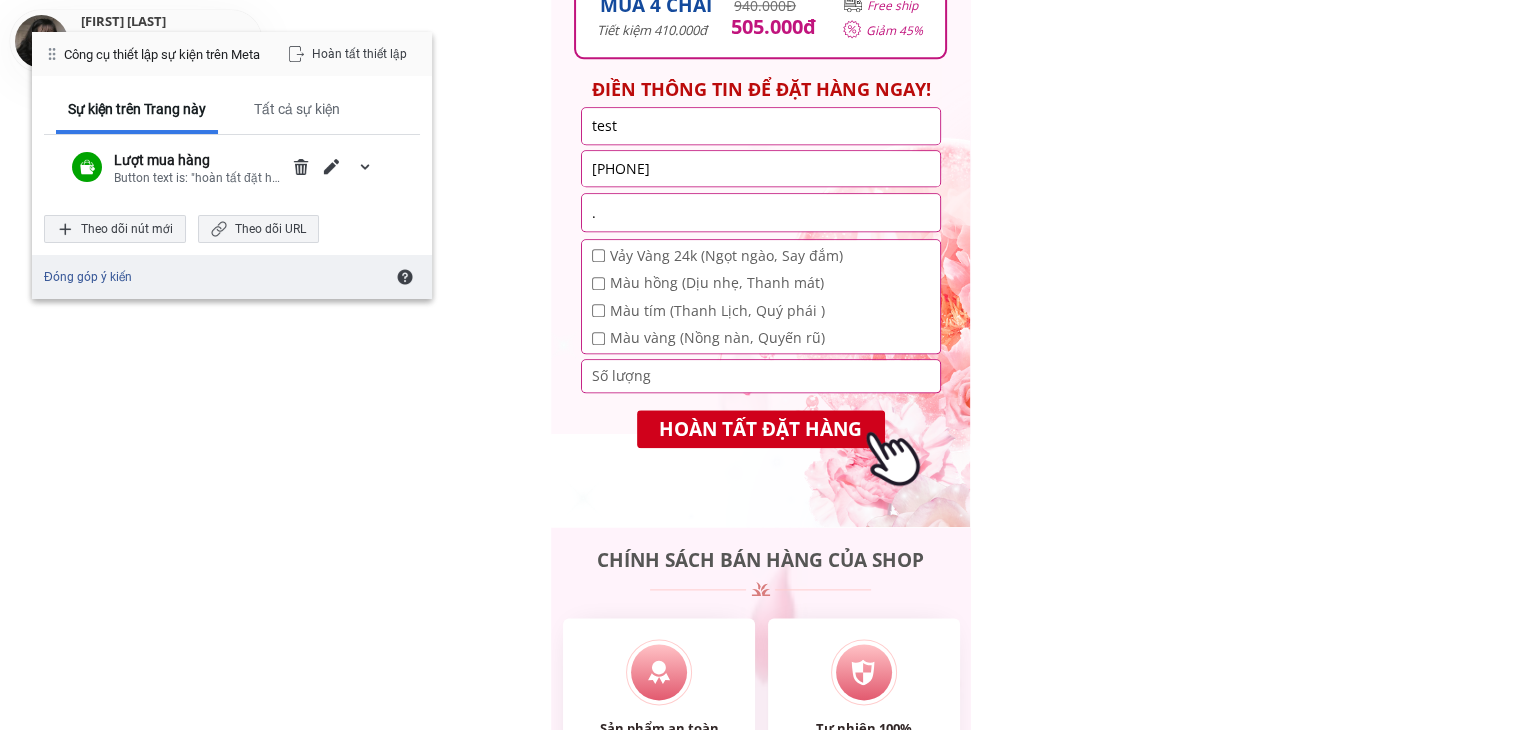 click at bounding box center [761, 263] 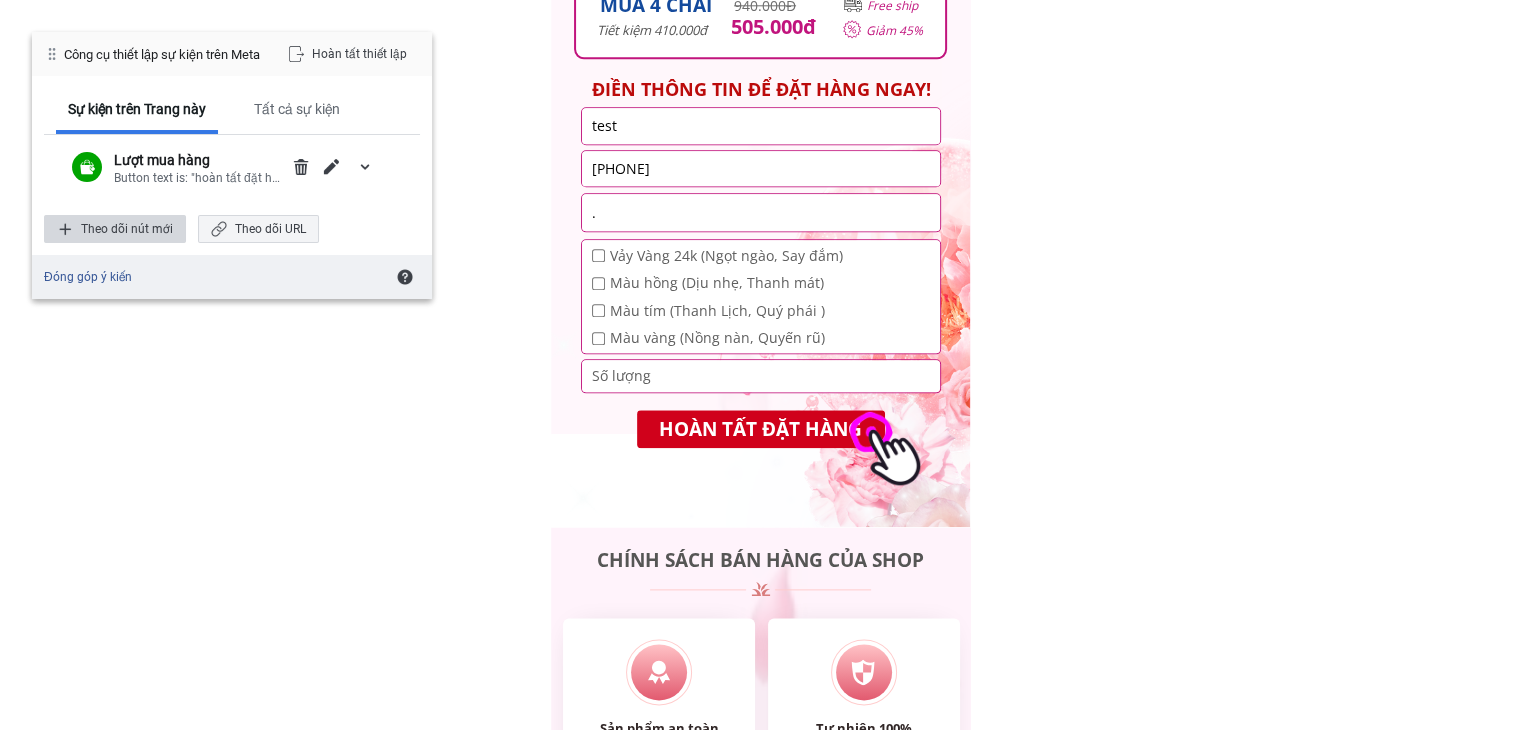 click on "Theo dõi nút mới" at bounding box center (115, 229) 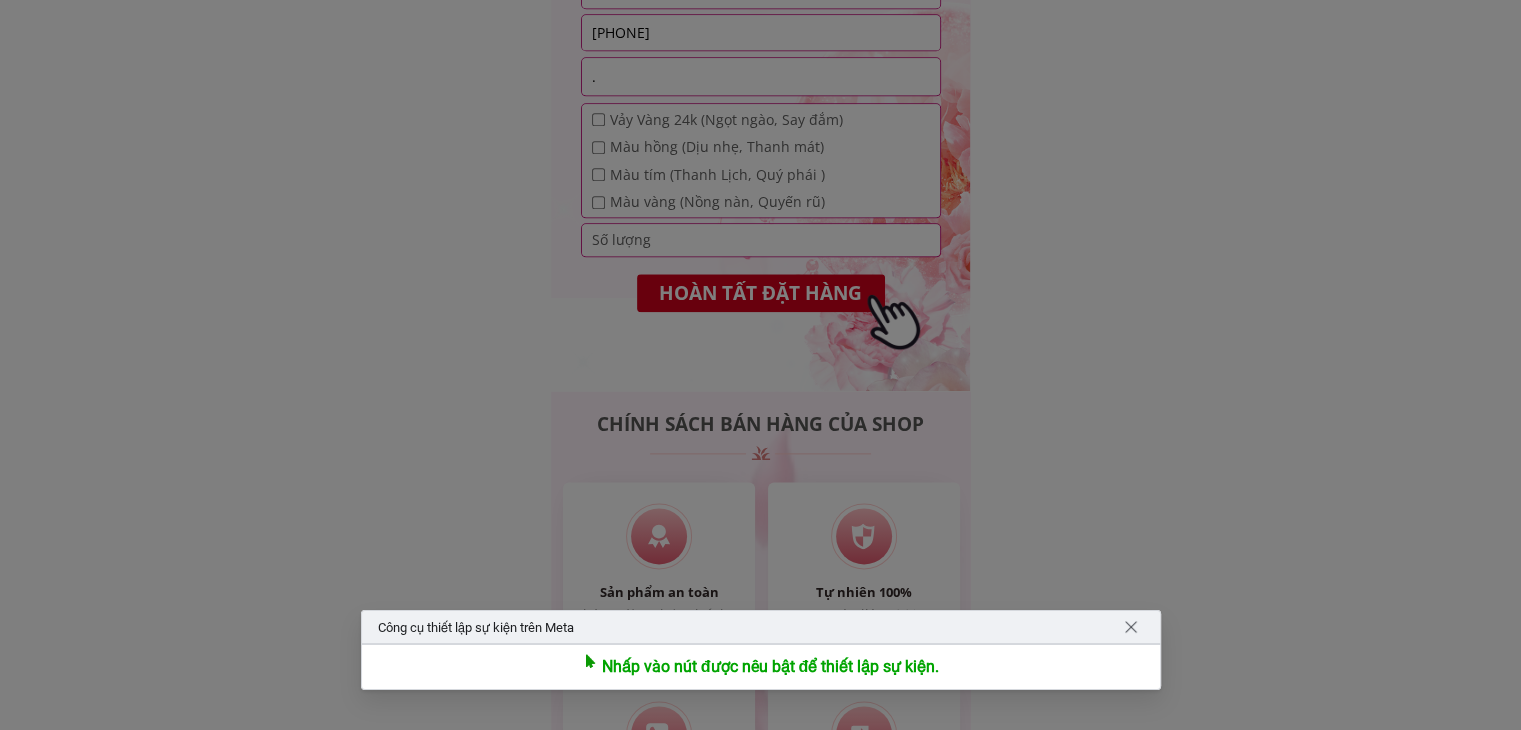 scroll, scrollTop: 10076, scrollLeft: 0, axis: vertical 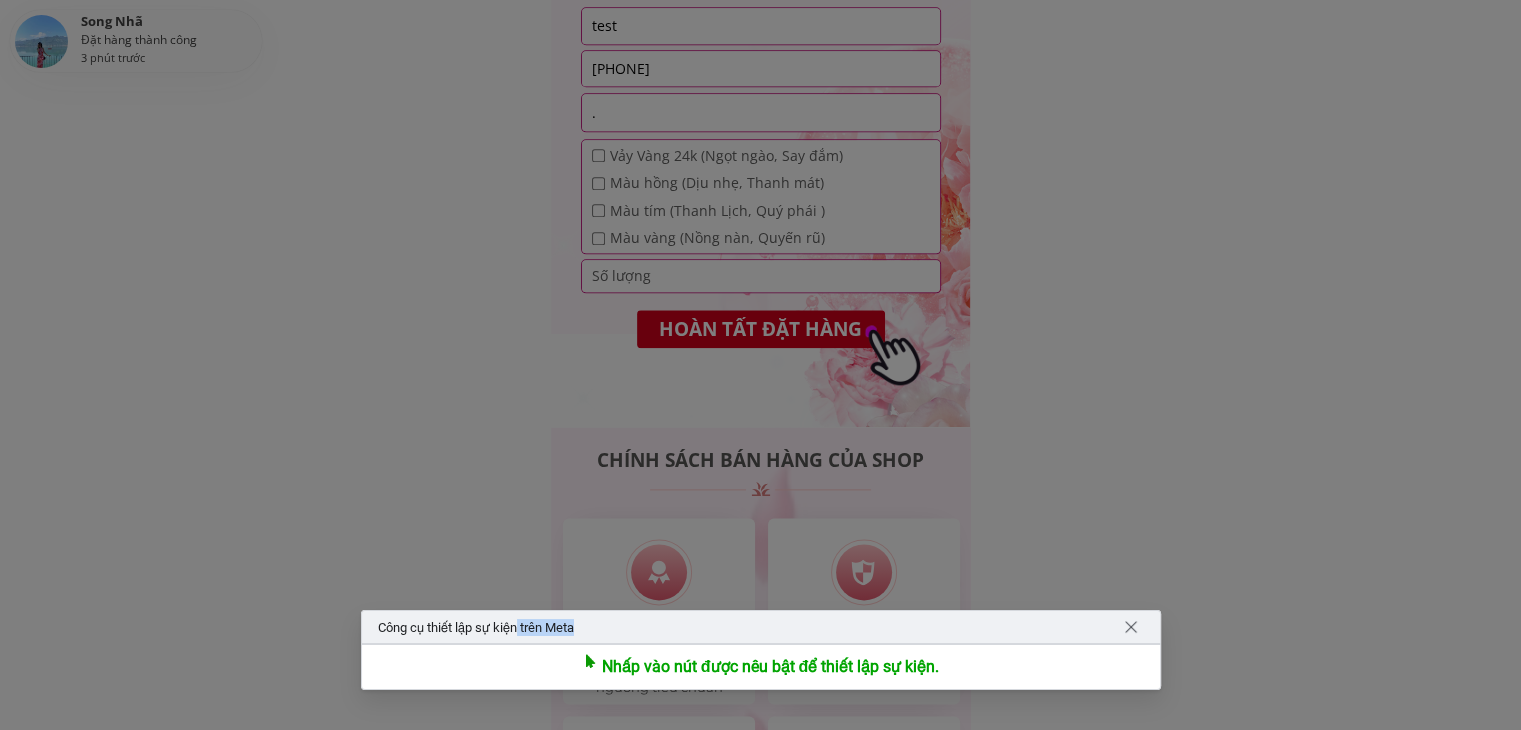 drag, startPoint x: 518, startPoint y: 631, endPoint x: 696, endPoint y: 658, distance: 180.0361 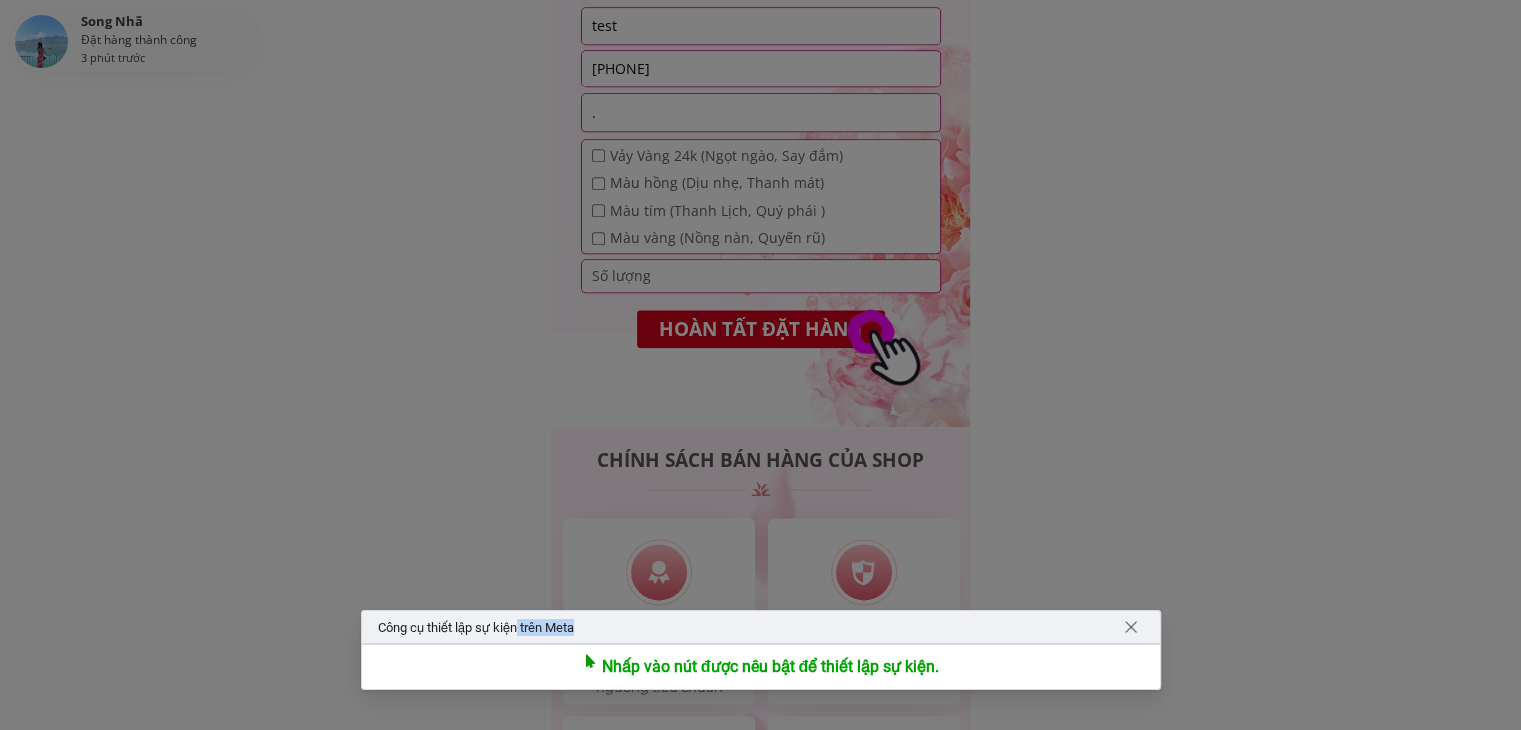 click on "Công cụ thiết lập sự kiện trên Meta Nhấp vào nút được nêu bật để thiết lập sự kiện." at bounding box center [761, 650] 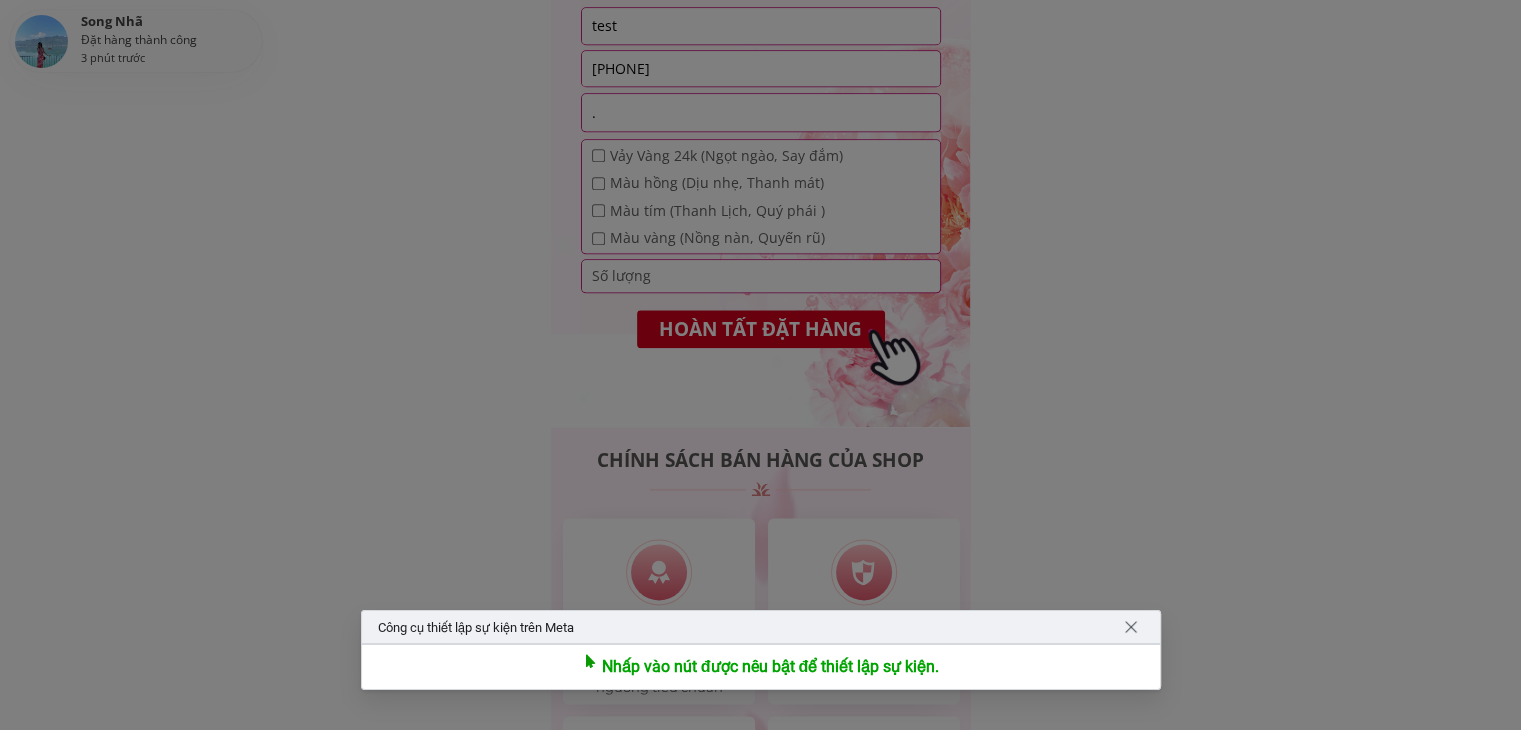 drag, startPoint x: 780, startPoint y: 665, endPoint x: 871, endPoint y: 672, distance: 91.26884 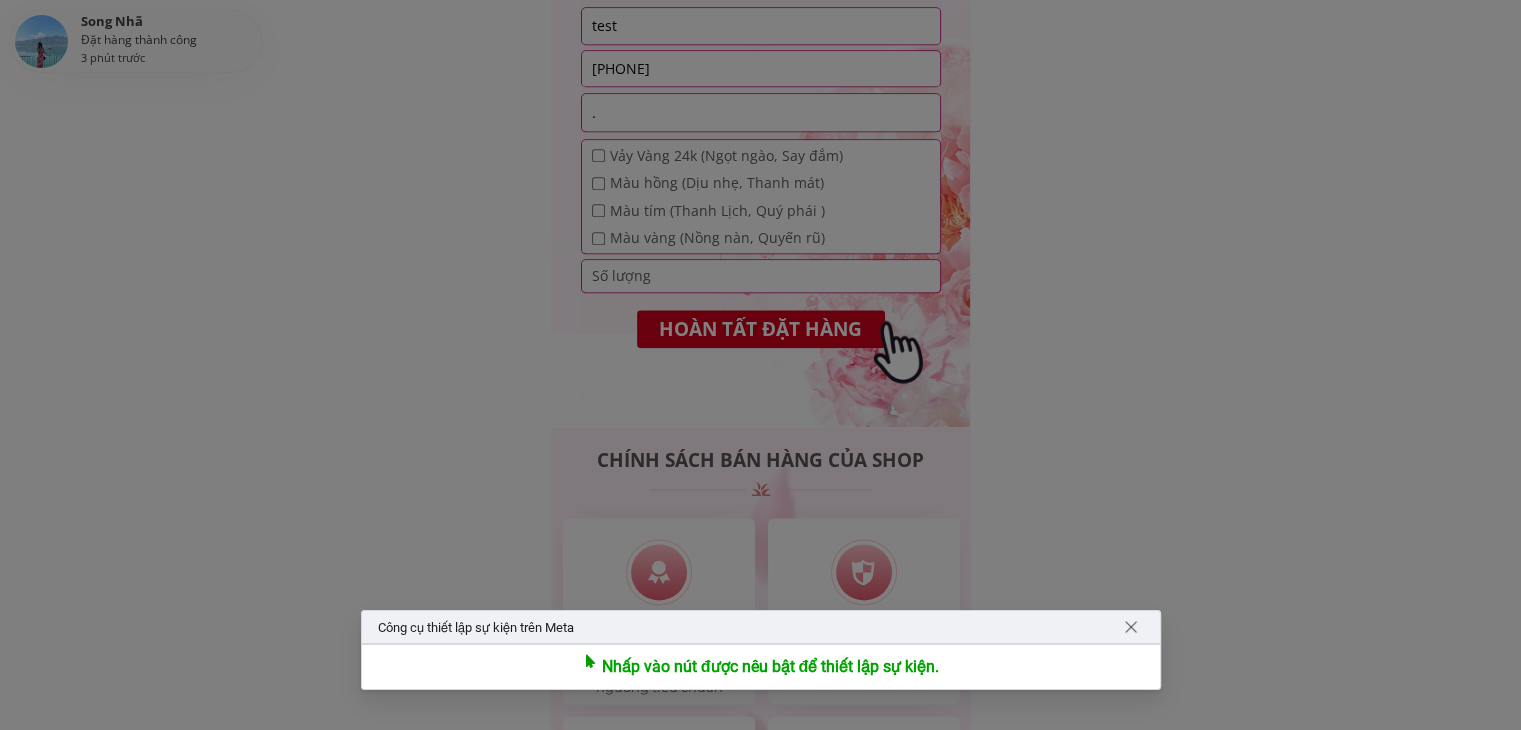 click on "Nhấp vào nút được nêu bật để thiết lập sự kiện." at bounding box center [771, 667] 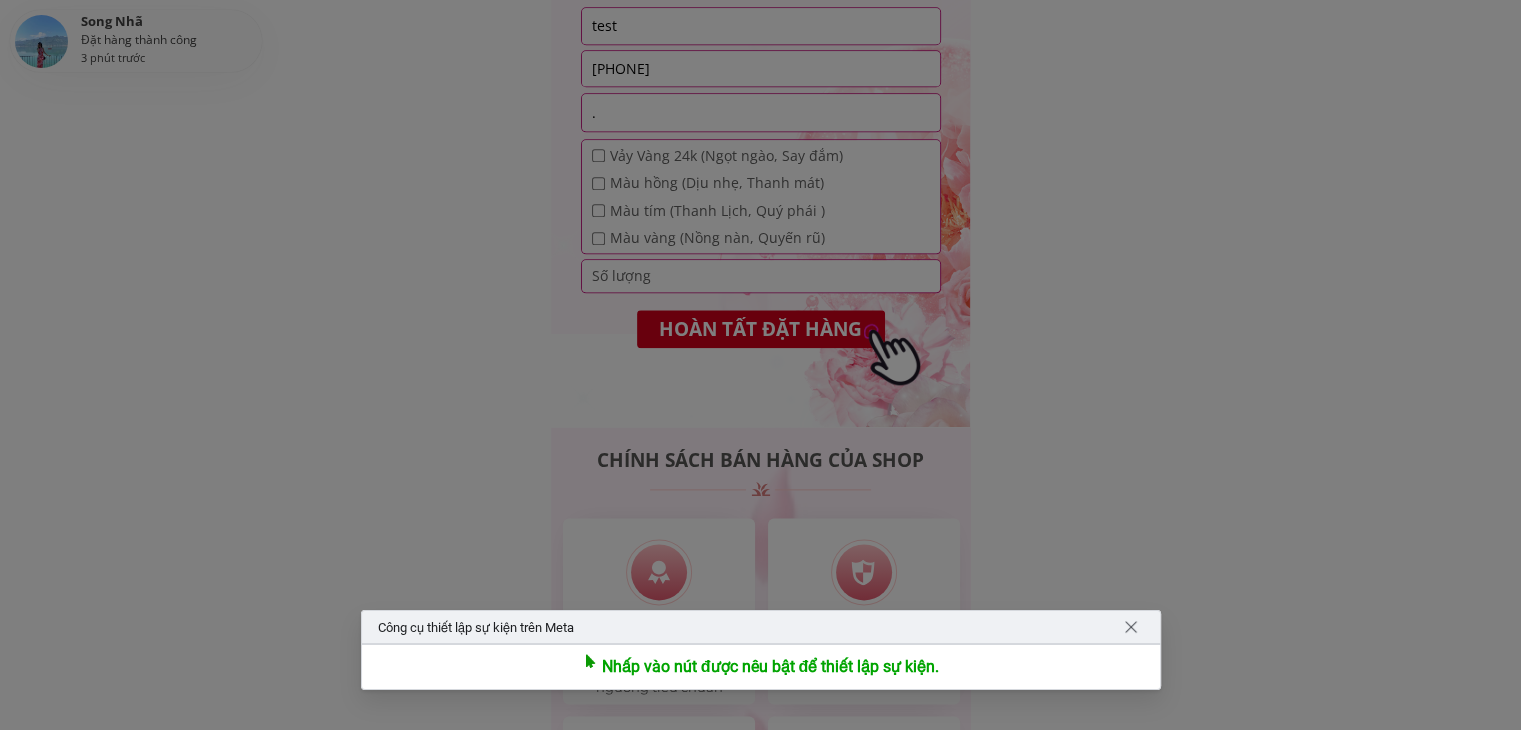 drag, startPoint x: 998, startPoint y: 672, endPoint x: 1070, endPoint y: 666, distance: 72.249565 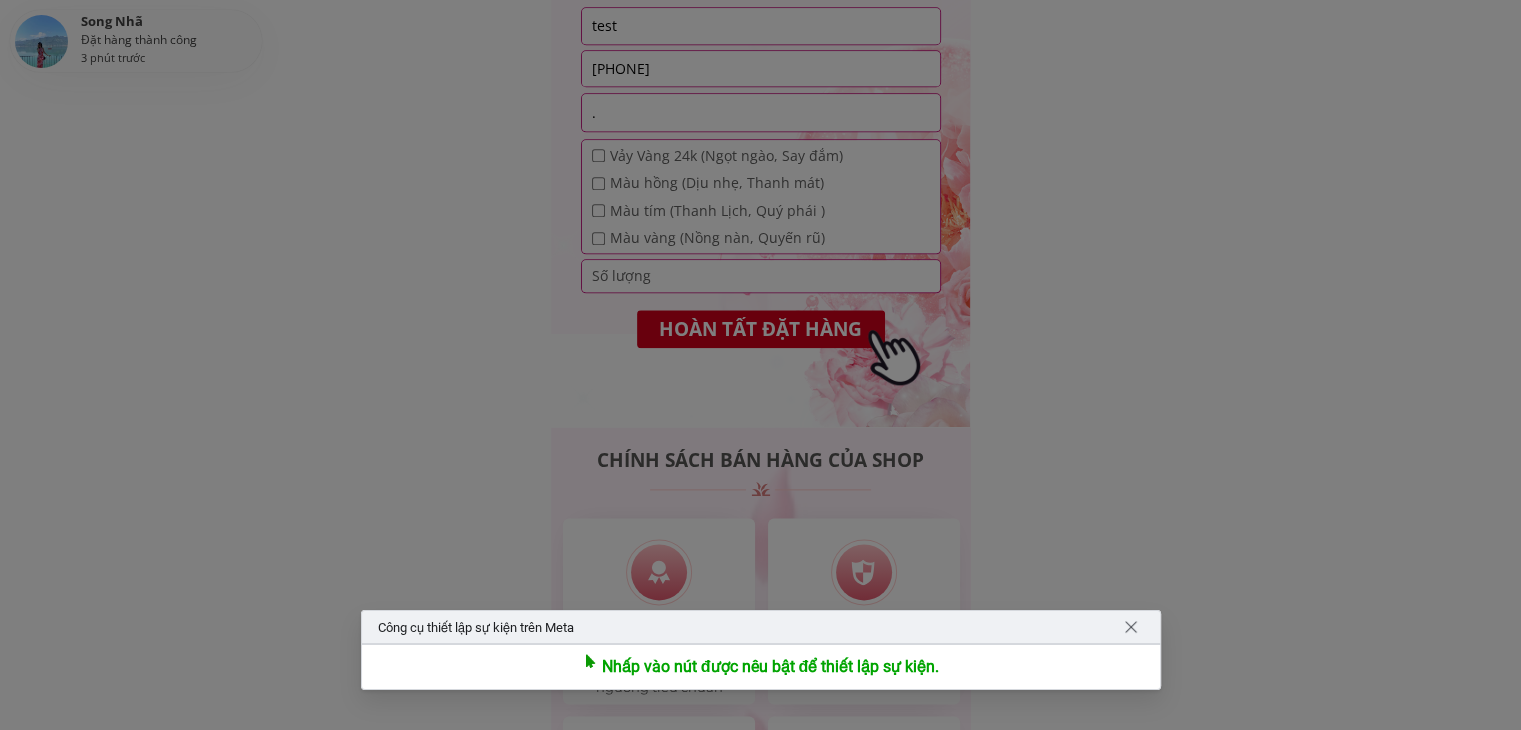 click on "Nhấp vào nút được nêu bật để thiết lập sự kiện." at bounding box center (761, 667) 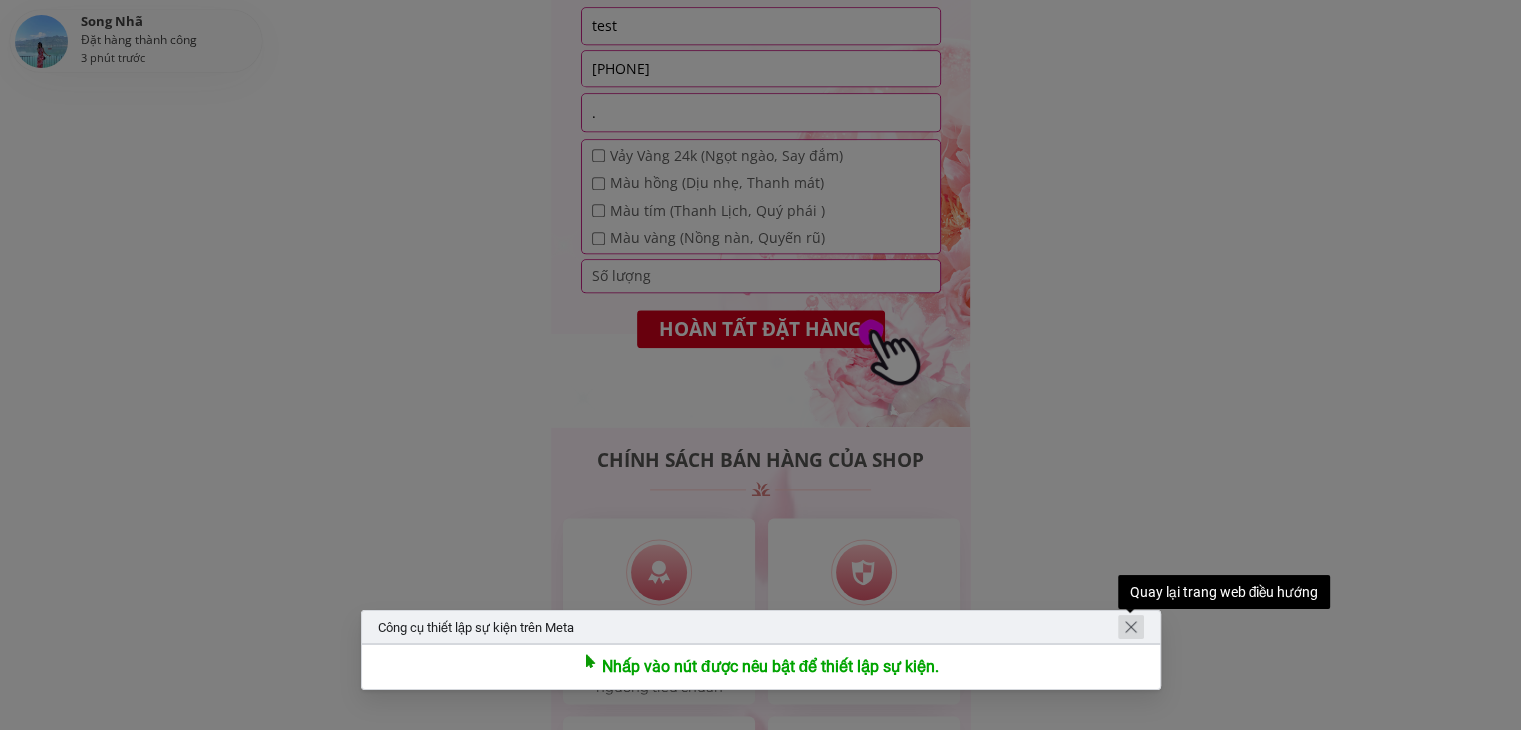 click at bounding box center (1131, 627) 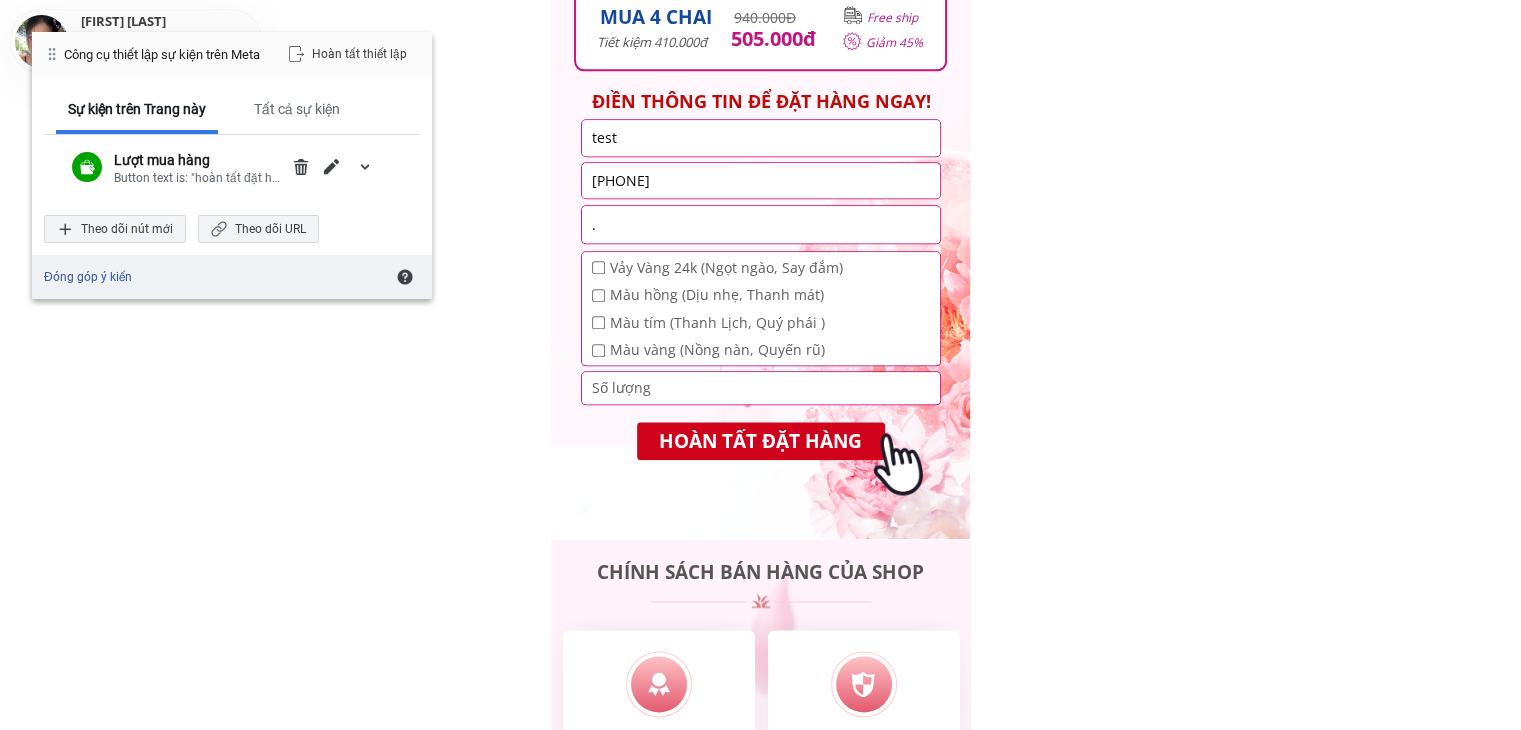 scroll, scrollTop: 10000, scrollLeft: 0, axis: vertical 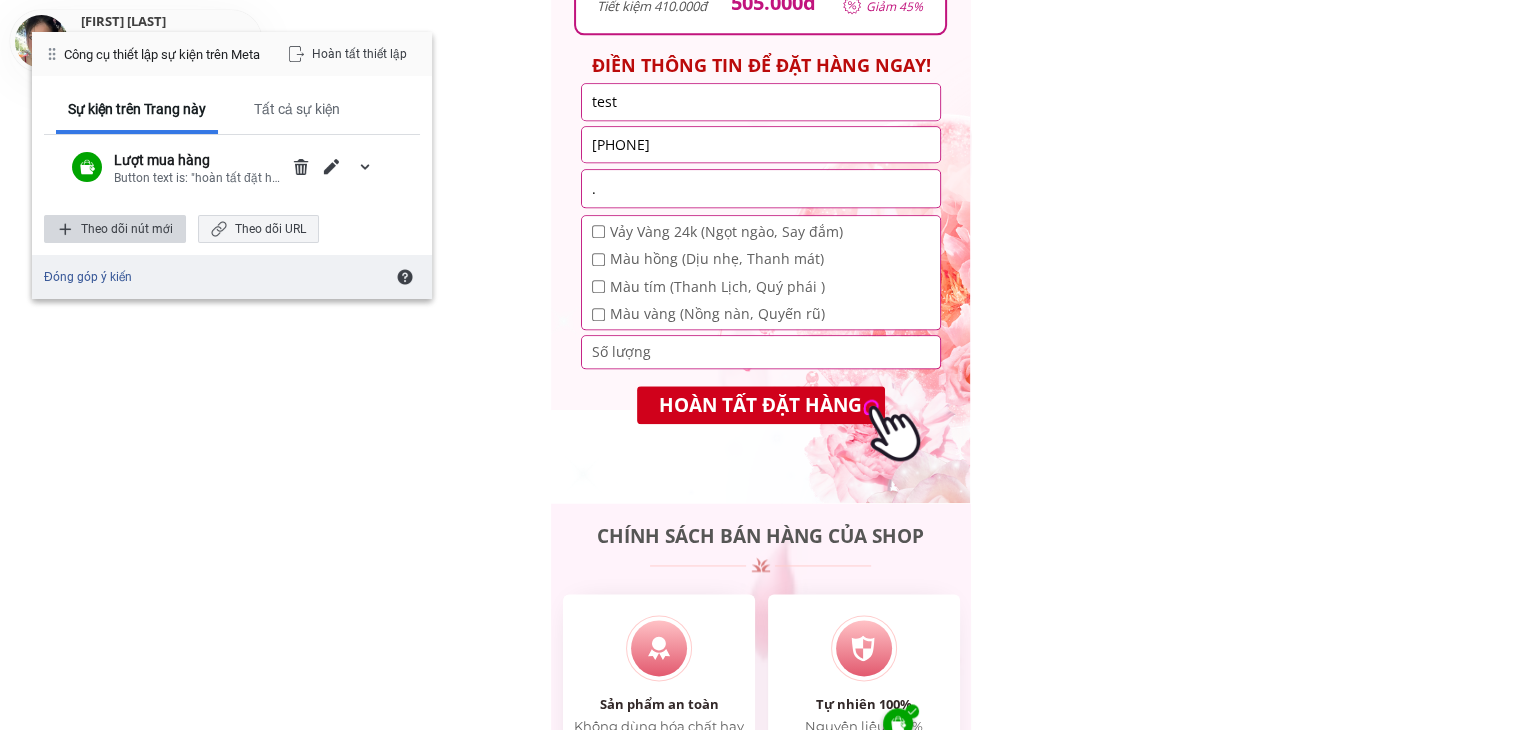 click on "Theo dõi nút mới" at bounding box center (115, 229) 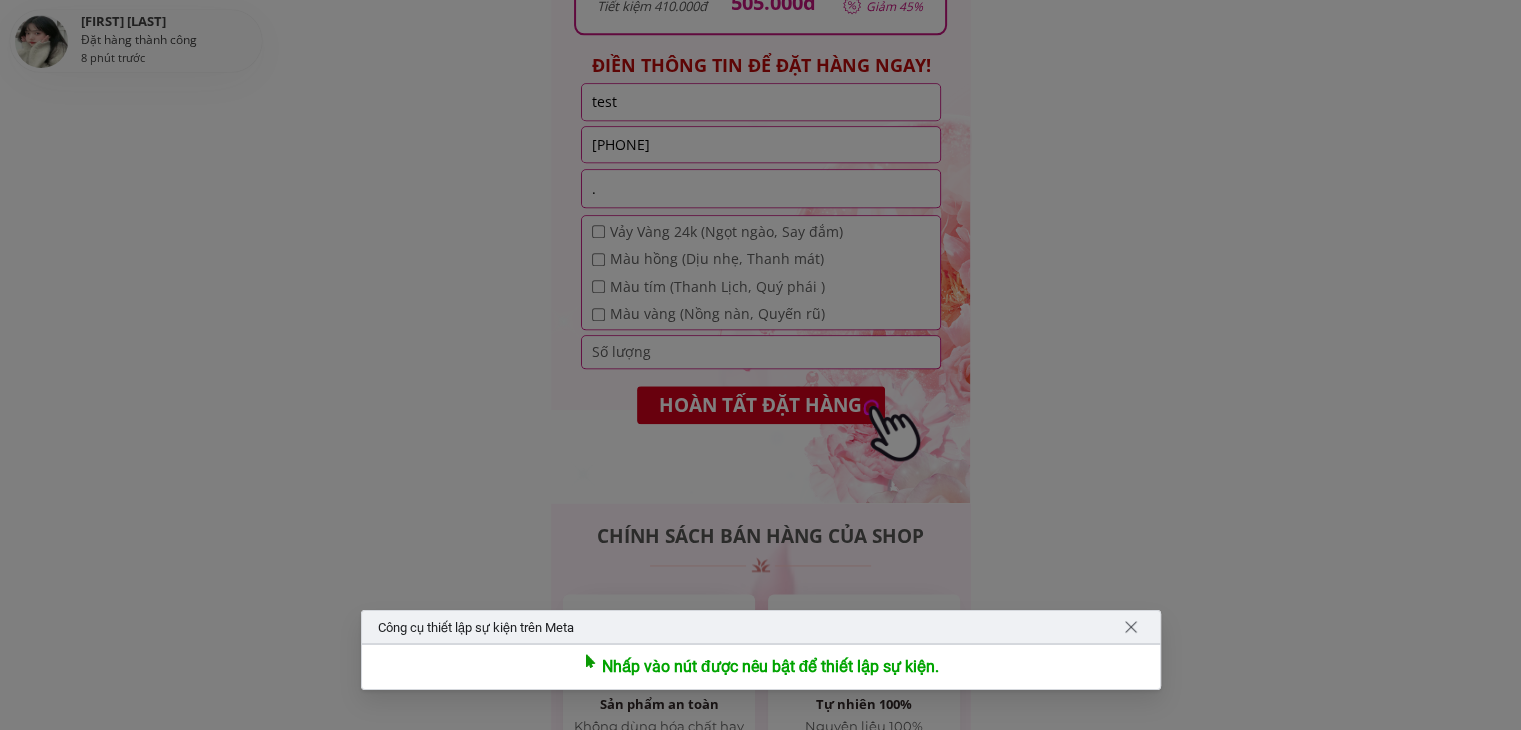 click at bounding box center [760, 365] 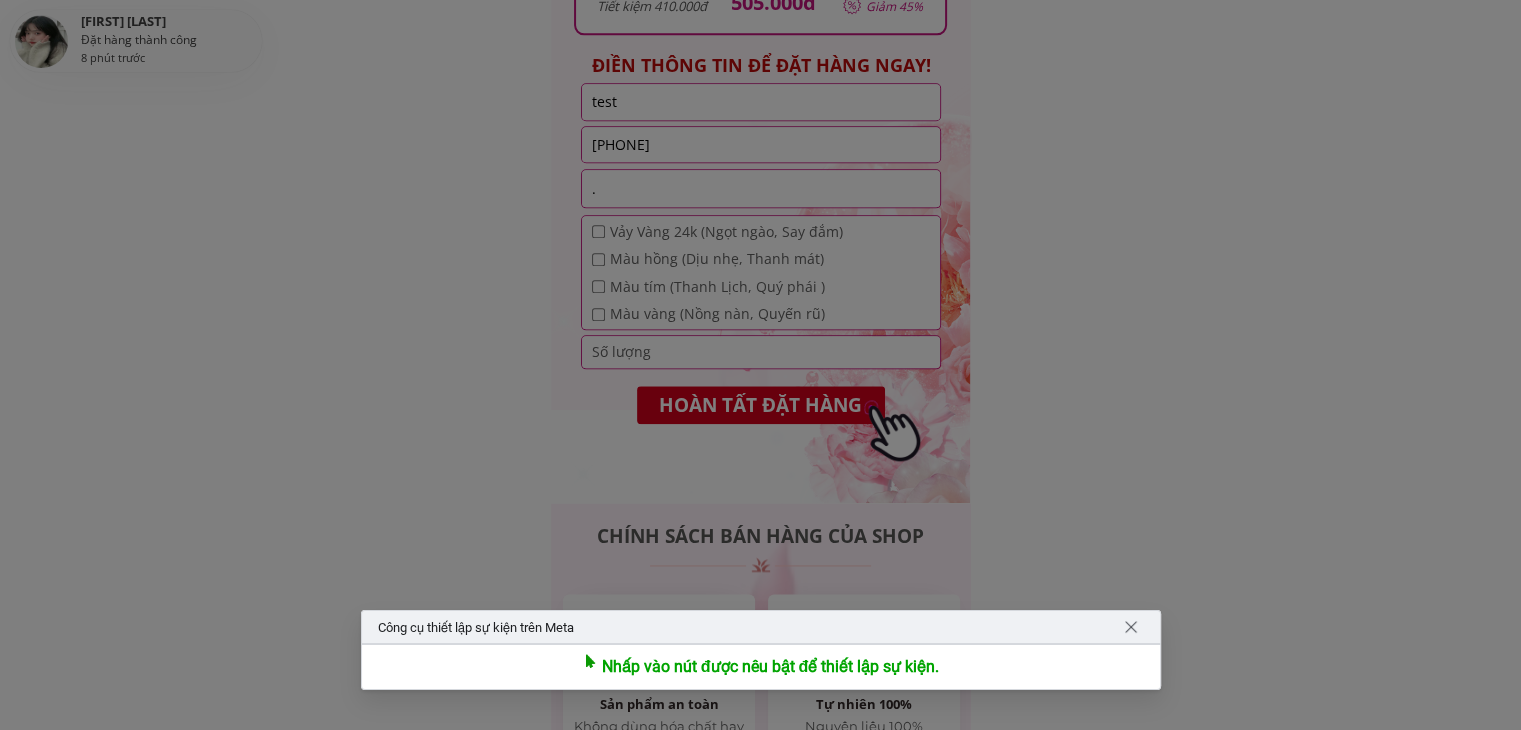 click at bounding box center [760, 365] 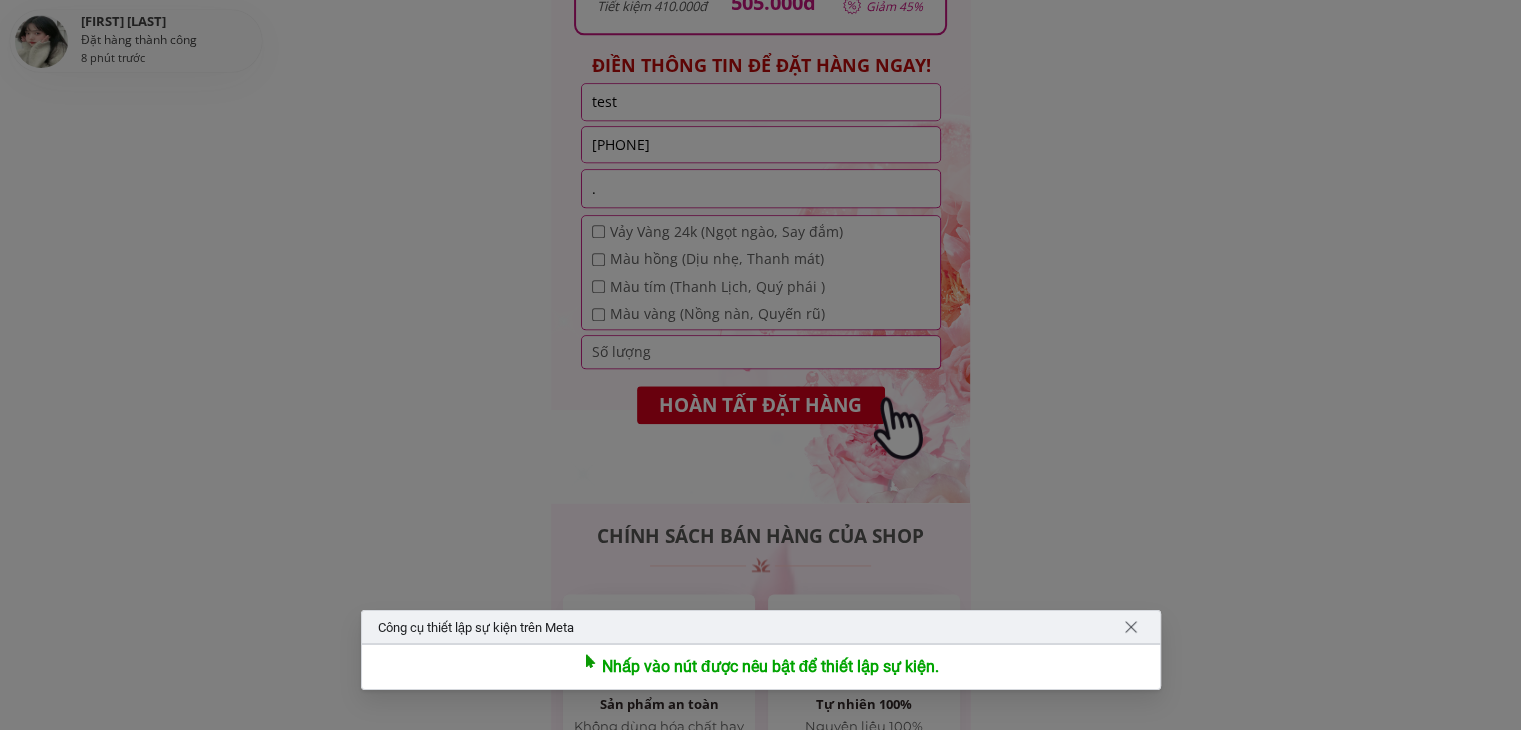 drag, startPoint x: 764, startPoint y: 401, endPoint x: 928, endPoint y: 484, distance: 183.80696 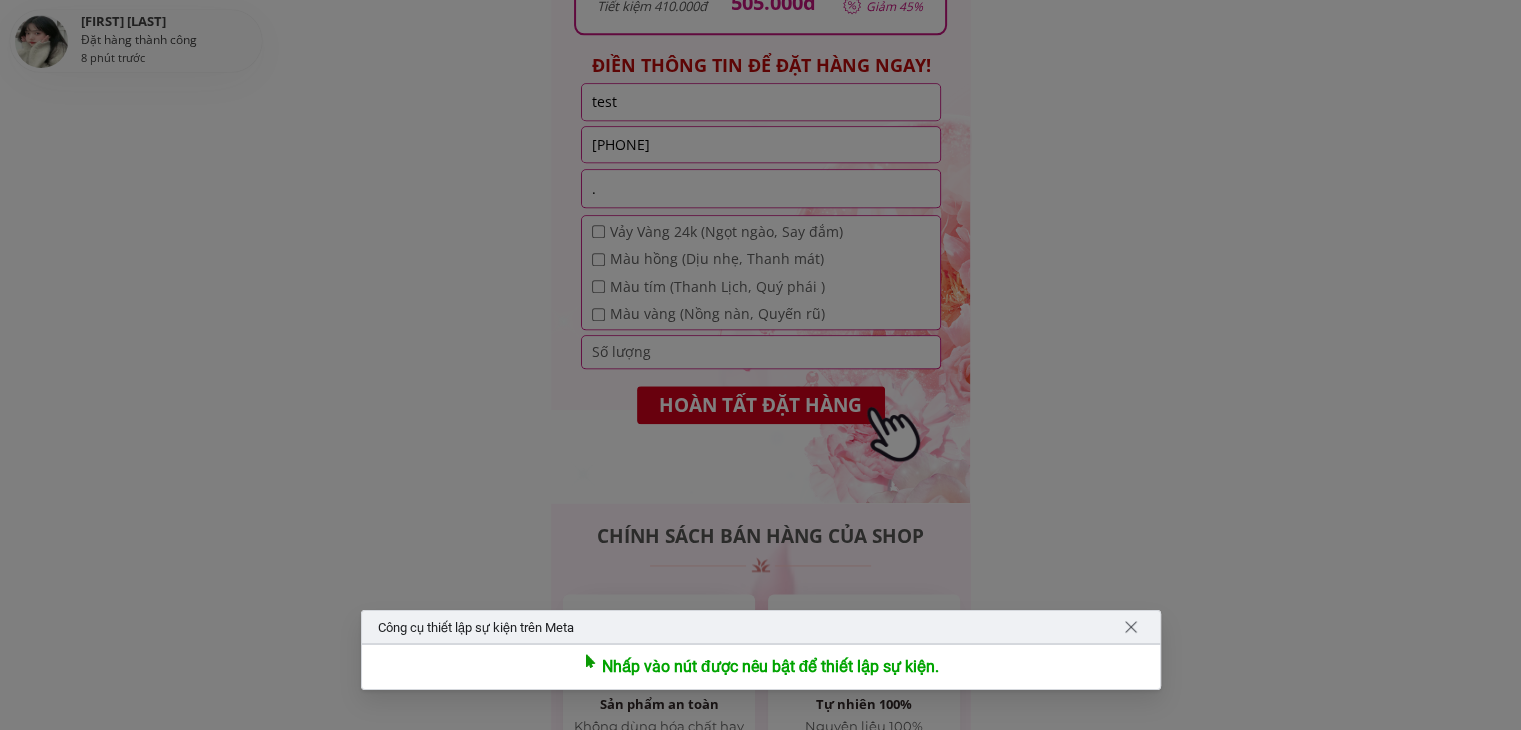 click at bounding box center [760, 365] 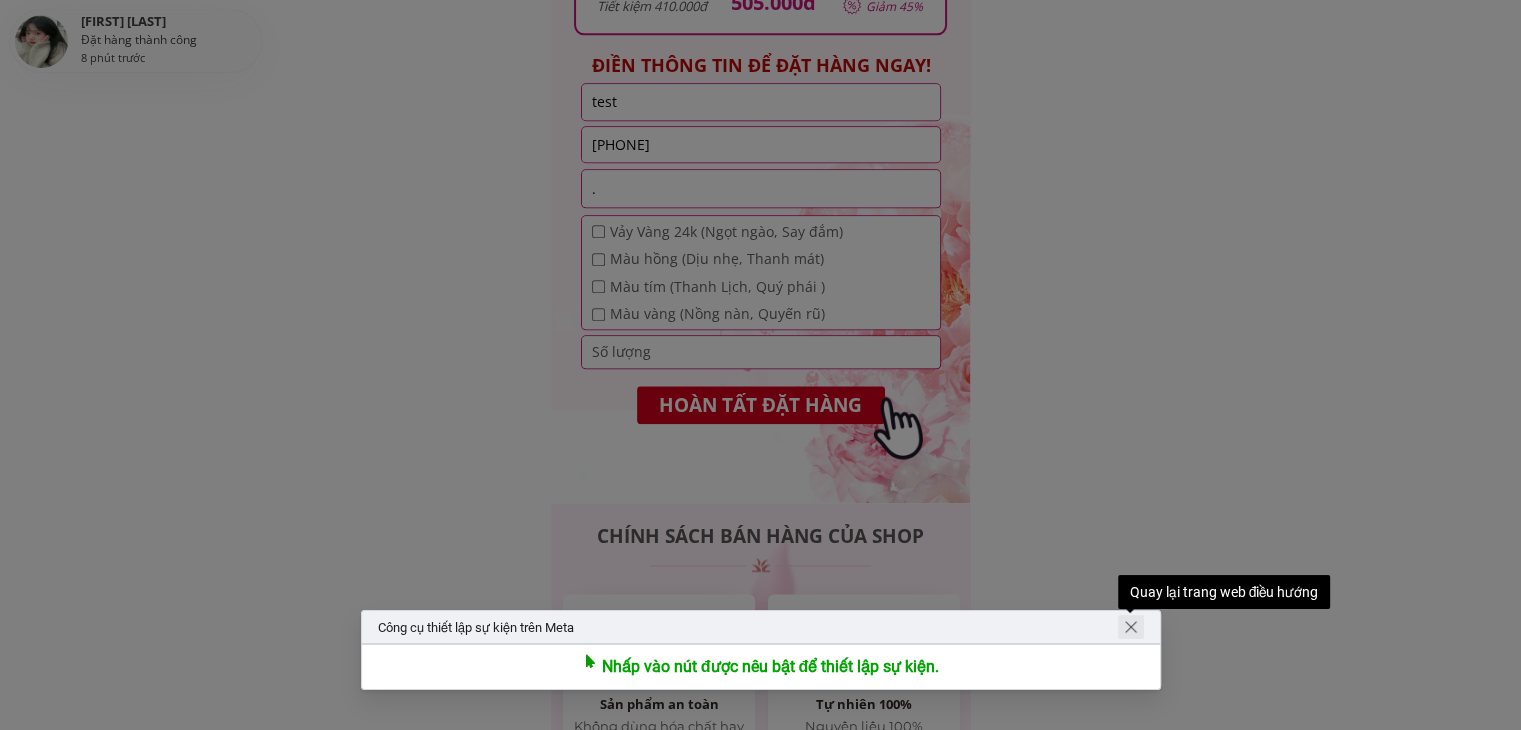 click at bounding box center [1131, 627] 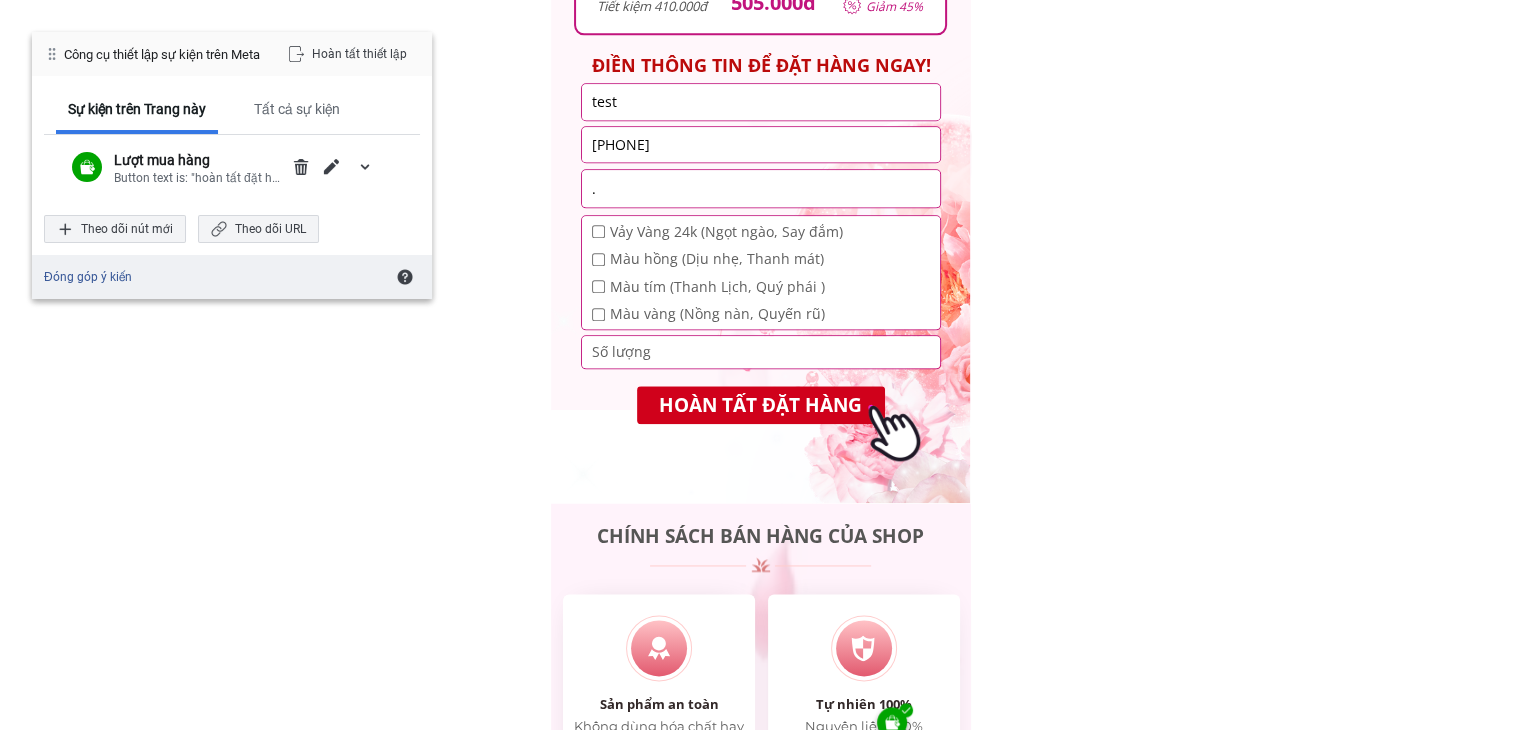click on "[PHONE]" at bounding box center (761, 144) 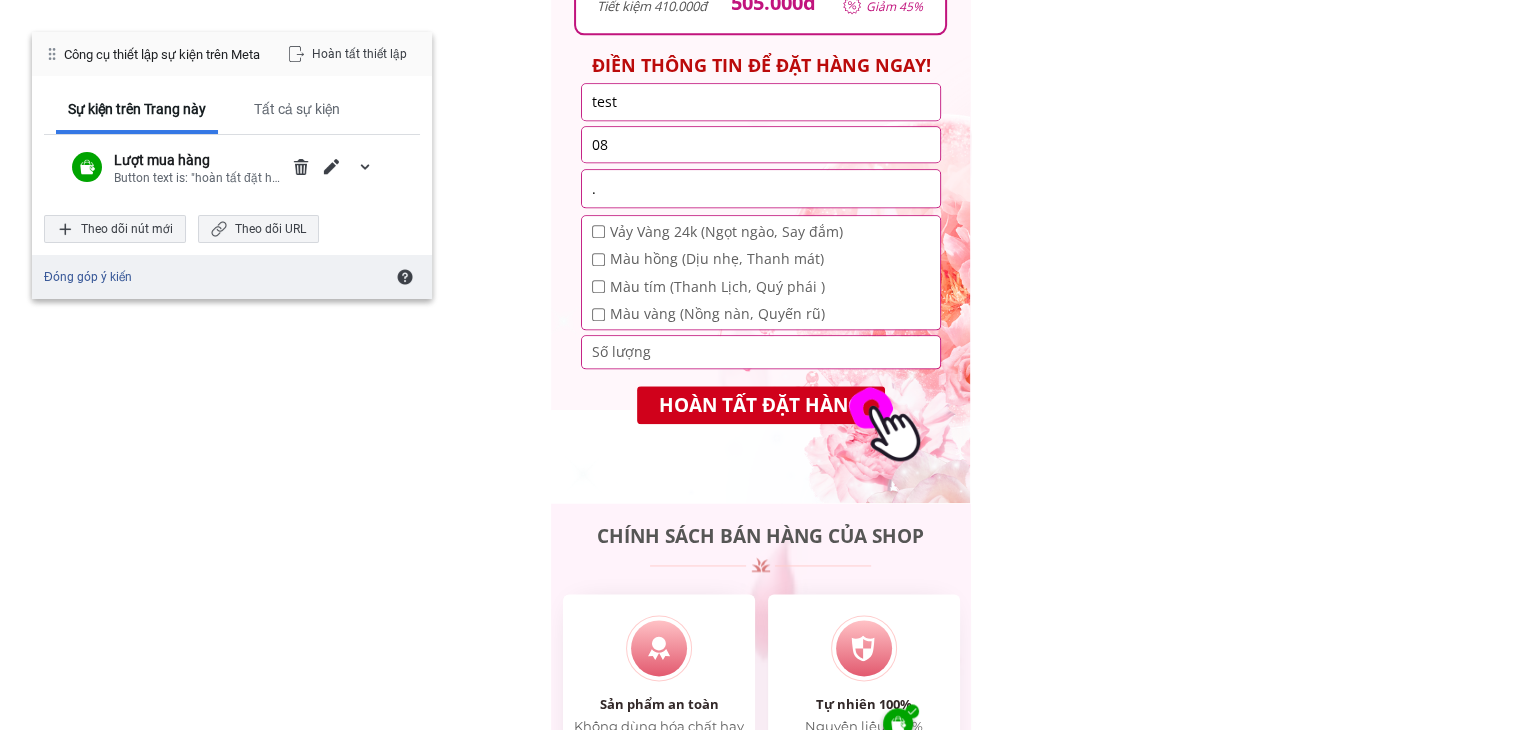 type on "0" 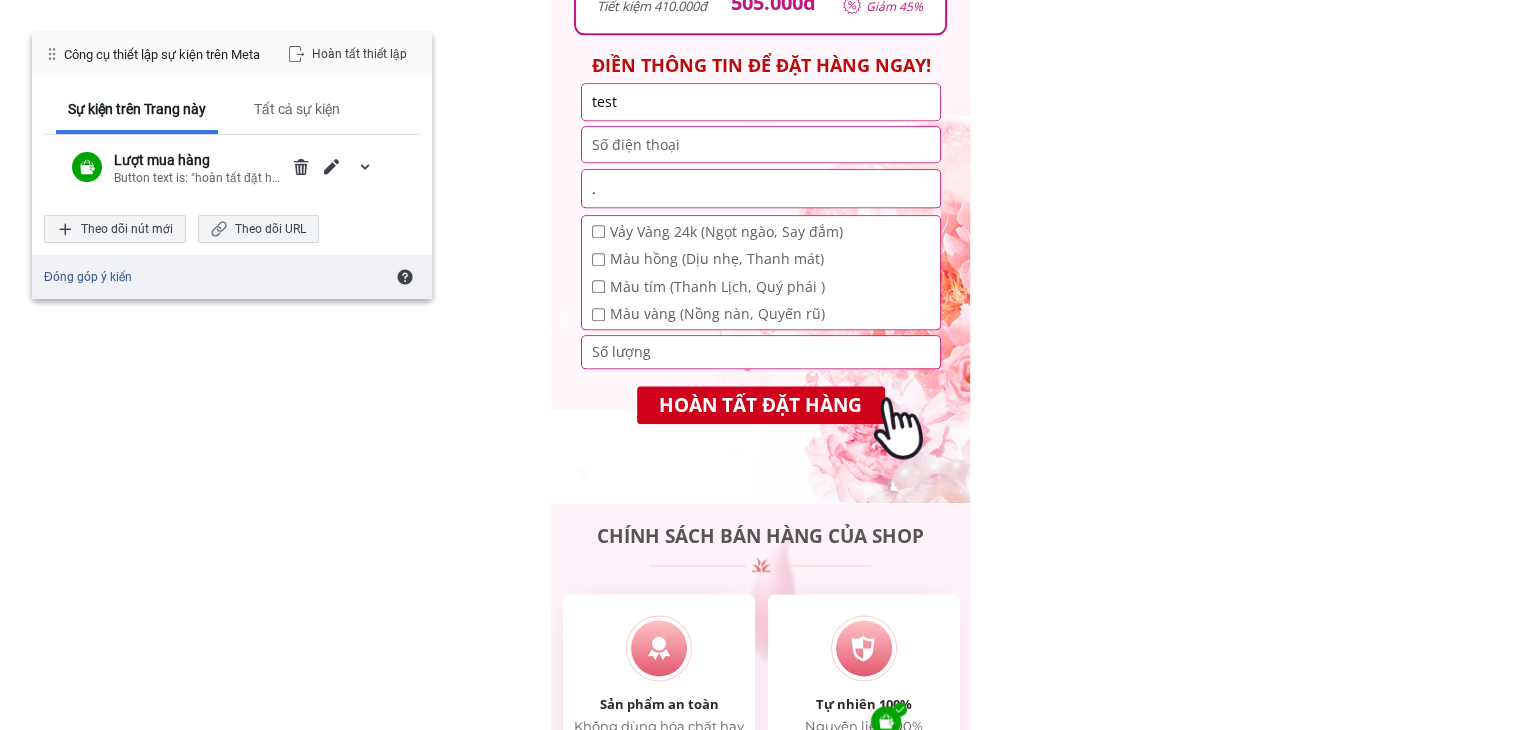 type 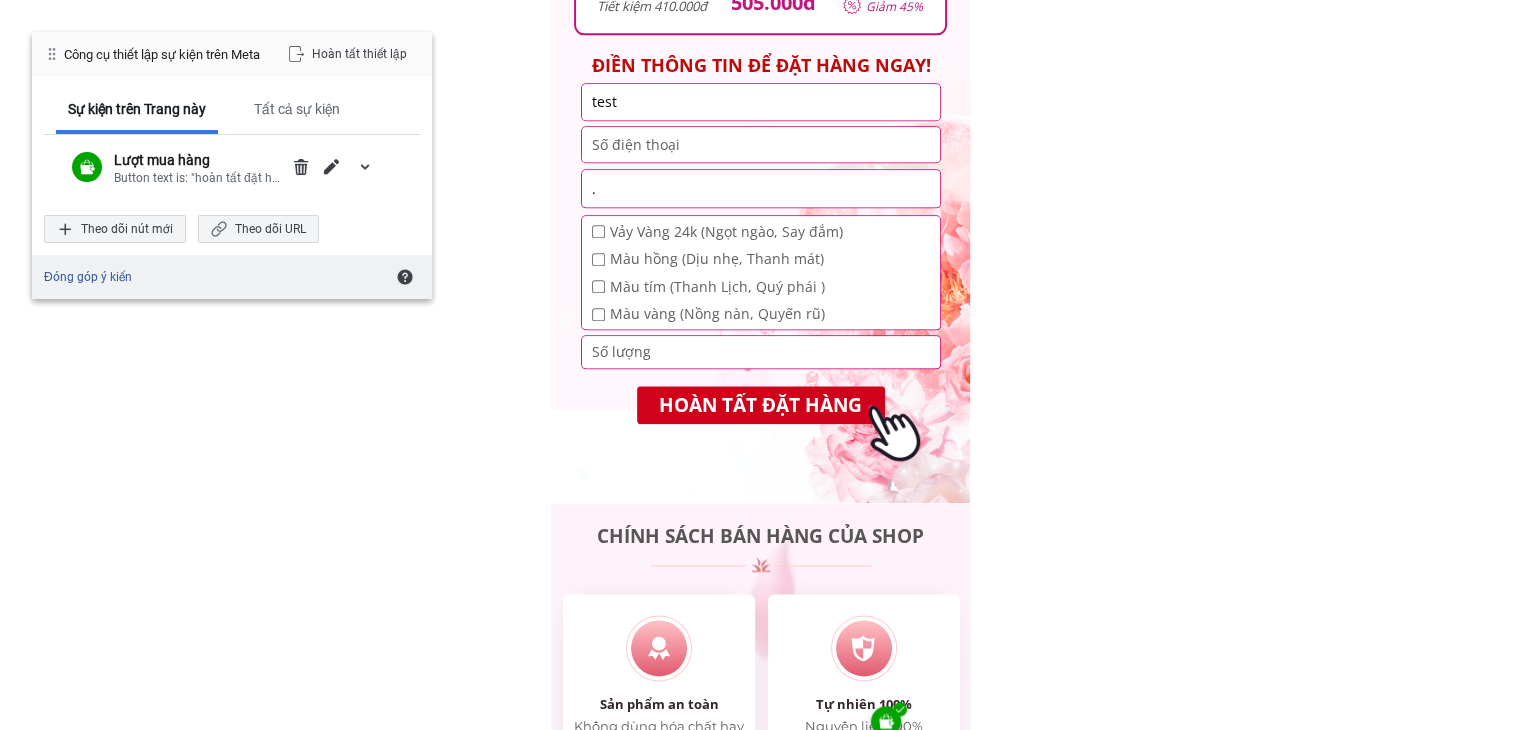 click on "." at bounding box center (761, 188) 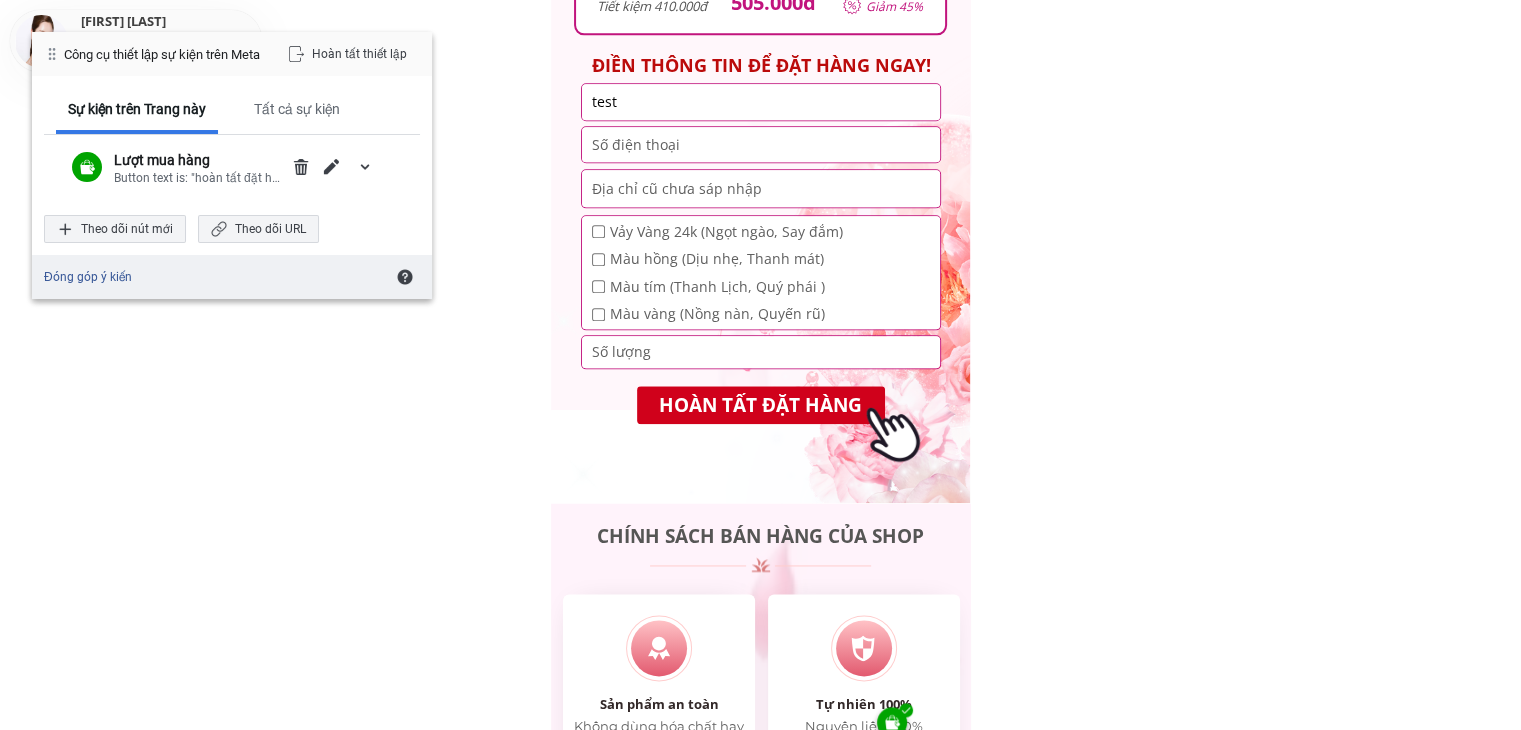 type 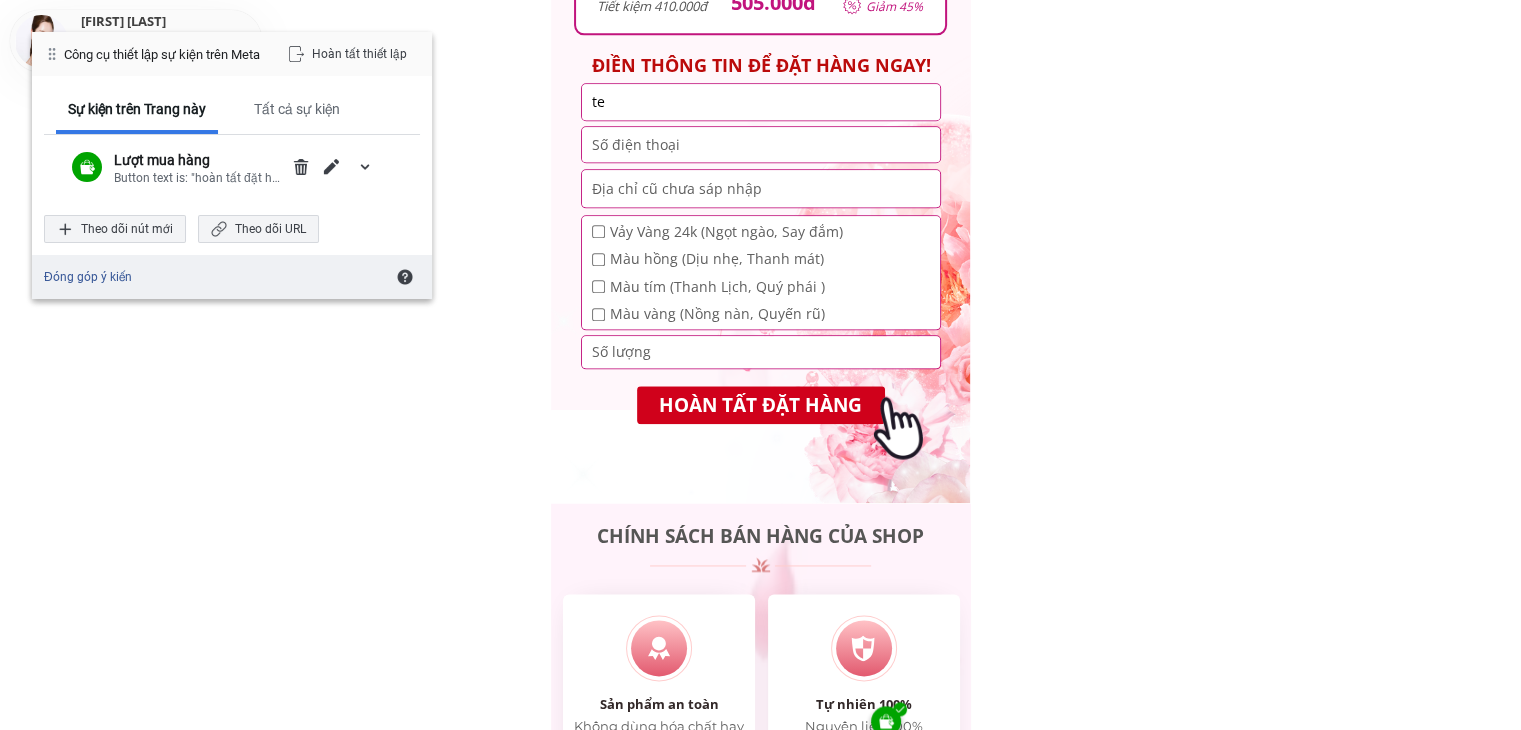 type on "t" 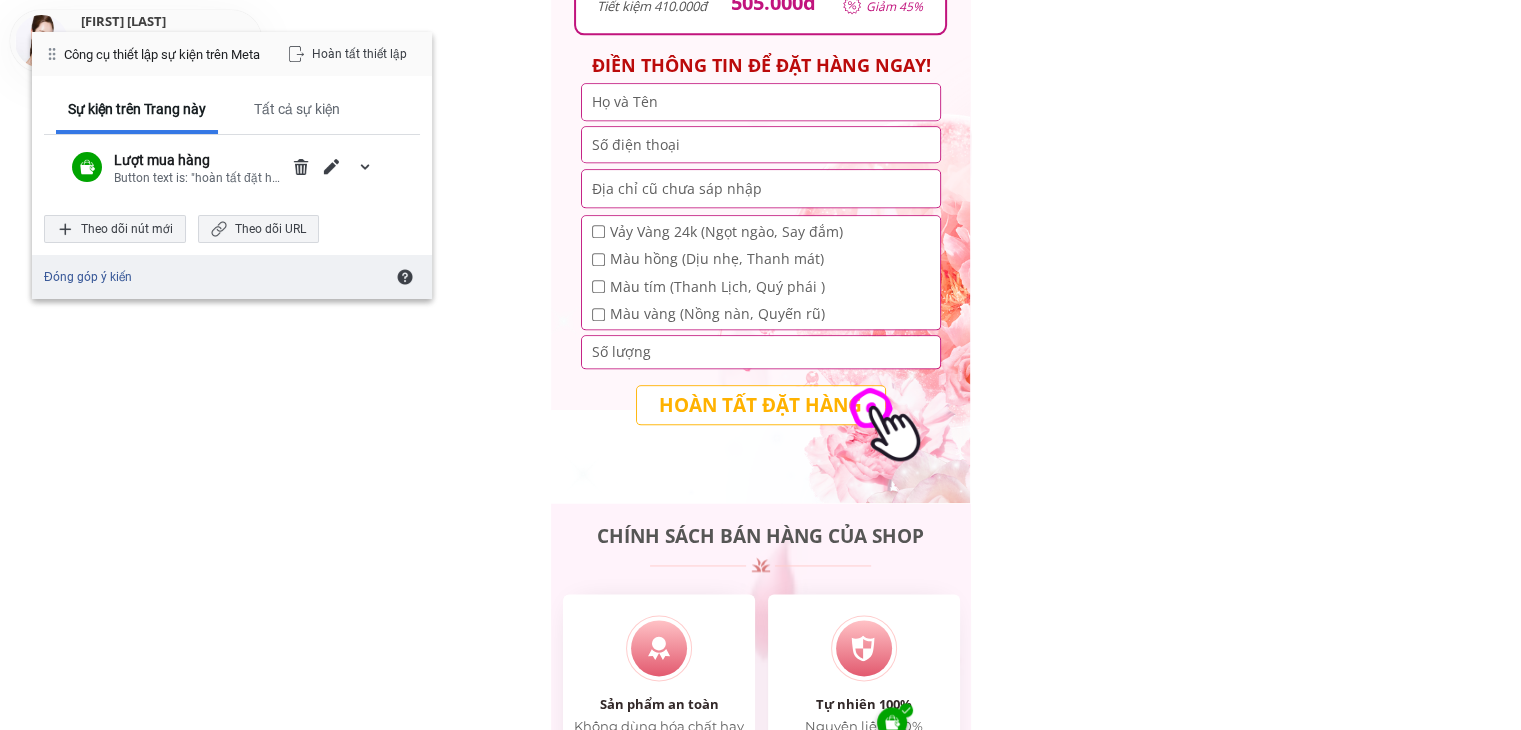 type 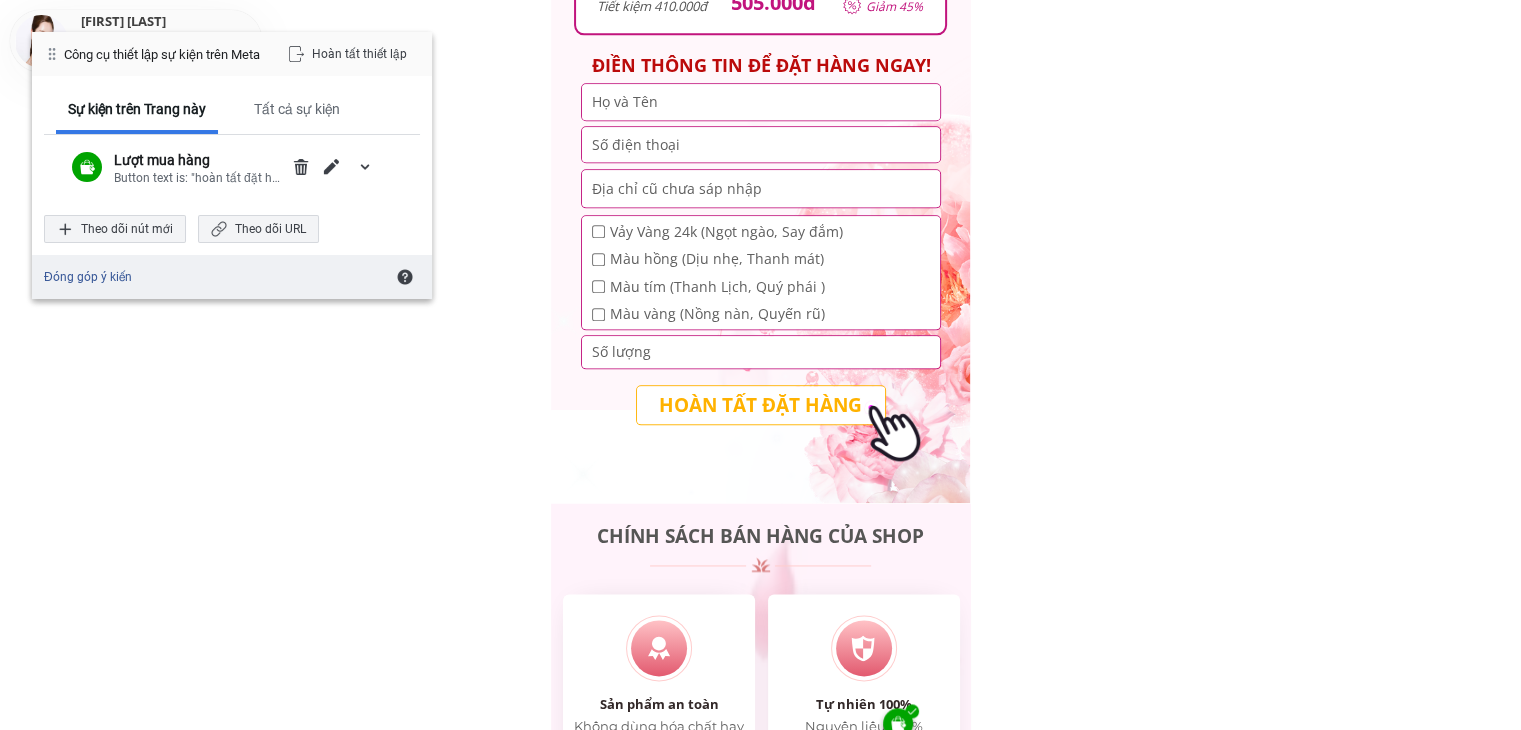 click on "HOÀN TẤT ĐẶT HÀNG" at bounding box center (760, 405) 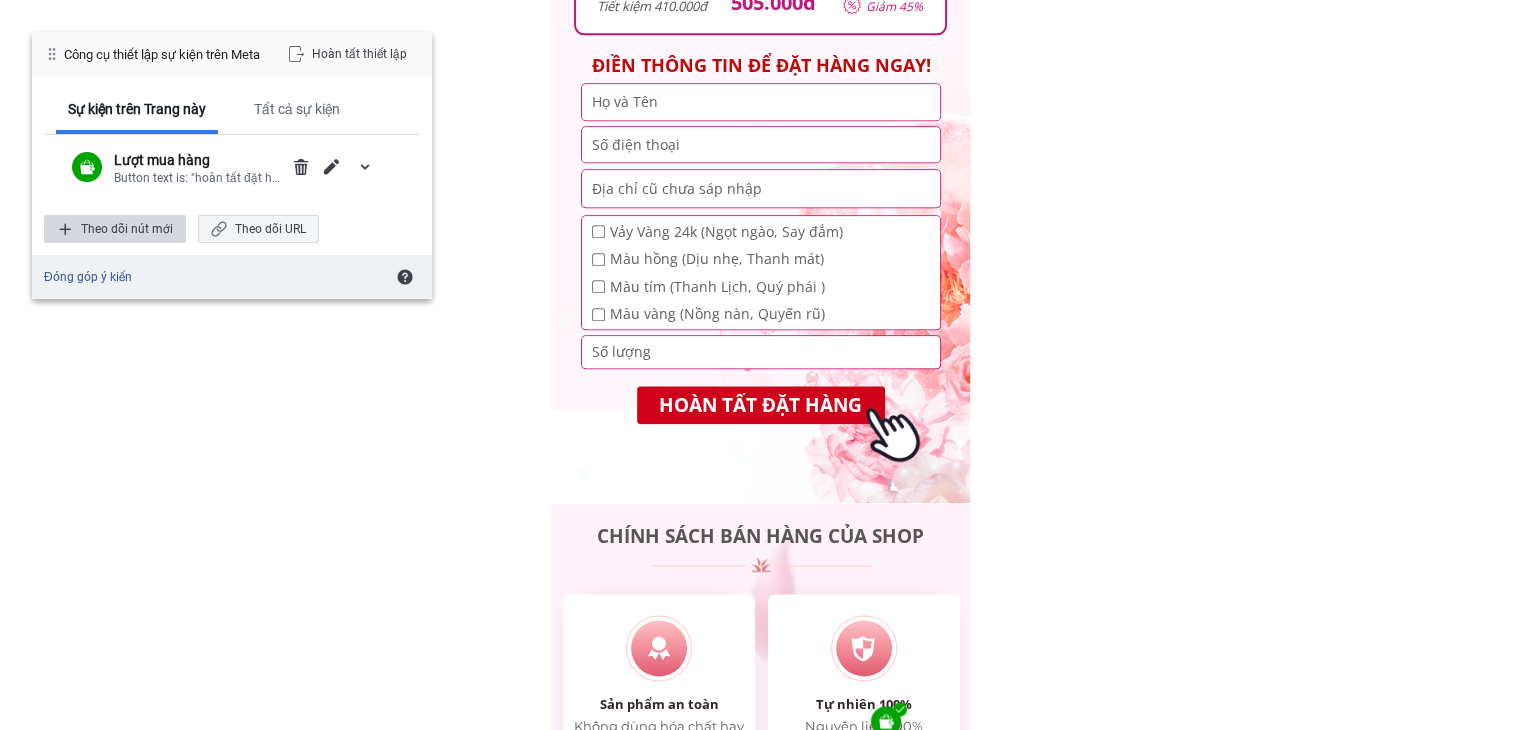 click on "Theo dõi nút mới" at bounding box center (115, 229) 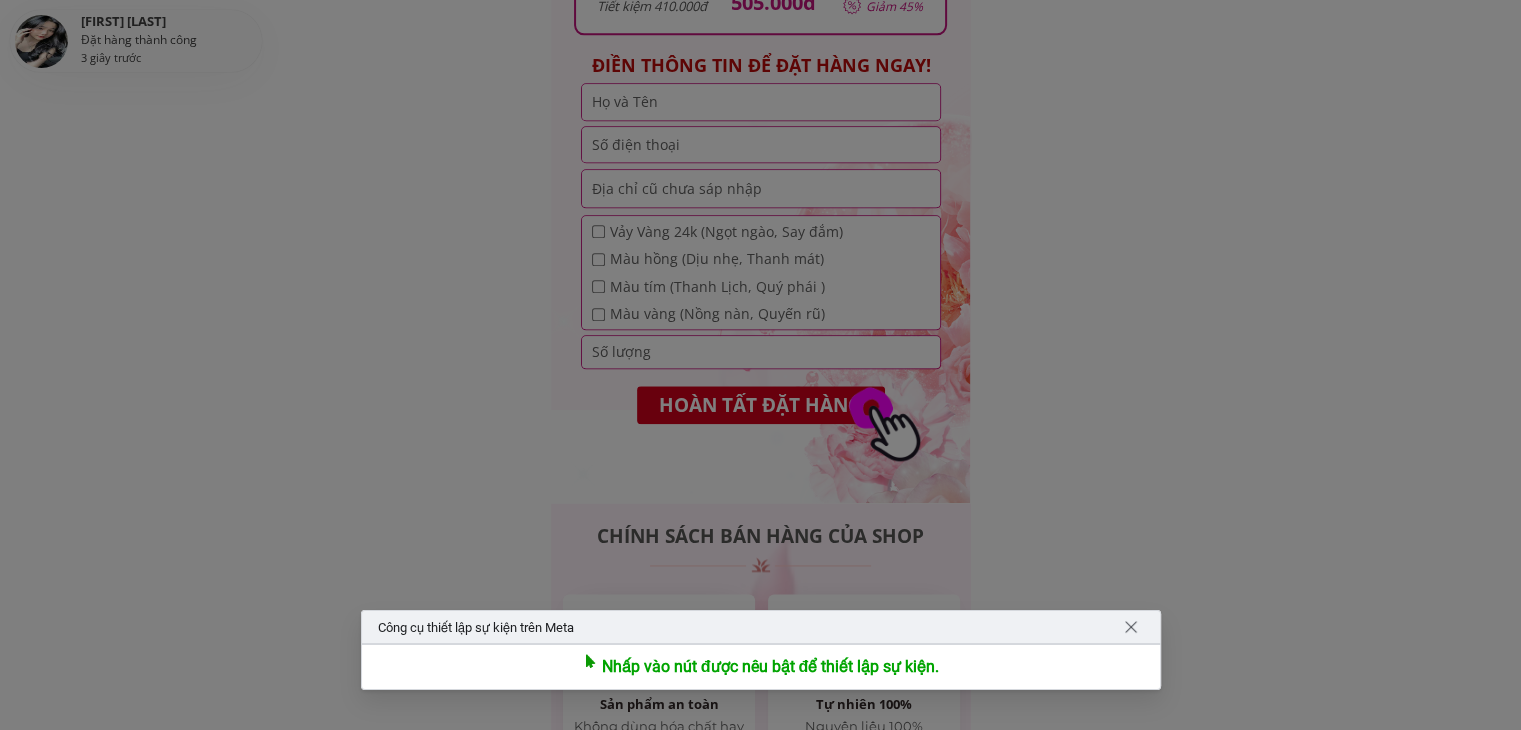 click on "Công cụ thiết lập sự kiện trên Meta" at bounding box center (476, 627) 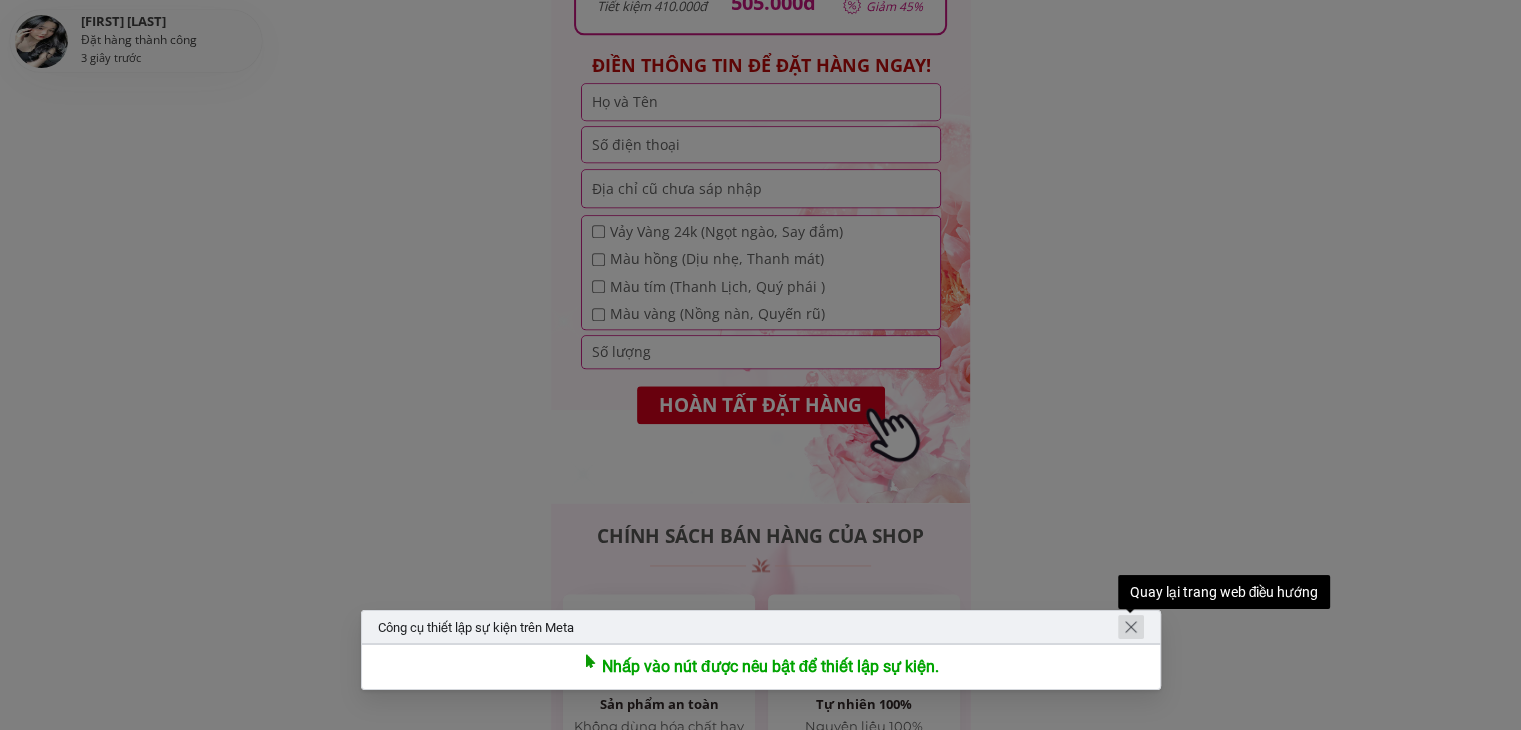 click at bounding box center (1131, 627) 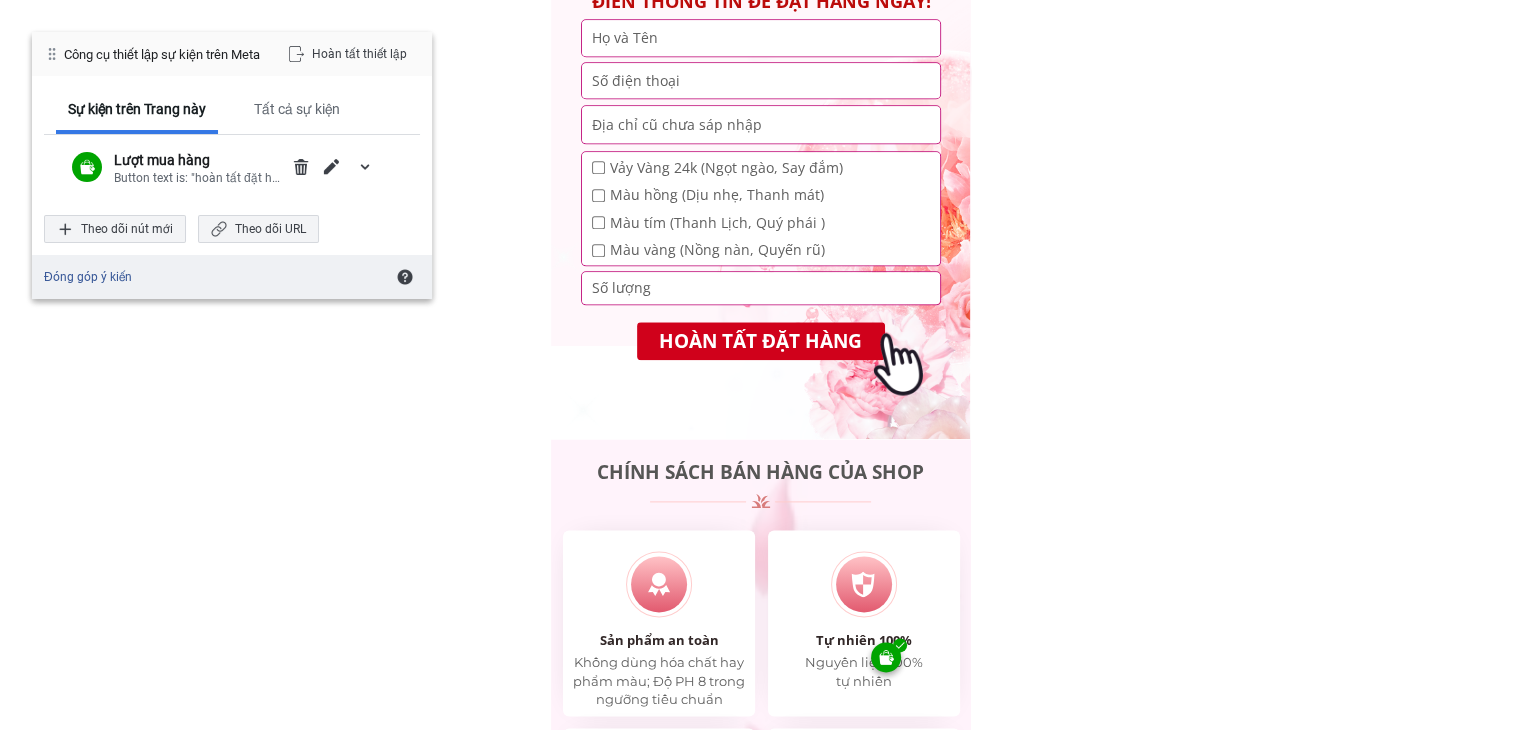 scroll, scrollTop: 10100, scrollLeft: 0, axis: vertical 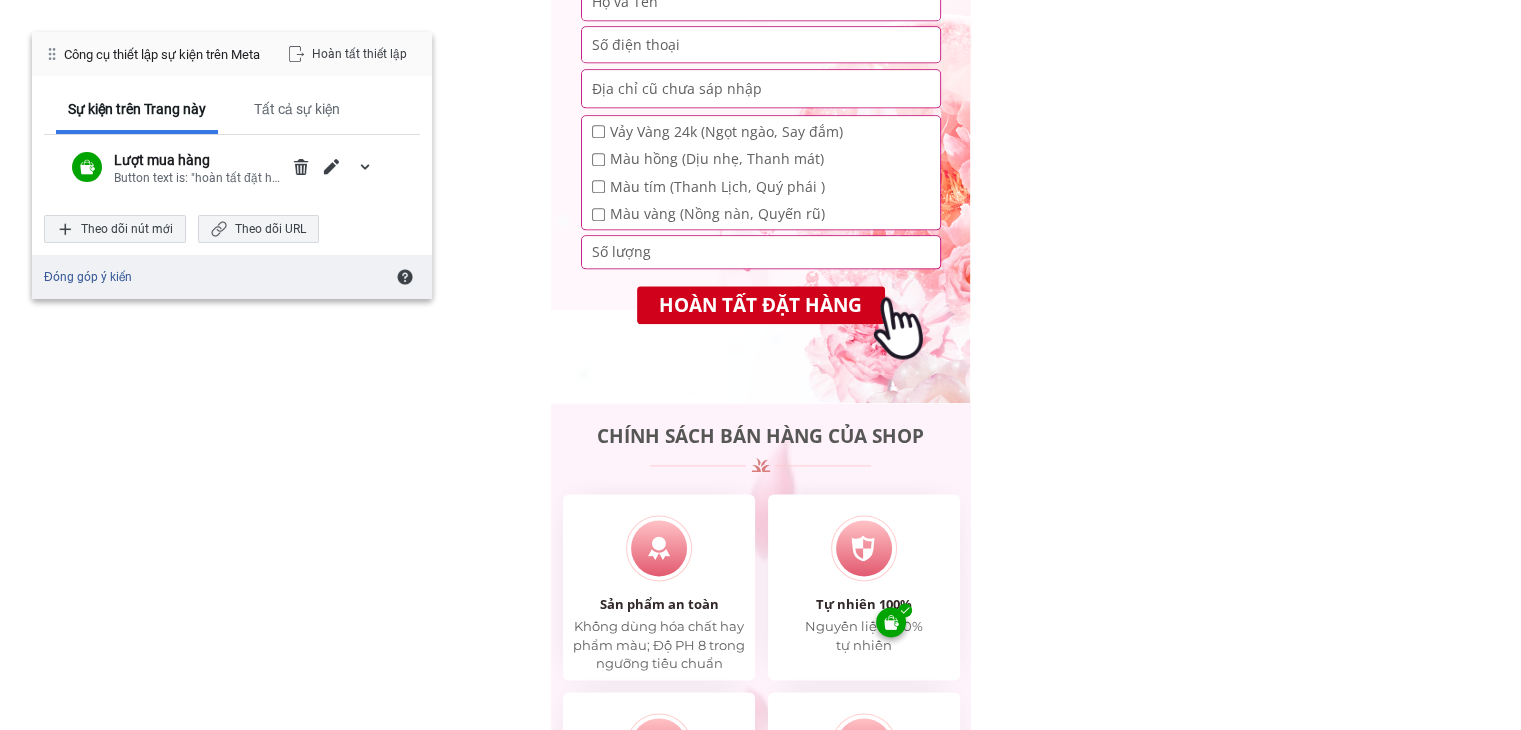 click at bounding box center [891, 622] 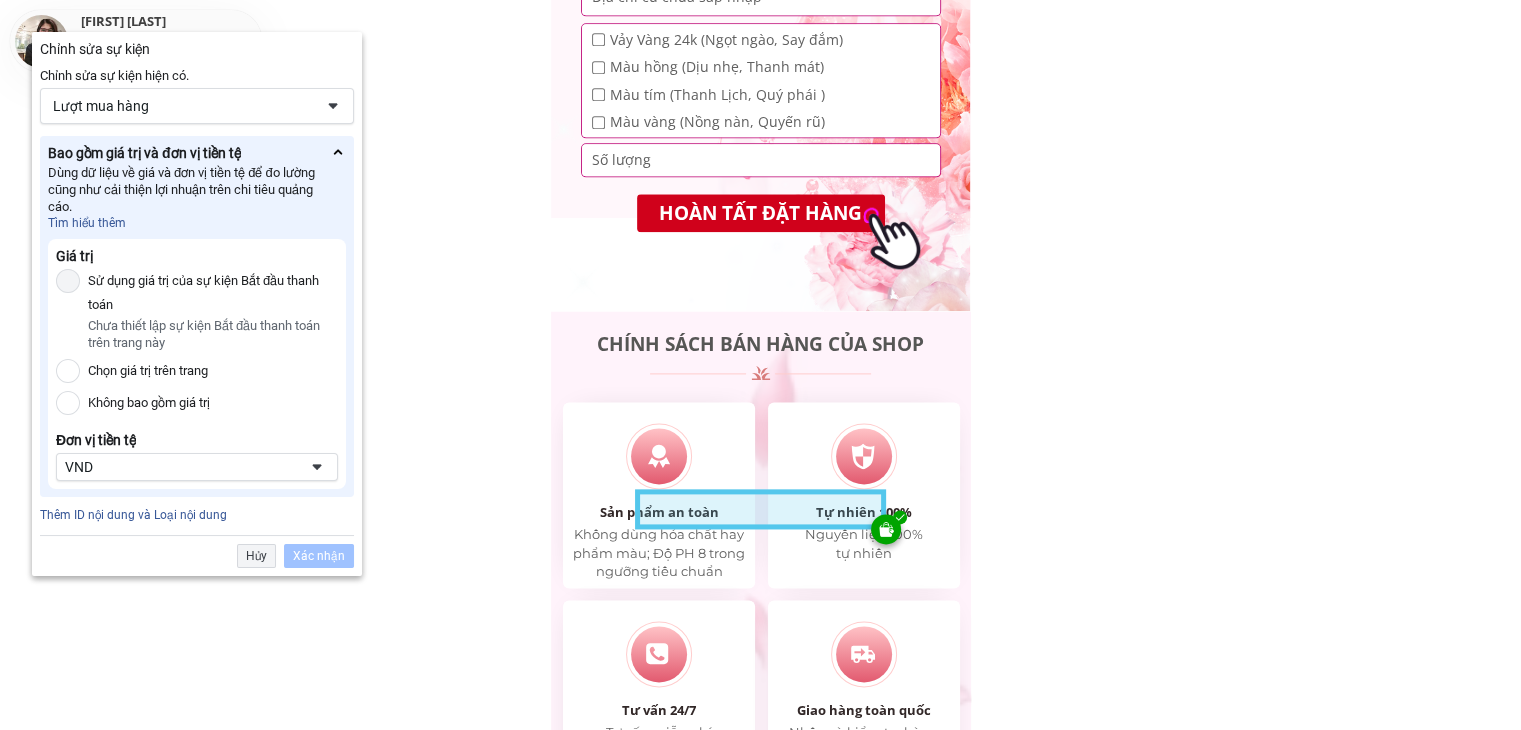 scroll, scrollTop: 10240, scrollLeft: 0, axis: vertical 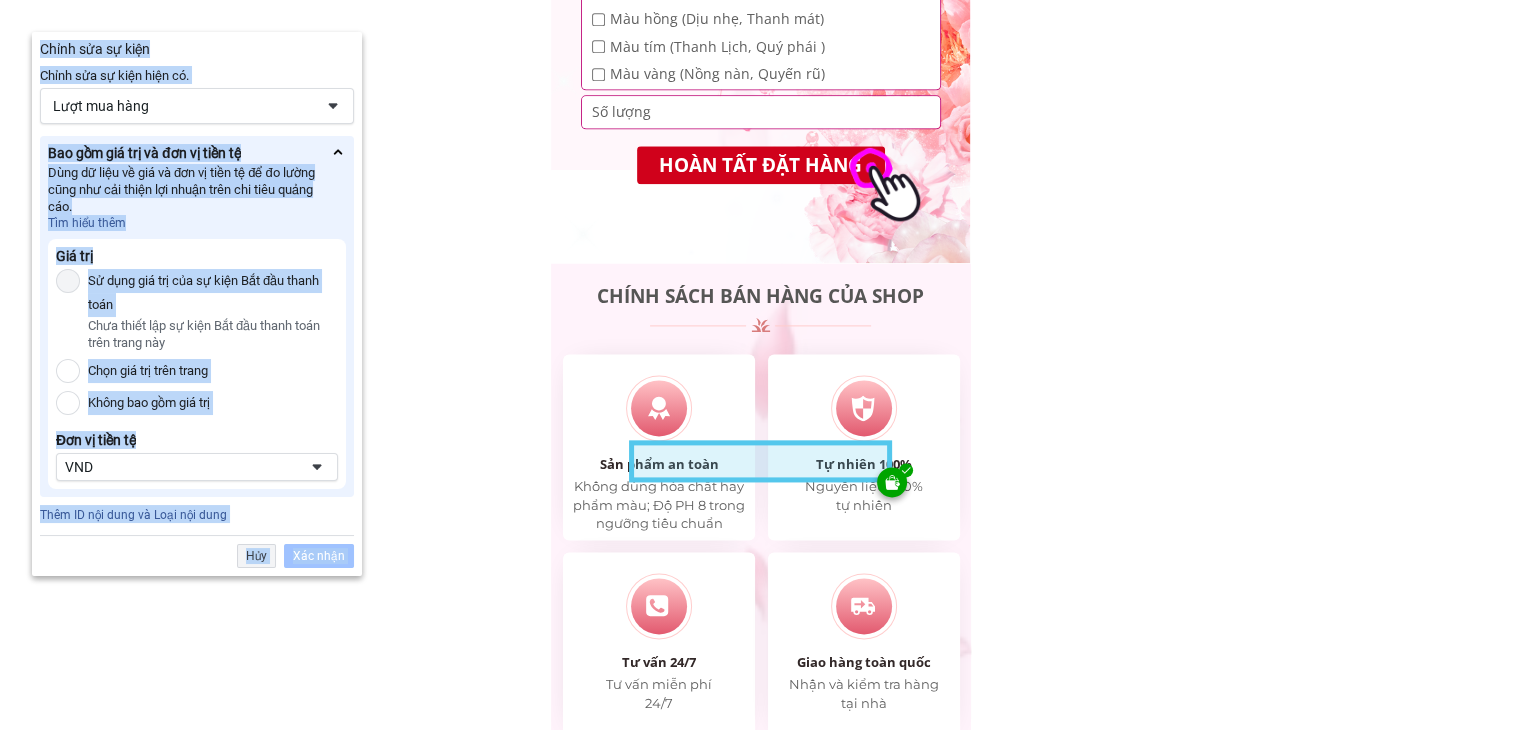drag, startPoint x: 749, startPoint y: 466, endPoint x: 754, endPoint y: 316, distance: 150.08331 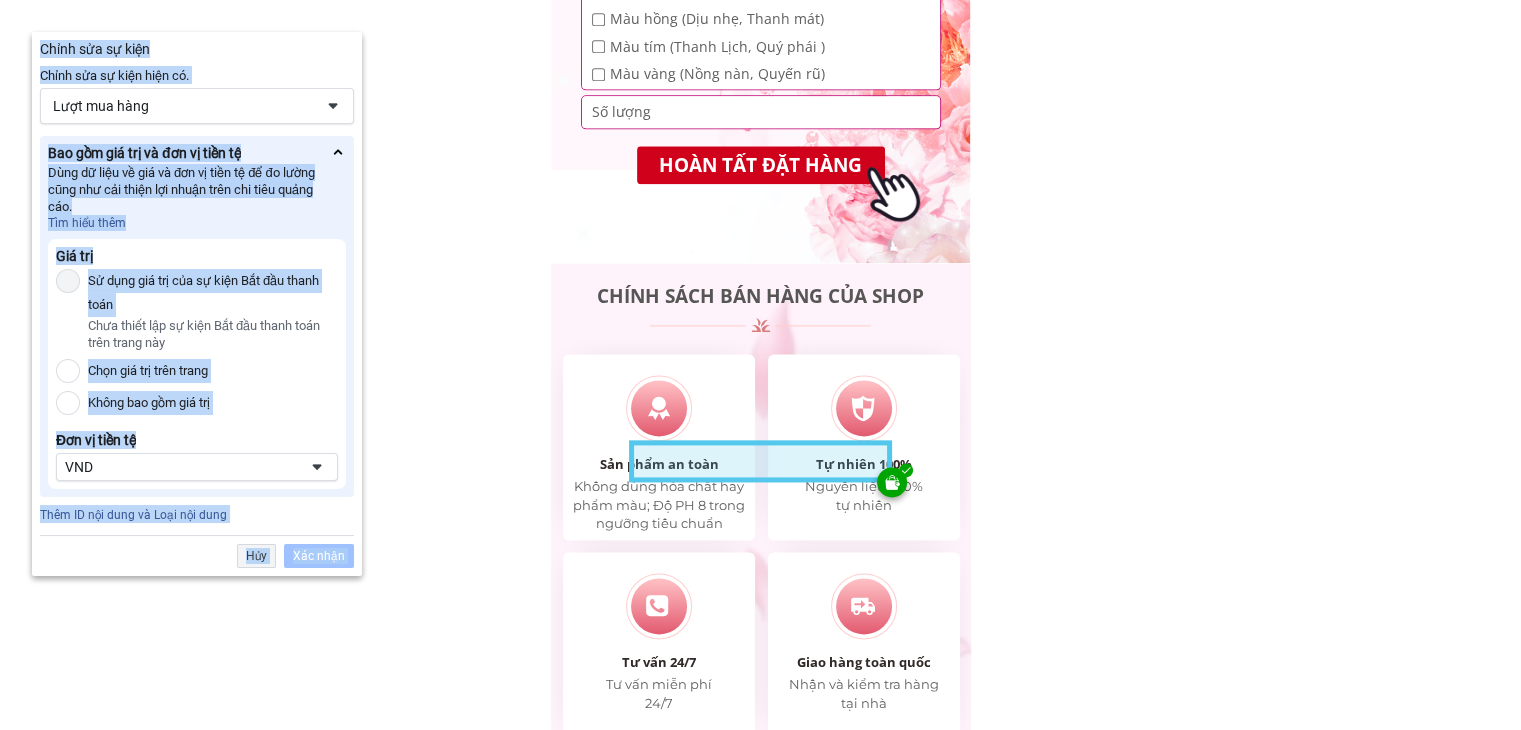 click on "Tổng quan Đánh giá Mô tả Ưu Đãi Tặng Kèm GEL RỬA MẶT THẢO DƯỢC Làm Đẹp Từ Tự Nhiên AN TOÀN LÀNH TÍNH CHO MỌI LOẠI DA aa -45% 235.000 đ 165.000đ Ưu đãi giờ vàng Kết thúc sau 00 11 55 04 : : SỮA TẮM TRẮNG DA HƯƠNG NƯỚC HOA SẢN PHẨM BÁN CHẠY IN 2024 Dưỡng da trắng sáng chuẩn Hàn GIÂY       SẢN PHẨM ĐƯỢC BÁN RA 1 NHẬP KHẨU CHÍNH NGẠCH 3 Sữa tắm hương nước hoa Lanuty nuôi dưỡng làn da sáng mịn rạng ngời, tăng cường hiệu quả chống oxy hóa... Đã bán  102.8K 4.9/5 (69.5k) Miễn phí vận chuyển TẶNG BÔNG TẮM TẠO BỌT Áp dụng cho tất cả đơn hàng TẶNG BÔNG TẮM VÀ 10 PHONG BAO LÌ XÌ Tran thi kim chi Đặt hàng thành công 40 phút trước Áp dụng cho tất cả đơn hàng Trị giá: 50.000đ TẶNG BÔNG TẮM TẠO BỌT Mua 2 tặng 3 (Khi mua combo) Sản phẩm hàng đầu Top 3 Mỹ phẩm bán chạy CAM KẾT test" at bounding box center (760, -4478) 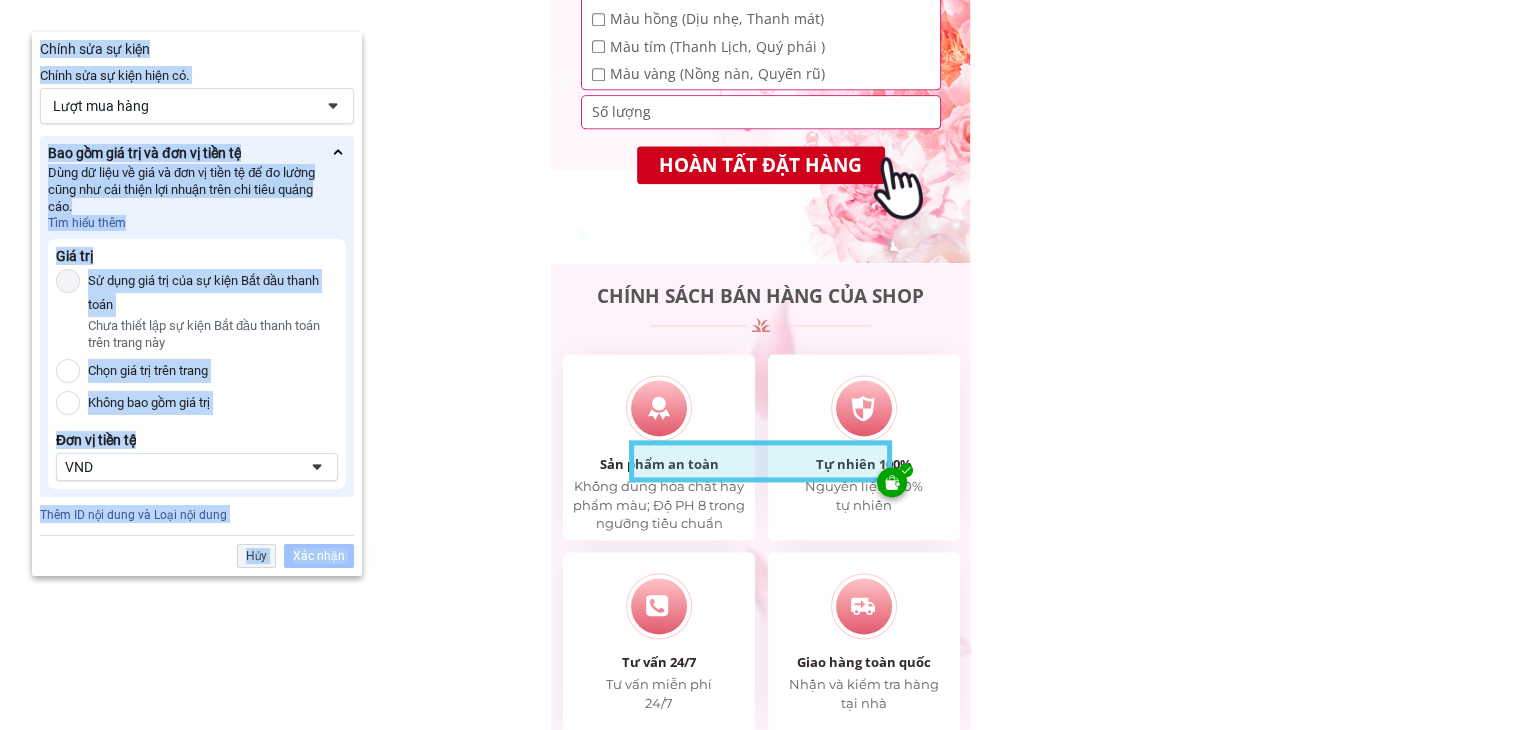 click on "Tổng quan Đánh giá Mô tả Ưu Đãi Tặng Kèm GEL RỬA MẶT THẢO DƯỢC Làm Đẹp Từ Tự Nhiên AN TOÀN LÀNH TÍNH CHO MỌI LOẠI DA aa -45% 235.000 đ 165.000đ Ưu đãi giờ vàng Kết thúc sau 00 11 55 04 : : SỮA TẮM TRẮNG DA HƯƠNG NƯỚC HOA SẢN PHẨM BÁN CHẠY IN 2024 Dưỡng da trắng sáng chuẩn Hàn GIÂY       SẢN PHẨM ĐƯỢC BÁN RA 1 NHẬP KHẨU CHÍNH NGẠCH 3 Sữa tắm hương nước hoa Lanuty nuôi dưỡng làn da sáng mịn rạng ngời, tăng cường hiệu quả chống oxy hóa... Đã bán  102.8K 4.9/5 (69.5k) Miễn phí vận chuyển TẶNG BÔNG TẮM TẠO BỌT Áp dụng cho tất cả đơn hàng TẶNG BÔNG TẮM VÀ 10 PHONG BAO LÌ XÌ Tran thi kim chi Đặt hàng thành công 40 phút trước Áp dụng cho tất cả đơn hàng Trị giá: 50.000đ TẶNG BÔNG TẮM TẠO BỌT Mua 2 tặng 3 (Khi mua combo) Sản phẩm hàng đầu Top 3 Mỹ phẩm bán chạy CAM KẾT test" at bounding box center (760, -4478) 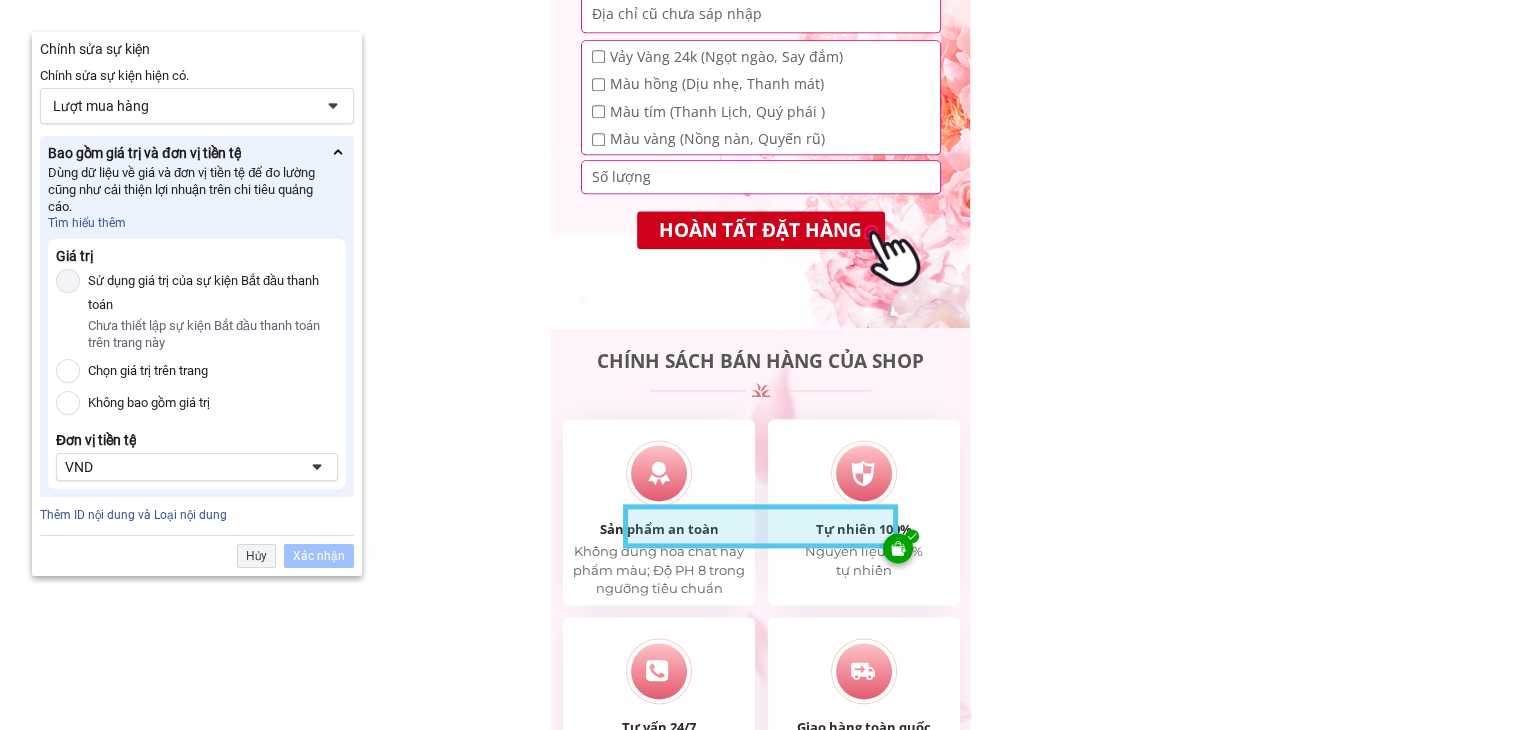 scroll, scrollTop: 10140, scrollLeft: 0, axis: vertical 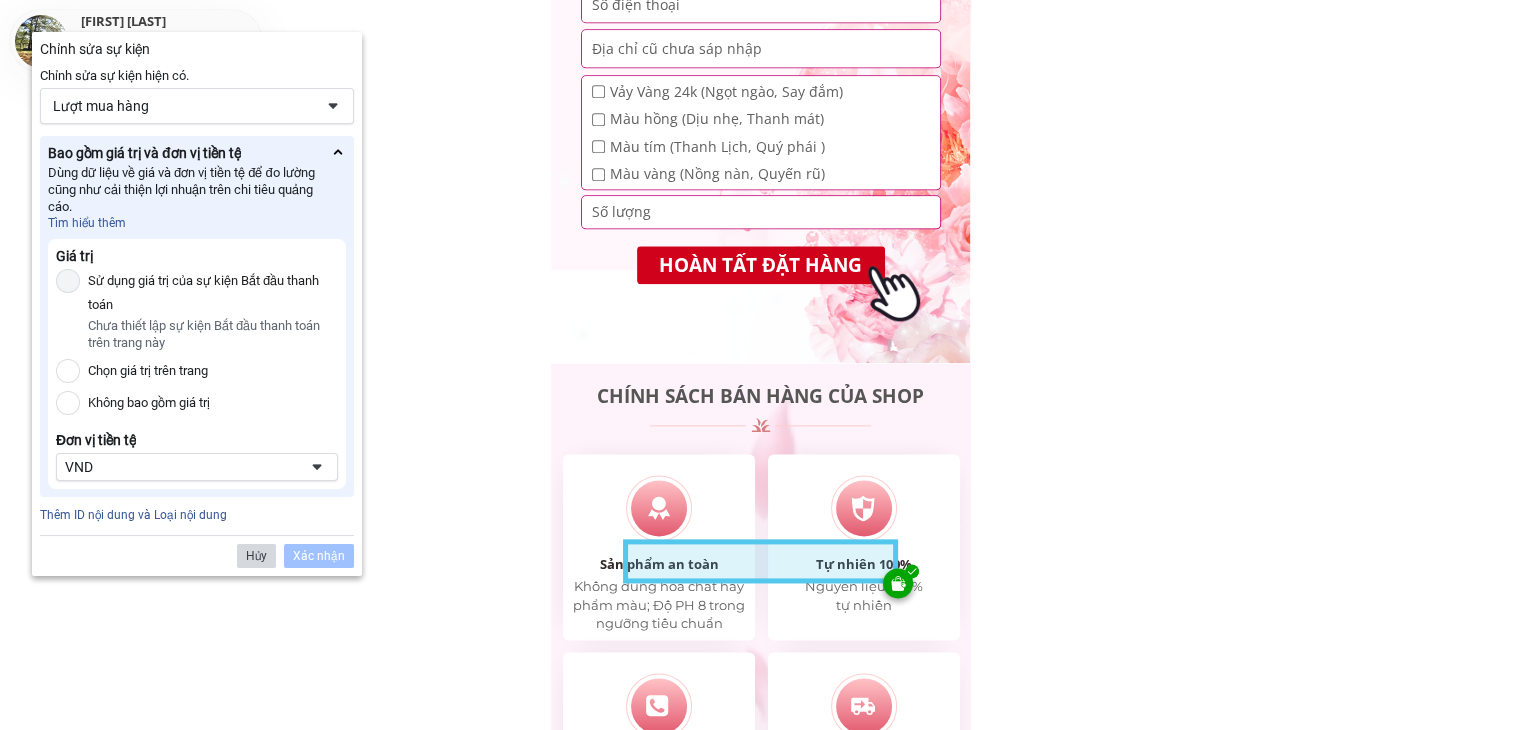 click on "Hủy" at bounding box center [256, 556] 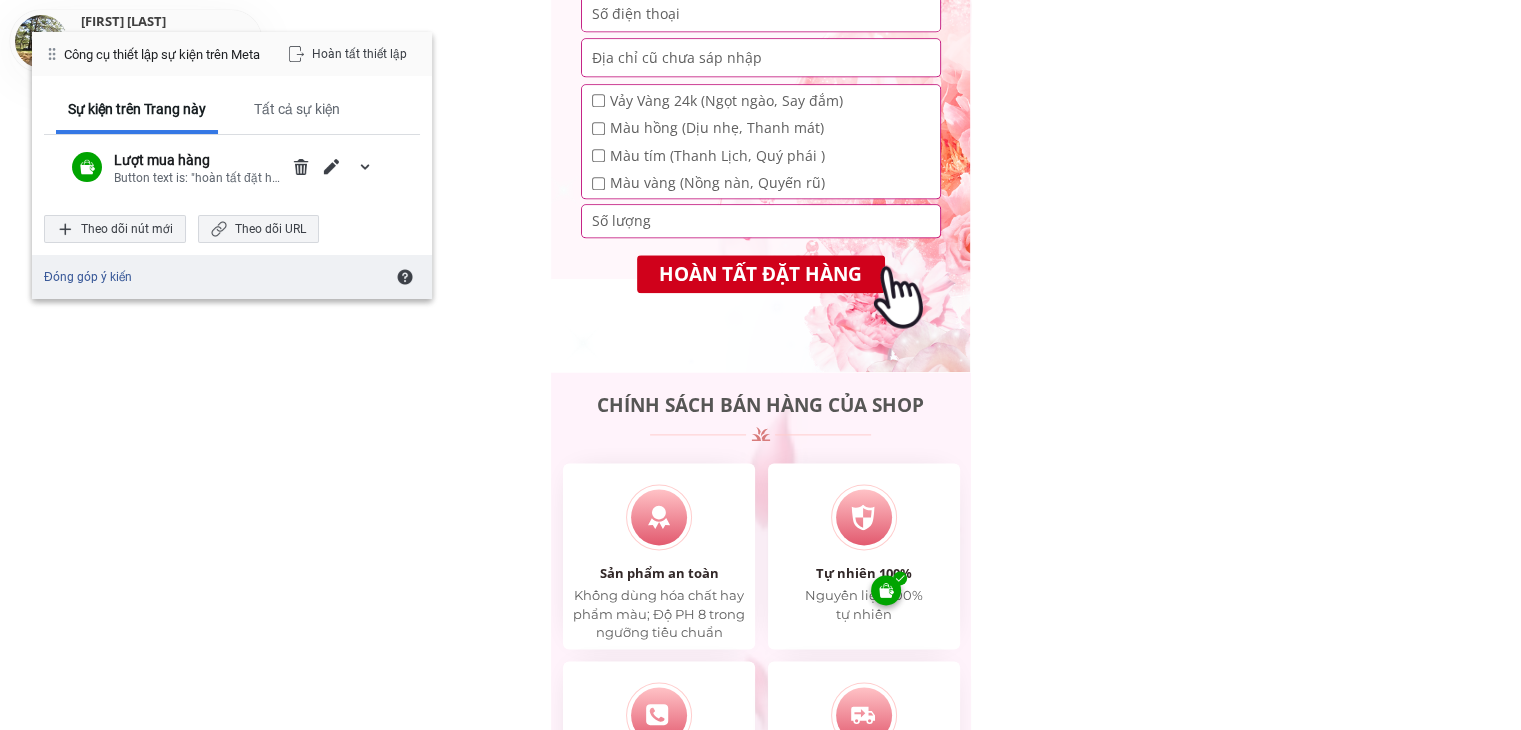 scroll, scrollTop: 10140, scrollLeft: 0, axis: vertical 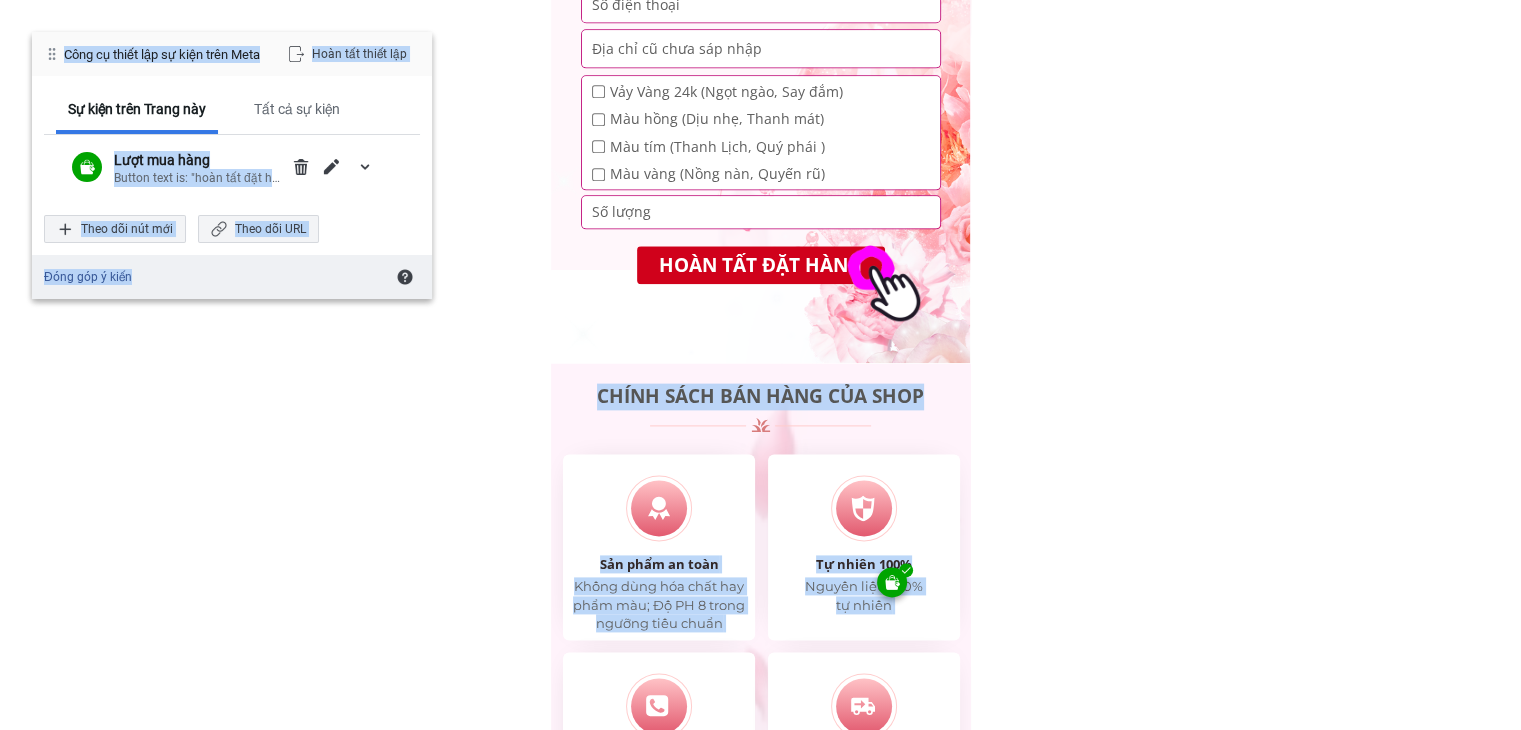 drag, startPoint x: 898, startPoint y: 581, endPoint x: 881, endPoint y: 443, distance: 139.04315 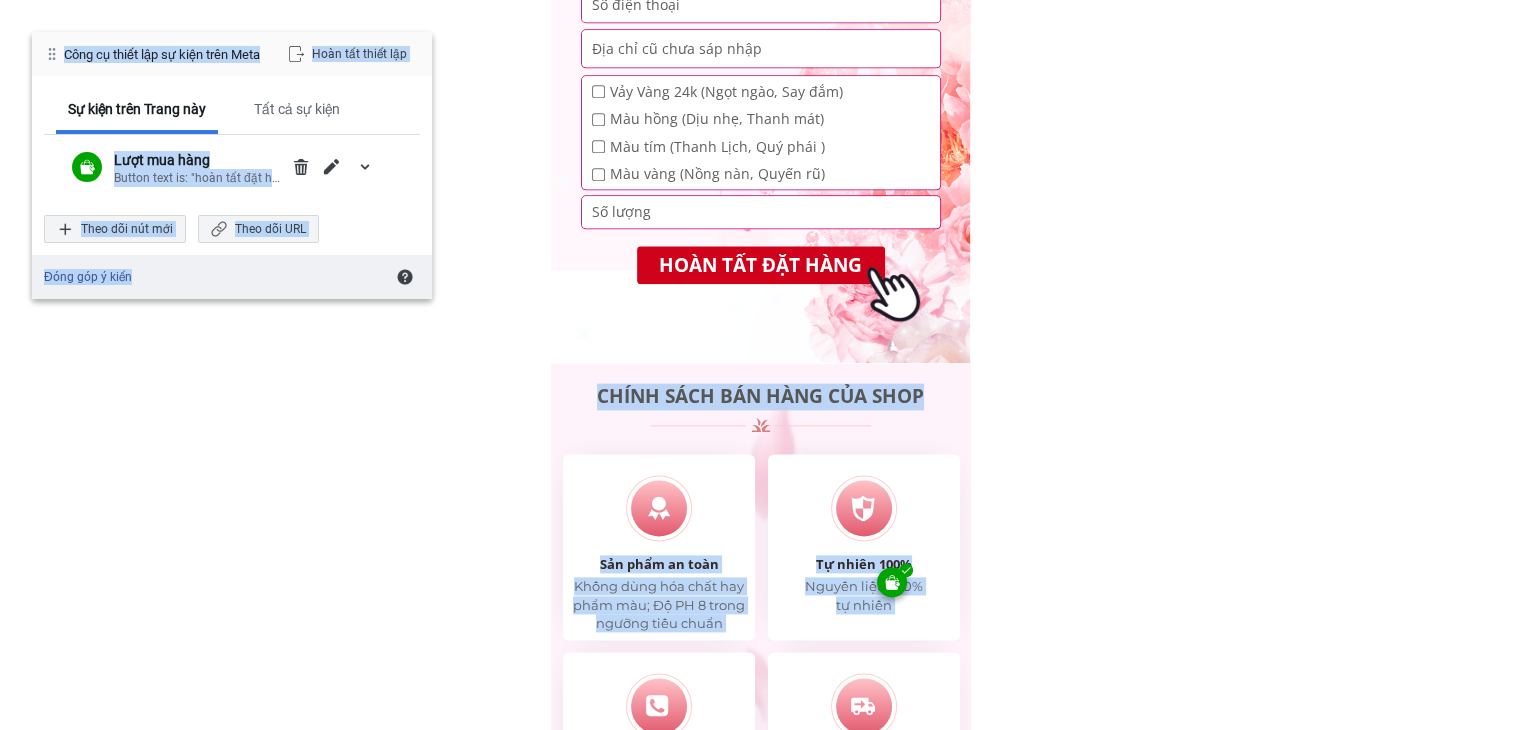 click on "Tổng quan Đánh giá Mô tả Ưu Đãi Tặng Kèm GEL RỬA MẶT THẢO DƯỢC Làm Đẹp Từ Tự Nhiên AN TOÀN LÀNH TÍNH CHO MỌI LOẠI DA aa -45% 235.000 đ 165.000đ Ưu đãi giờ vàng Kết thúc sau 00 11 54 53 : : SỮA TẮM TRẮNG DA HƯƠNG NƯỚC HOA SẢN PHẨM BÁN CHẠY IN 2024 Dưỡng da trắng sáng chuẩn Hàn GIÂY       SẢN PHẨM ĐƯỢC BÁN RA 1 NHẬP KHẨU CHÍNH NGẠCH 3 Sữa tắm hương nước hoa Lanuty nuôi dưỡng làn da sáng mịn rạng ngời, tăng cường hiệu quả chống oxy hóa... Đã bán  102.8K 4.9/5 (69.5k) Miễn phí vận chuyển TẶNG BÔNG TẮM TẠO BỌT Áp dụng cho tất cả đơn hàng TẶNG BÔNG TẮM VÀ 10 PHONG BAO LÌ XÌ Nhi Ngô  Đặt hàng thành công 19 phút trước Áp dụng cho tất cả đơn hàng Trị giá: 50.000đ TẶNG BÔNG TẮM TẠO BỌT Mua 2 tặng 3 (Khi mua combo) Sản phẩm hàng đầu Top 3 Mỹ phẩm bán chạy CAM KẾT CAM KẾT ." at bounding box center (760, -4378) 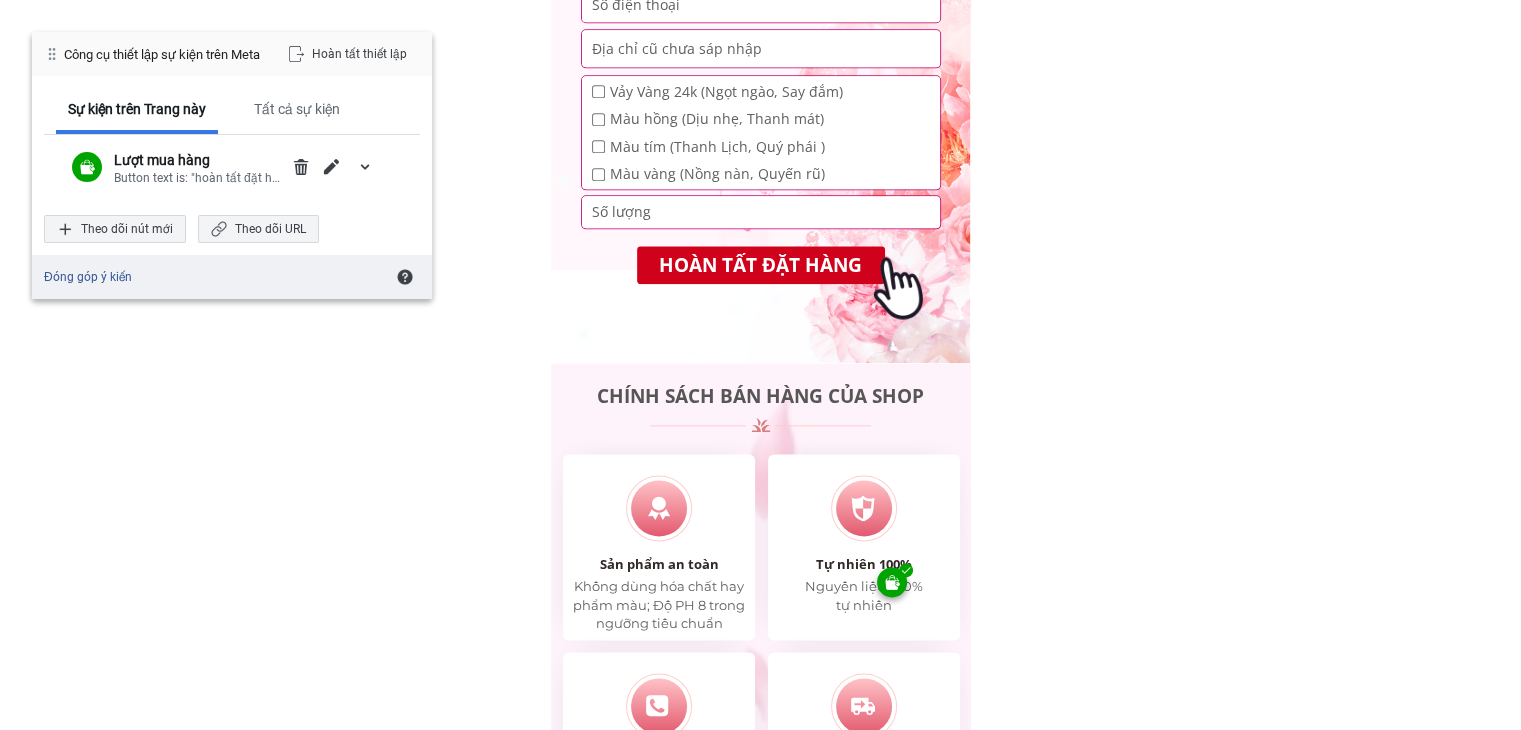 click on "Tổng quan Đánh giá Mô tả Ưu Đãi Tặng Kèm GEL RỬA MẶT THẢO DƯỢC Làm Đẹp Từ Tự Nhiên AN TOÀN LÀNH TÍNH CHO MỌI LOẠI DA aa -45% 235.000 đ 165.000đ Ưu đãi giờ vàng Kết thúc sau 00 11 54 53 : : SỮA TẮM TRẮNG DA HƯƠNG NƯỚC HOA SẢN PHẨM BÁN CHẠY IN 2024 Dưỡng da trắng sáng chuẩn Hàn GIÂY       SẢN PHẨM ĐƯỢC BÁN RA 1 NHẬP KHẨU CHÍNH NGẠCH 3 Sữa tắm hương nước hoa Lanuty nuôi dưỡng làn da sáng mịn rạng ngời, tăng cường hiệu quả chống oxy hóa... Đã bán  102.8K 4.9/5 (69.5k) Miễn phí vận chuyển TẶNG BÔNG TẮM TẠO BỌT Áp dụng cho tất cả đơn hàng TẶNG BÔNG TẮM VÀ 10 PHONG BAO LÌ XÌ Nhi Ngô  Đặt hàng thành công 19 phút trước Áp dụng cho tất cả đơn hàng Trị giá: 50.000đ TẶNG BÔNG TẮM TẠO BỌT Mua 2 tặng 3 (Khi mua combo) Sản phẩm hàng đầu Top 3 Mỹ phẩm bán chạy CAM KẾT CAM KẾT ." at bounding box center (760, -4378) 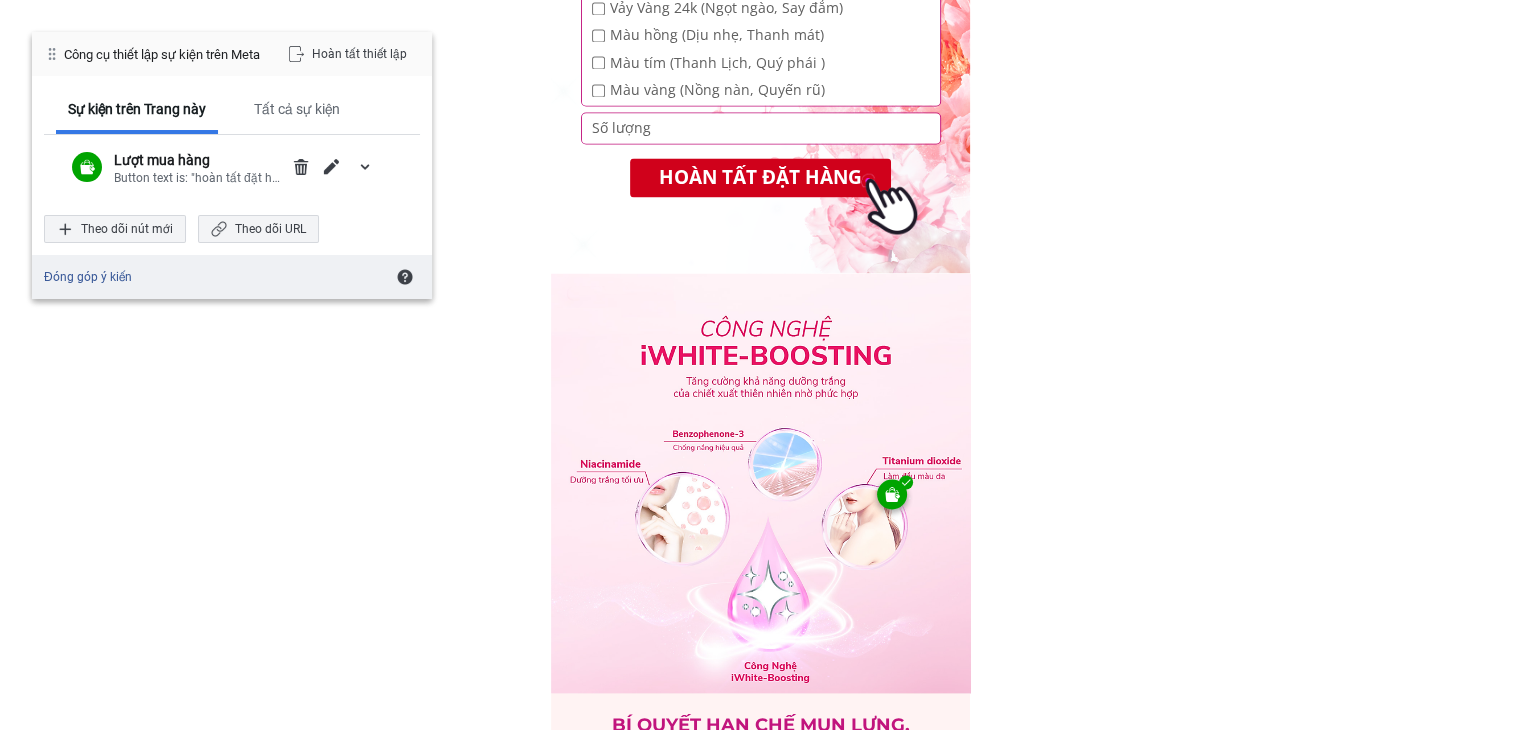 scroll, scrollTop: 3440, scrollLeft: 0, axis: vertical 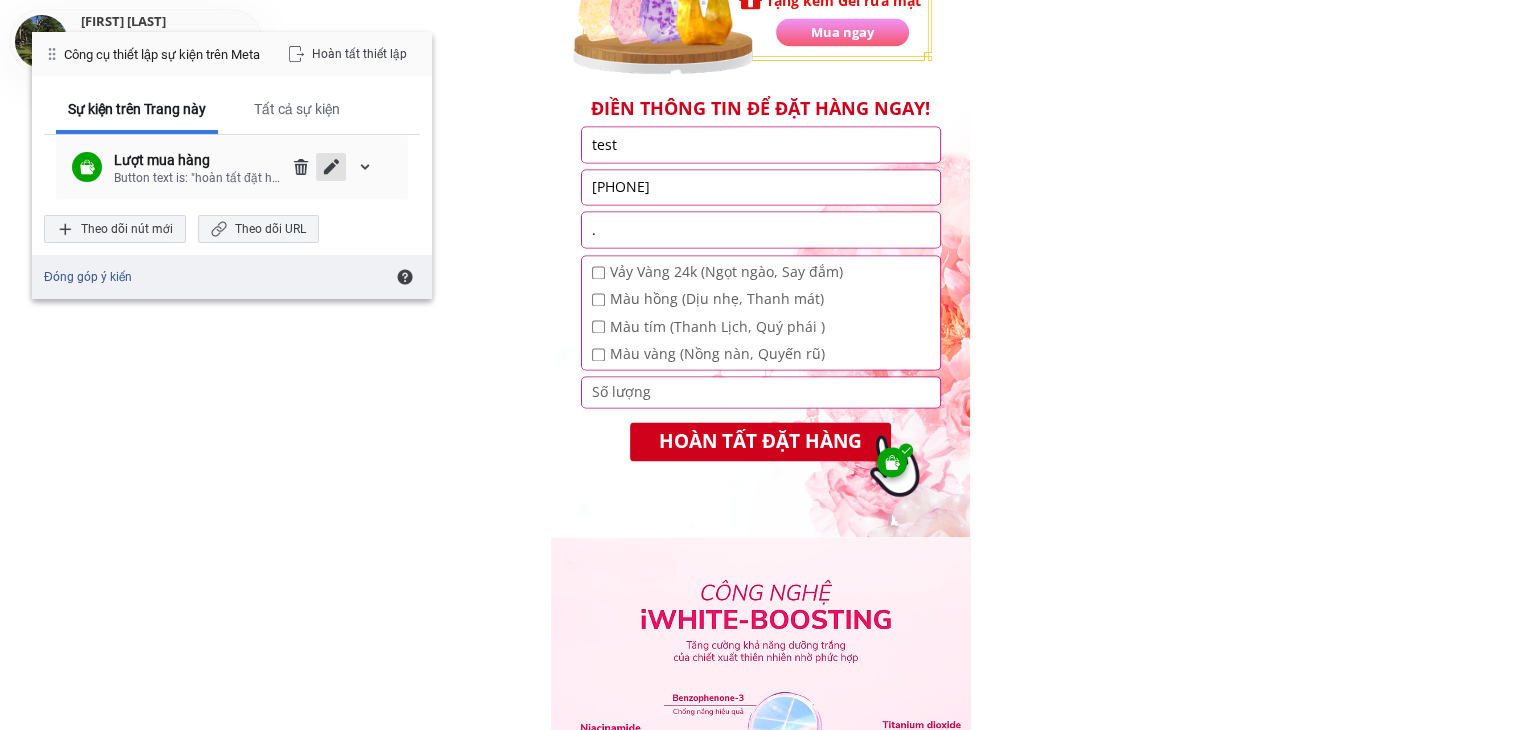 click at bounding box center [331, 167] 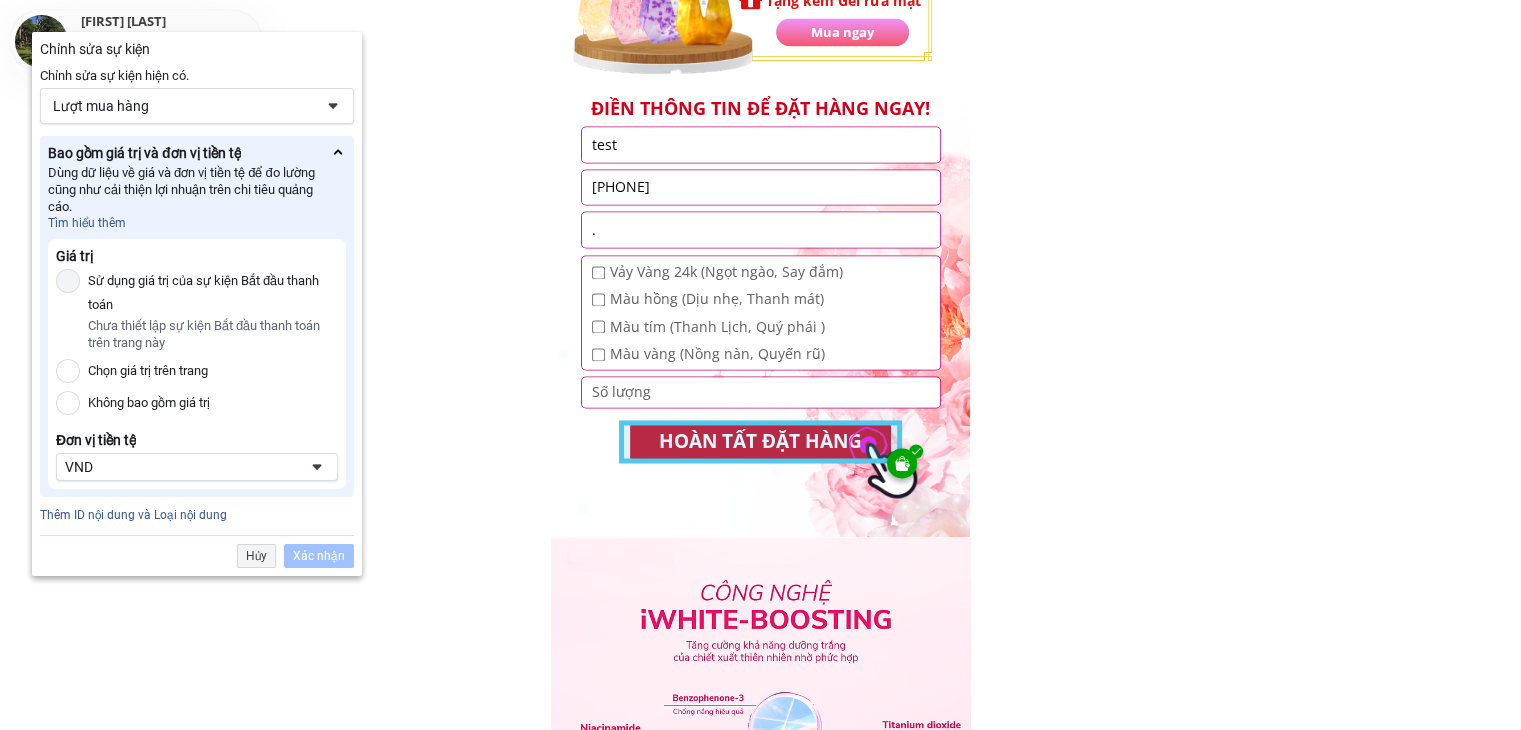 scroll, scrollTop: 3176, scrollLeft: 0, axis: vertical 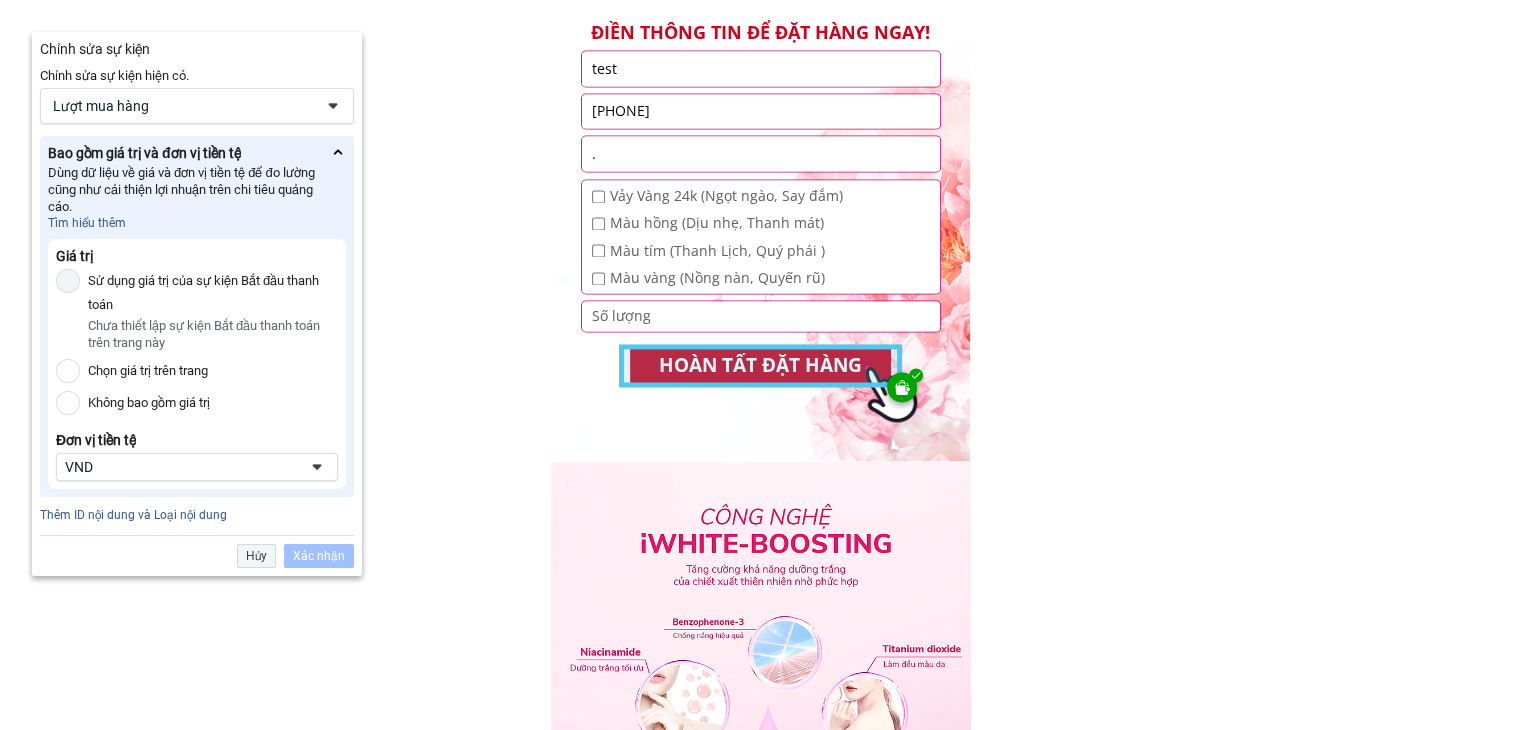 click on "Xác nhận" at bounding box center (319, 556) 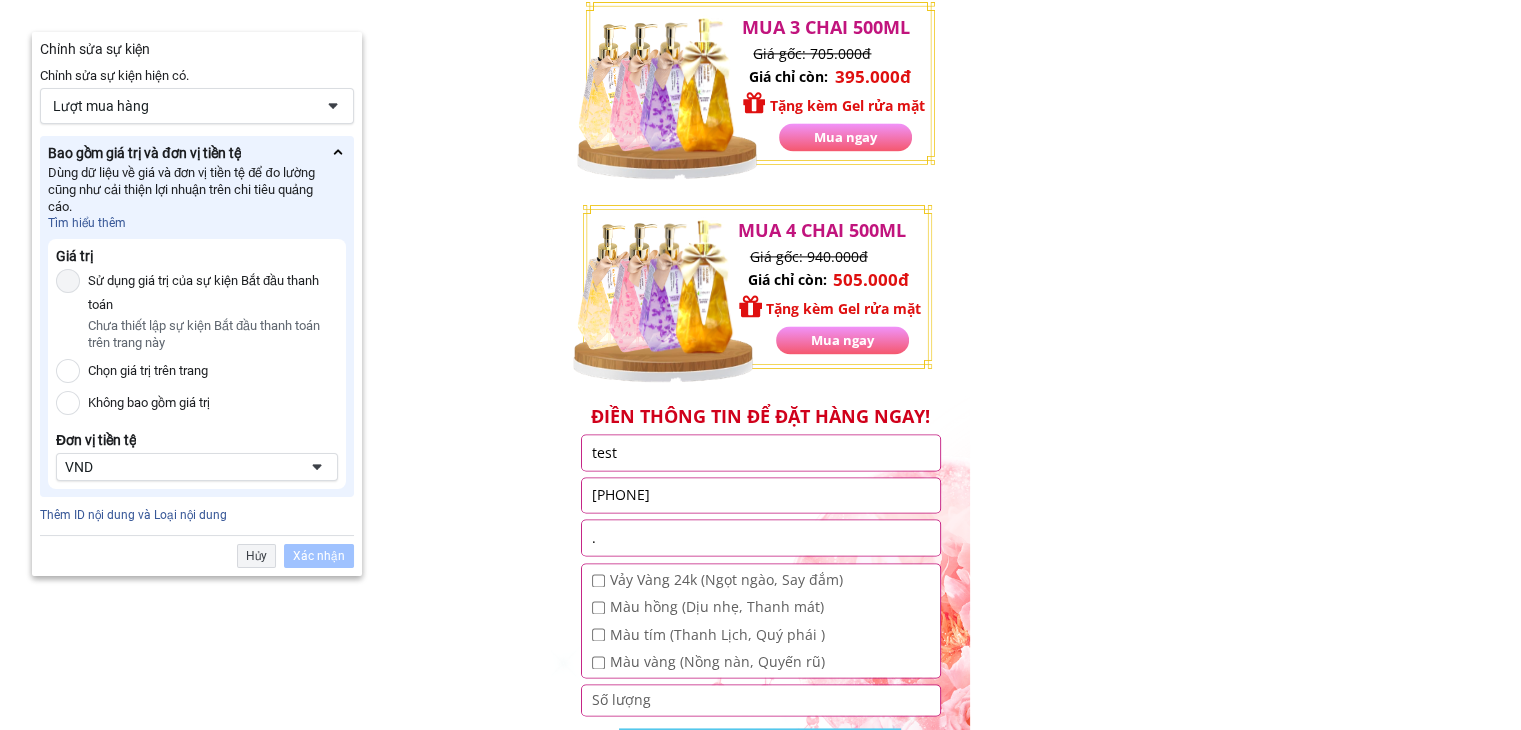 scroll, scrollTop: 2776, scrollLeft: 0, axis: vertical 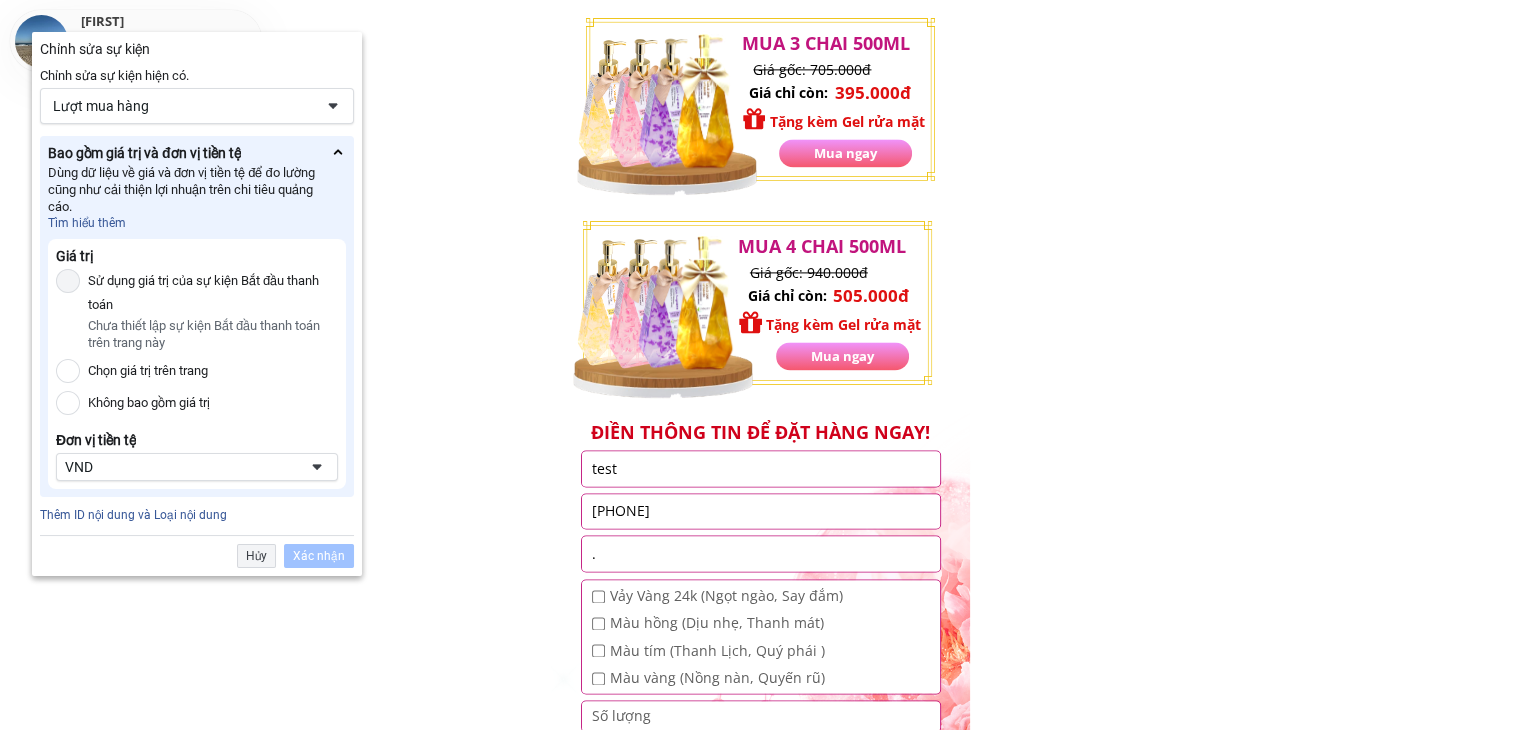 click at bounding box center (338, 152) 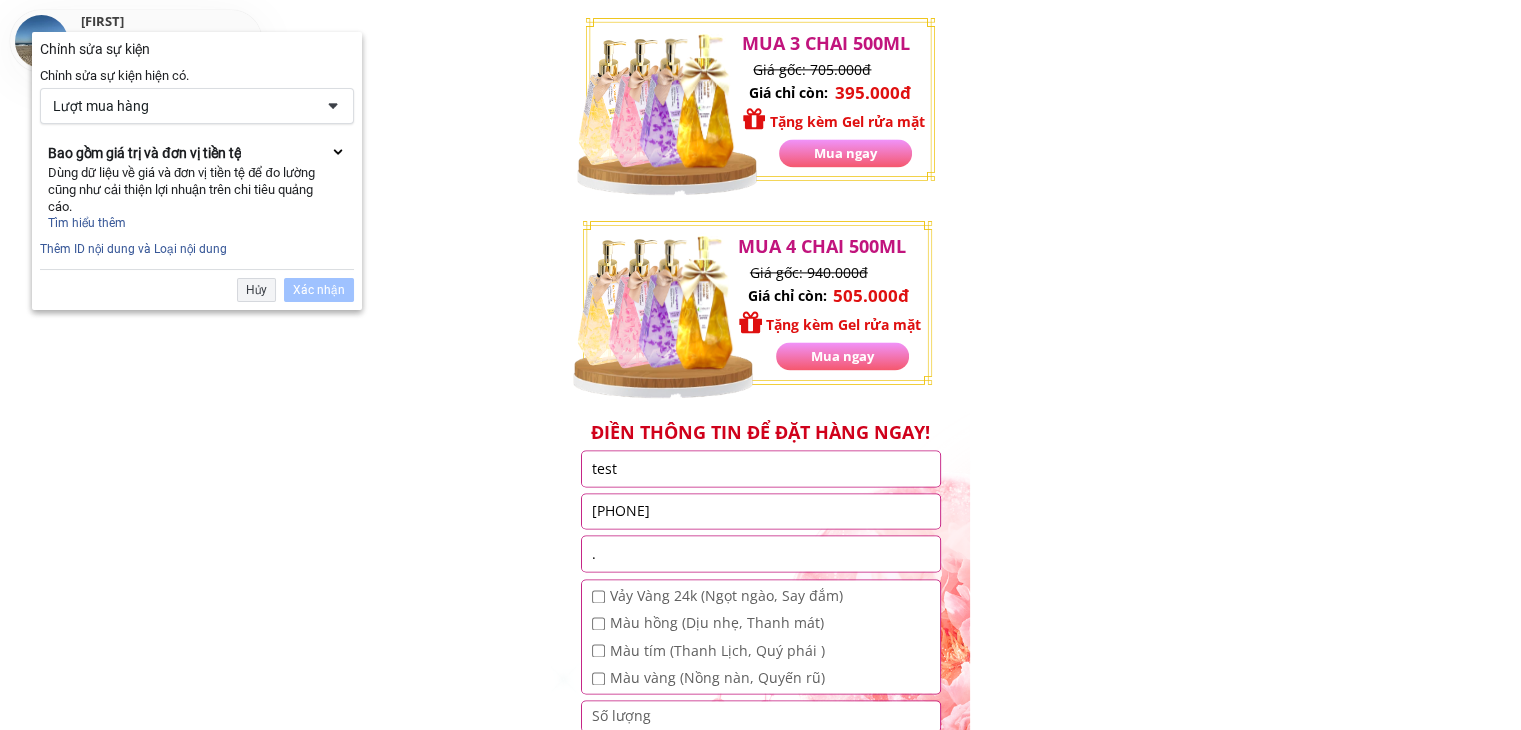 click on "Xác nhận" at bounding box center (319, 290) 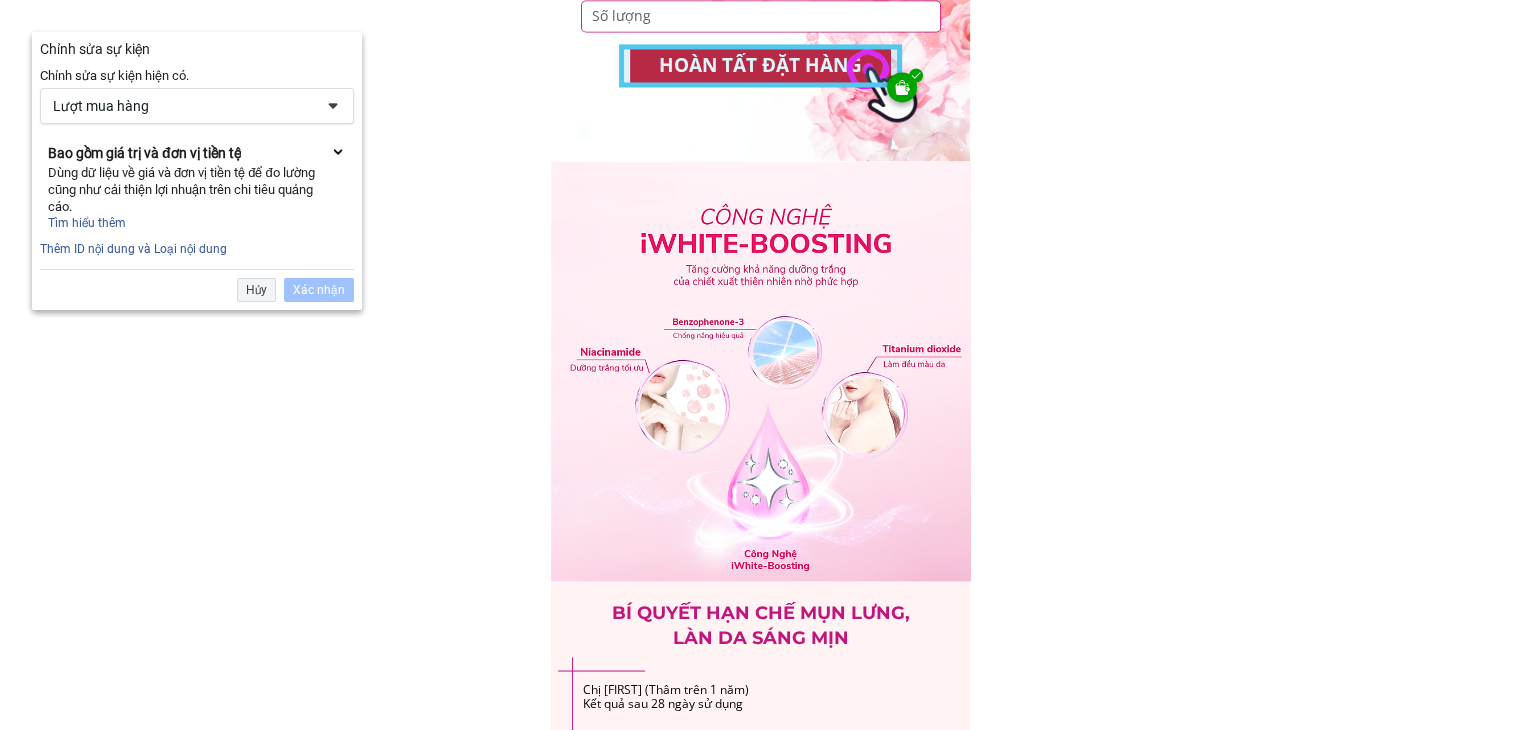 scroll, scrollTop: 3476, scrollLeft: 0, axis: vertical 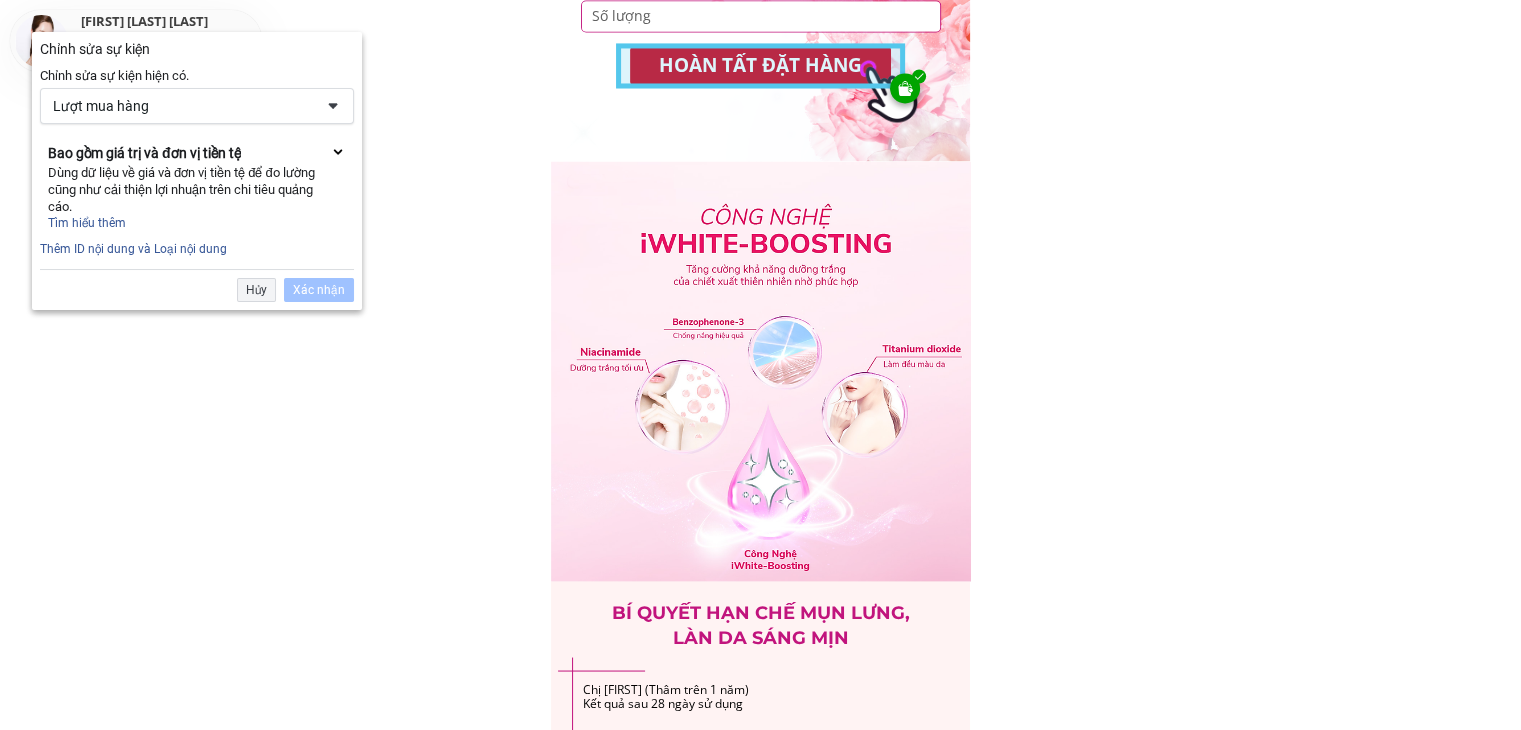 click at bounding box center [760, 65] 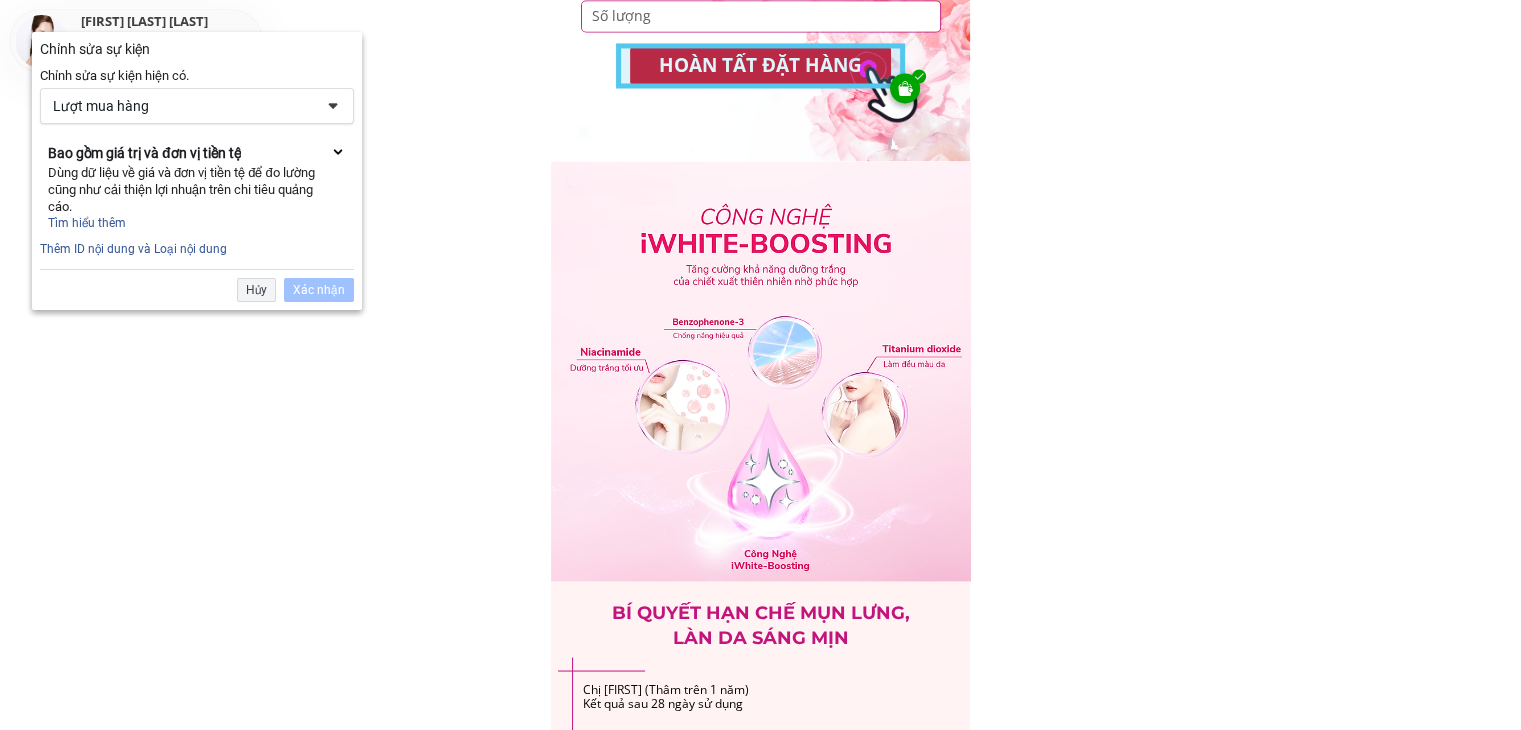click on "Xác nhận" at bounding box center (319, 290) 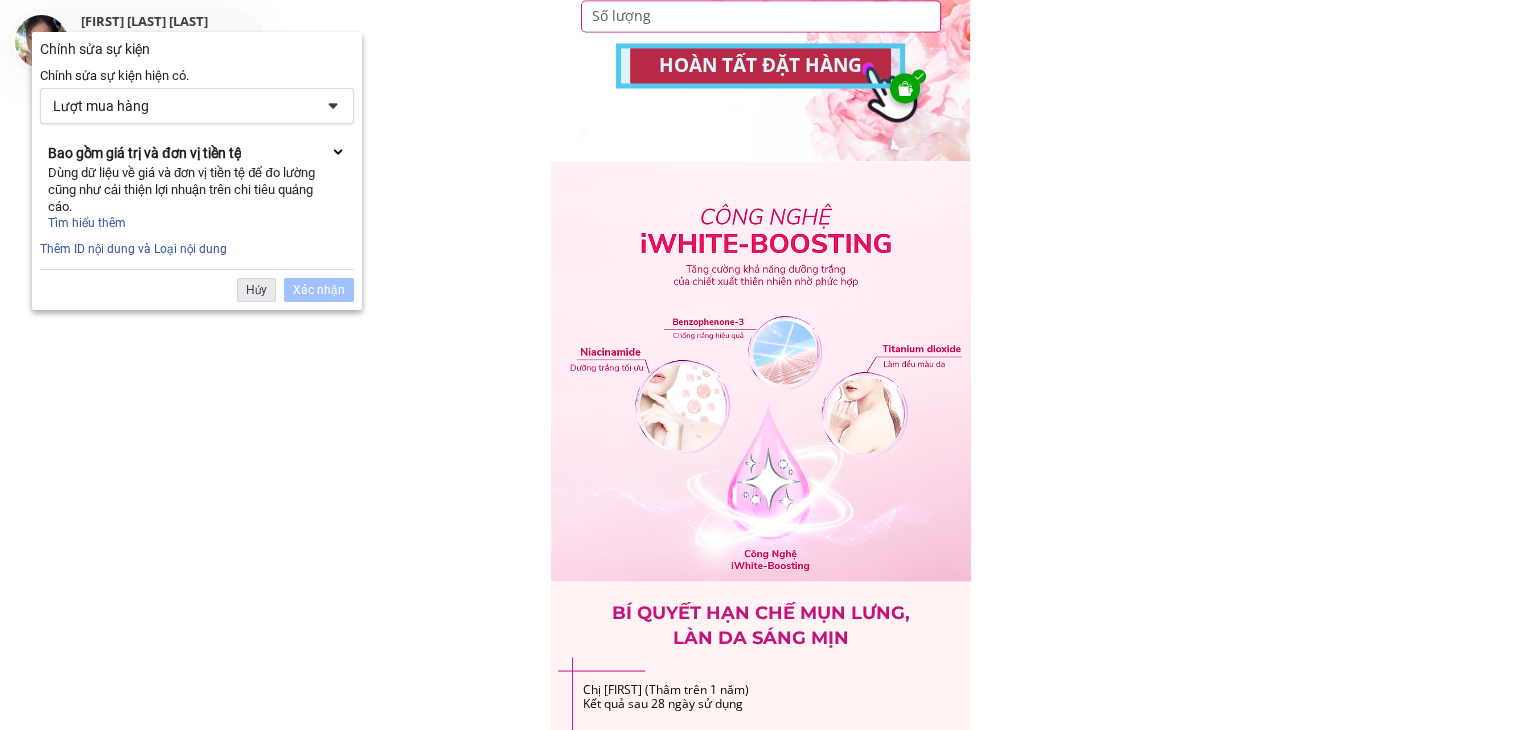 click on "Hủy" at bounding box center (256, 290) 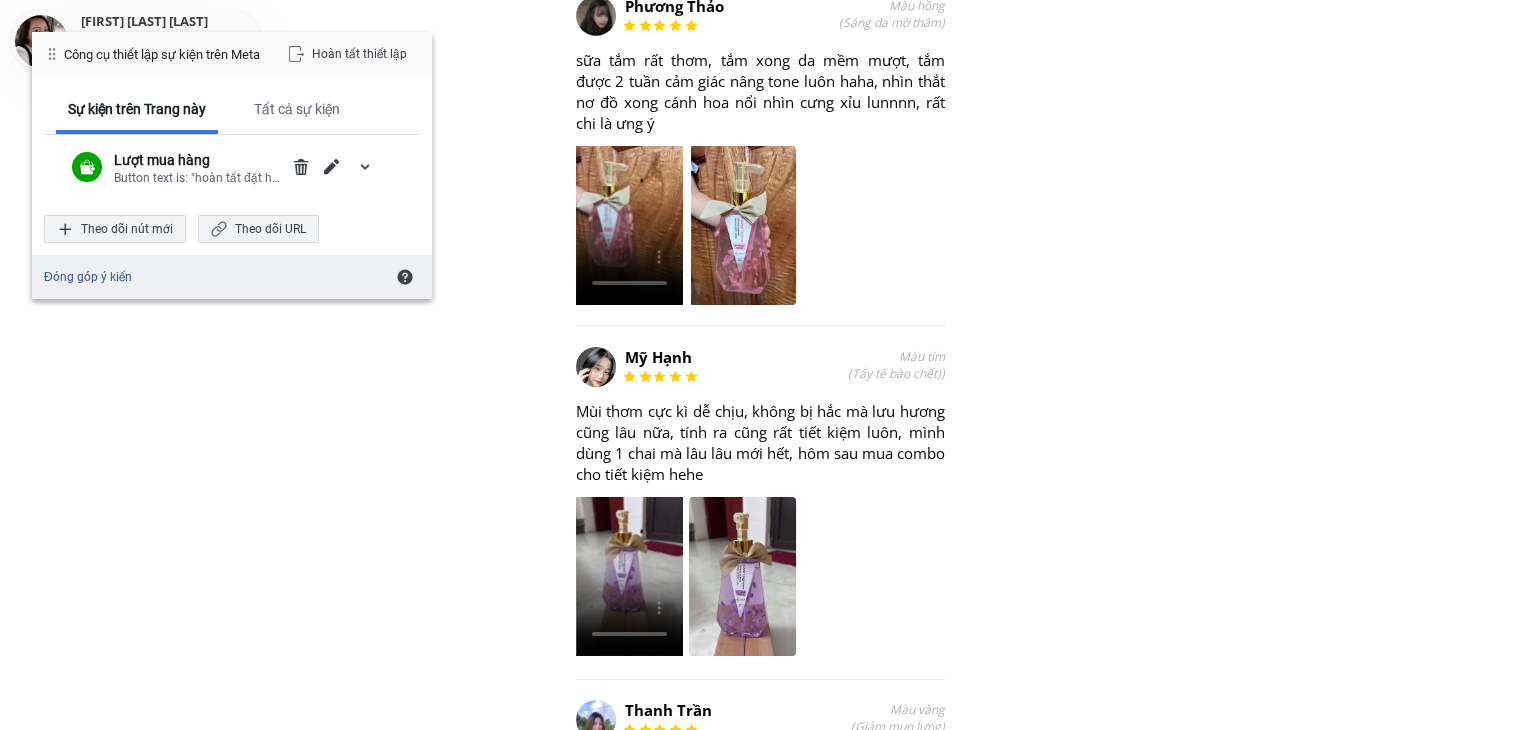 scroll, scrollTop: 6476, scrollLeft: 0, axis: vertical 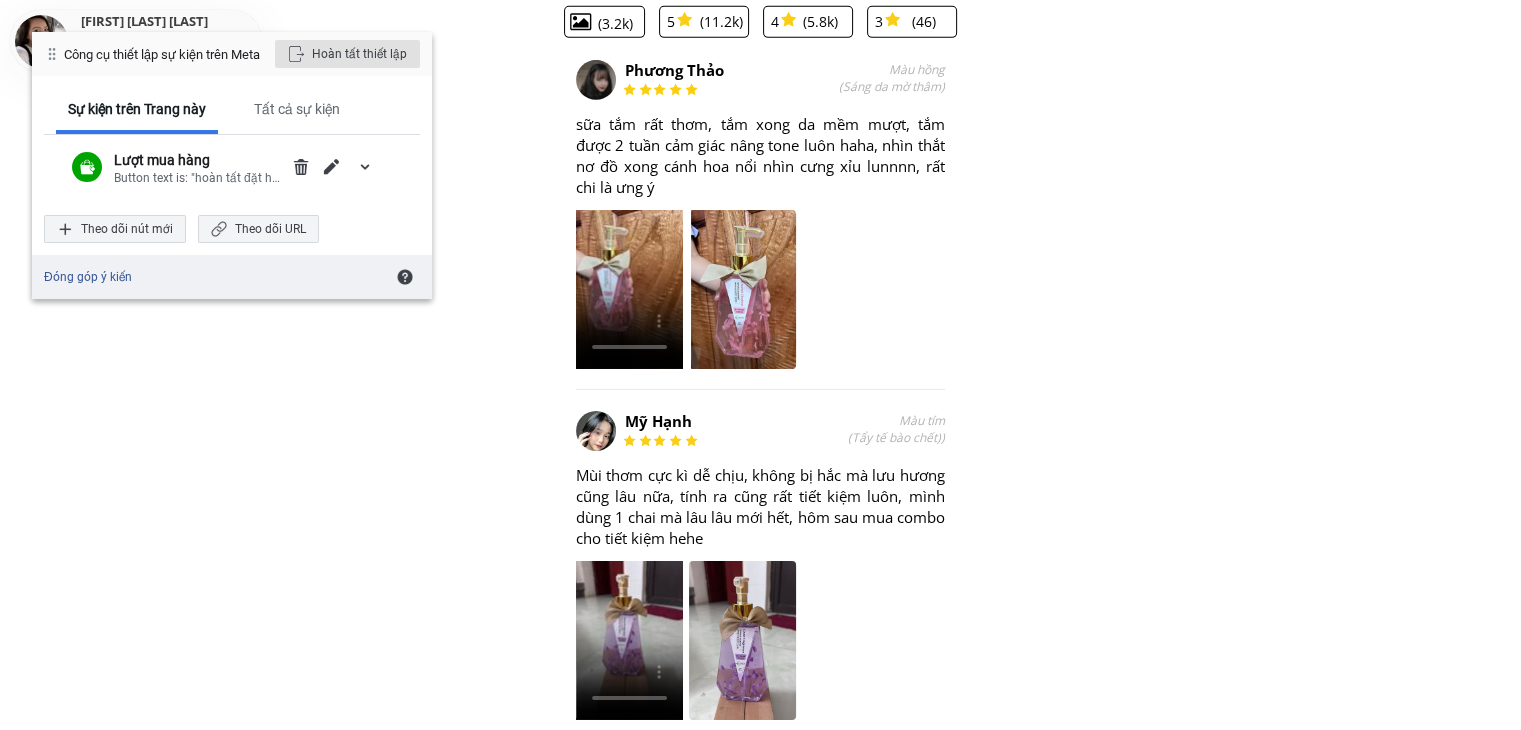 click on "Hoàn tất thiết lập" at bounding box center [347, 54] 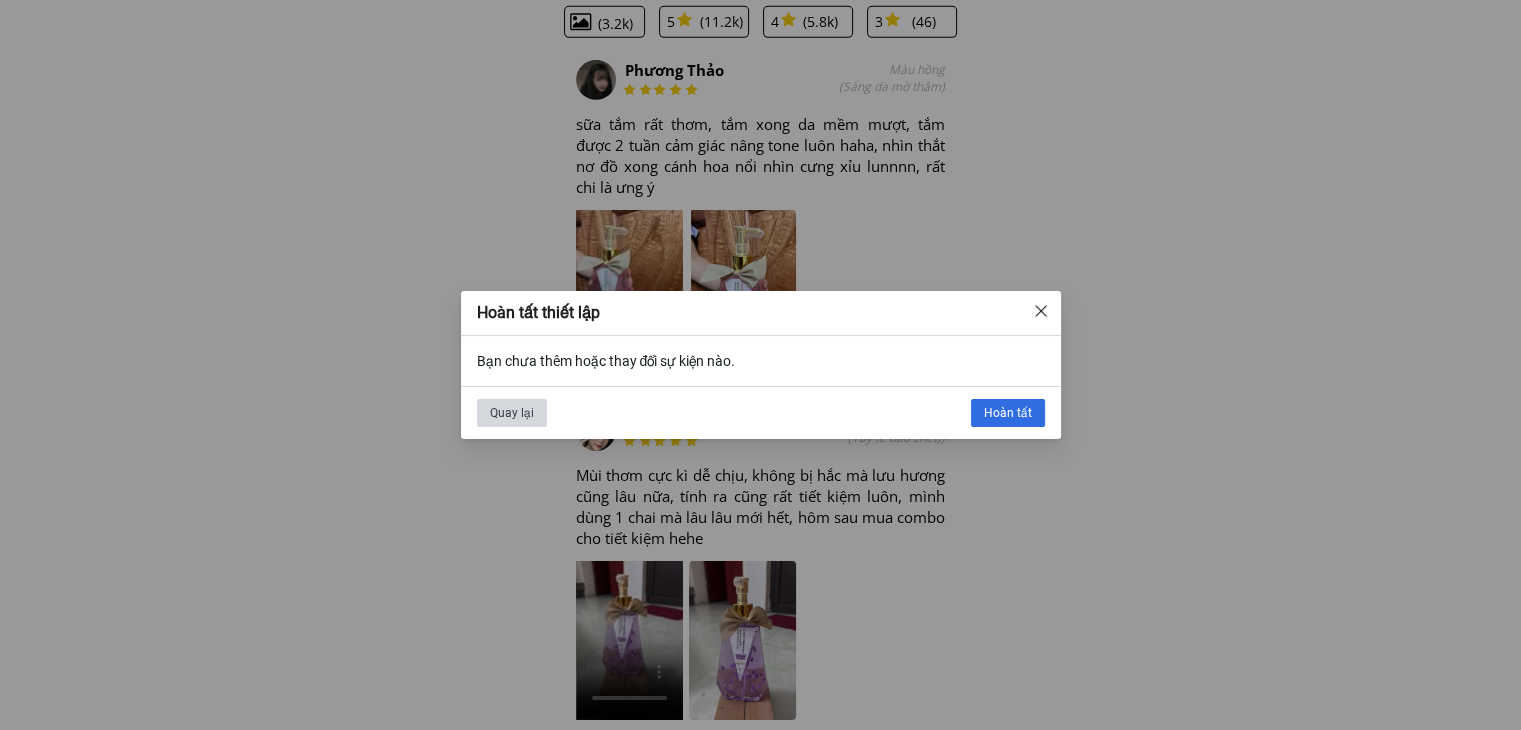 click on "Quay lại" at bounding box center (512, 413) 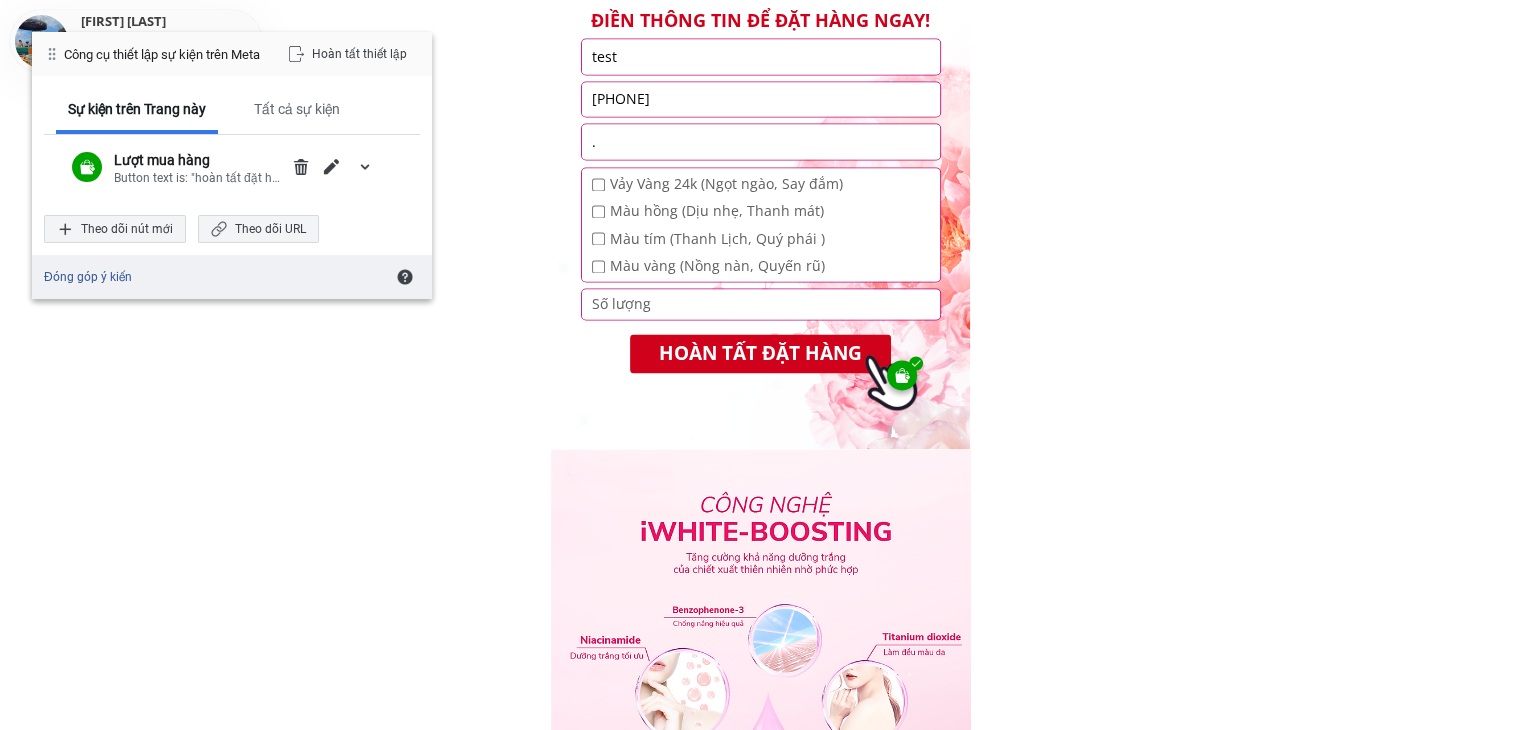 scroll, scrollTop: 3176, scrollLeft: 0, axis: vertical 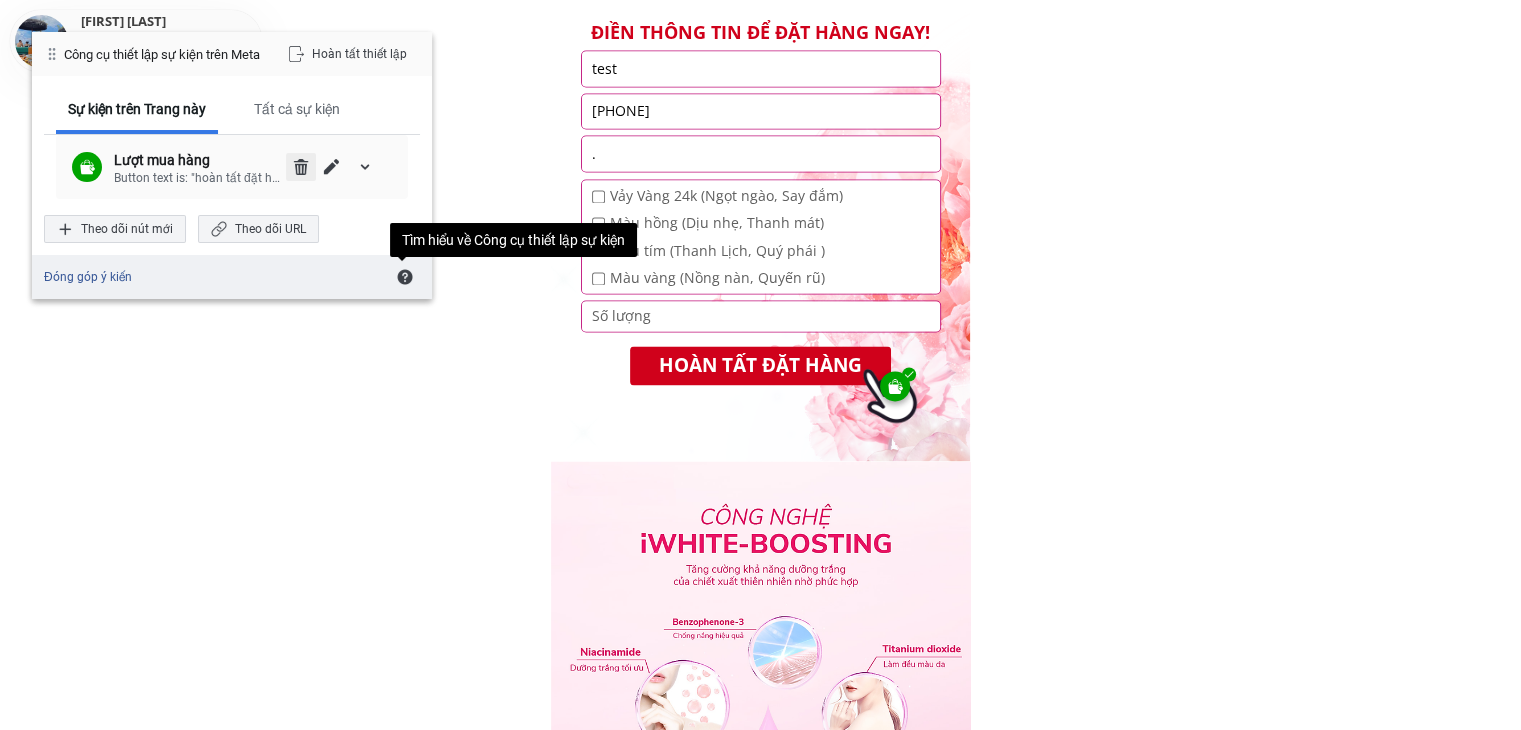 click at bounding box center (301, 167) 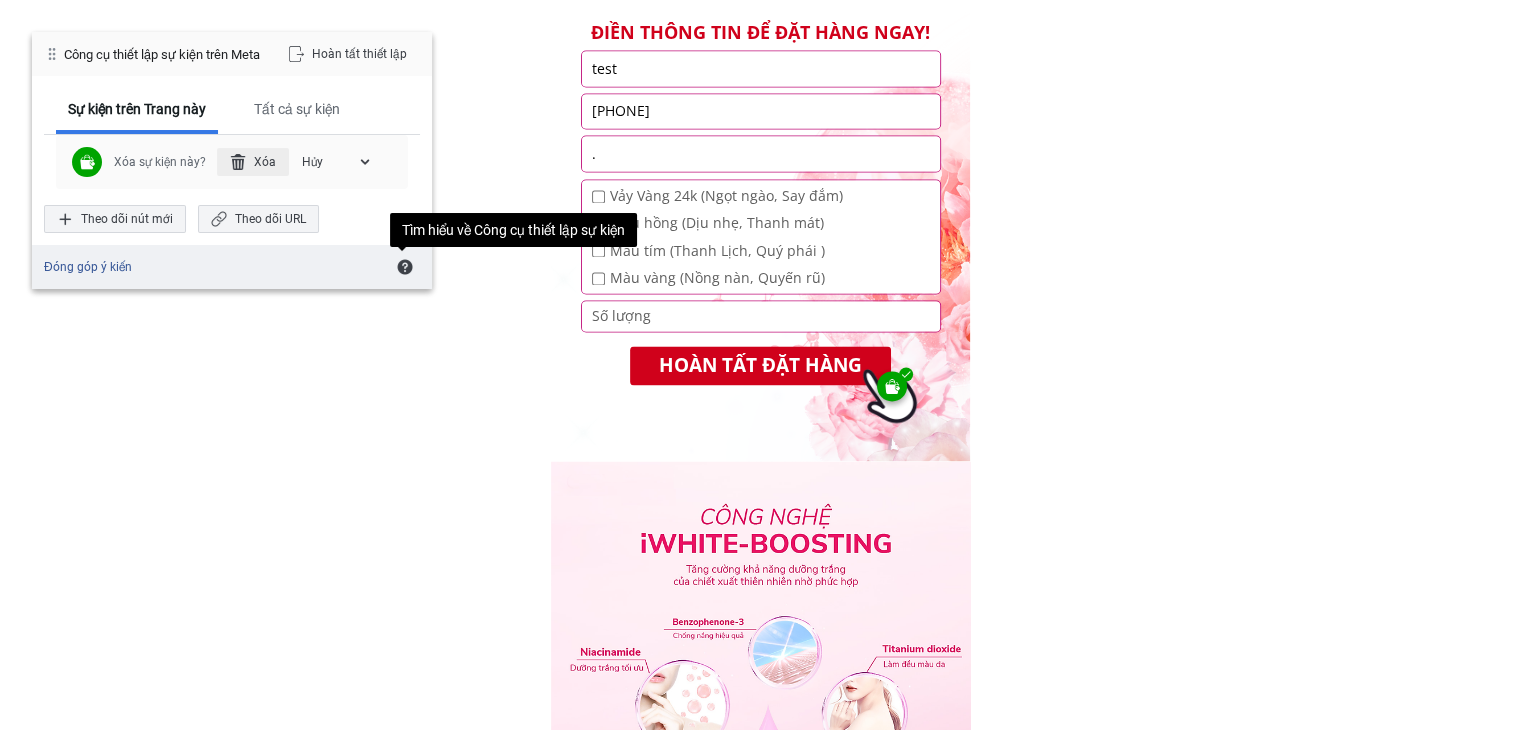 click at bounding box center [238, 162] 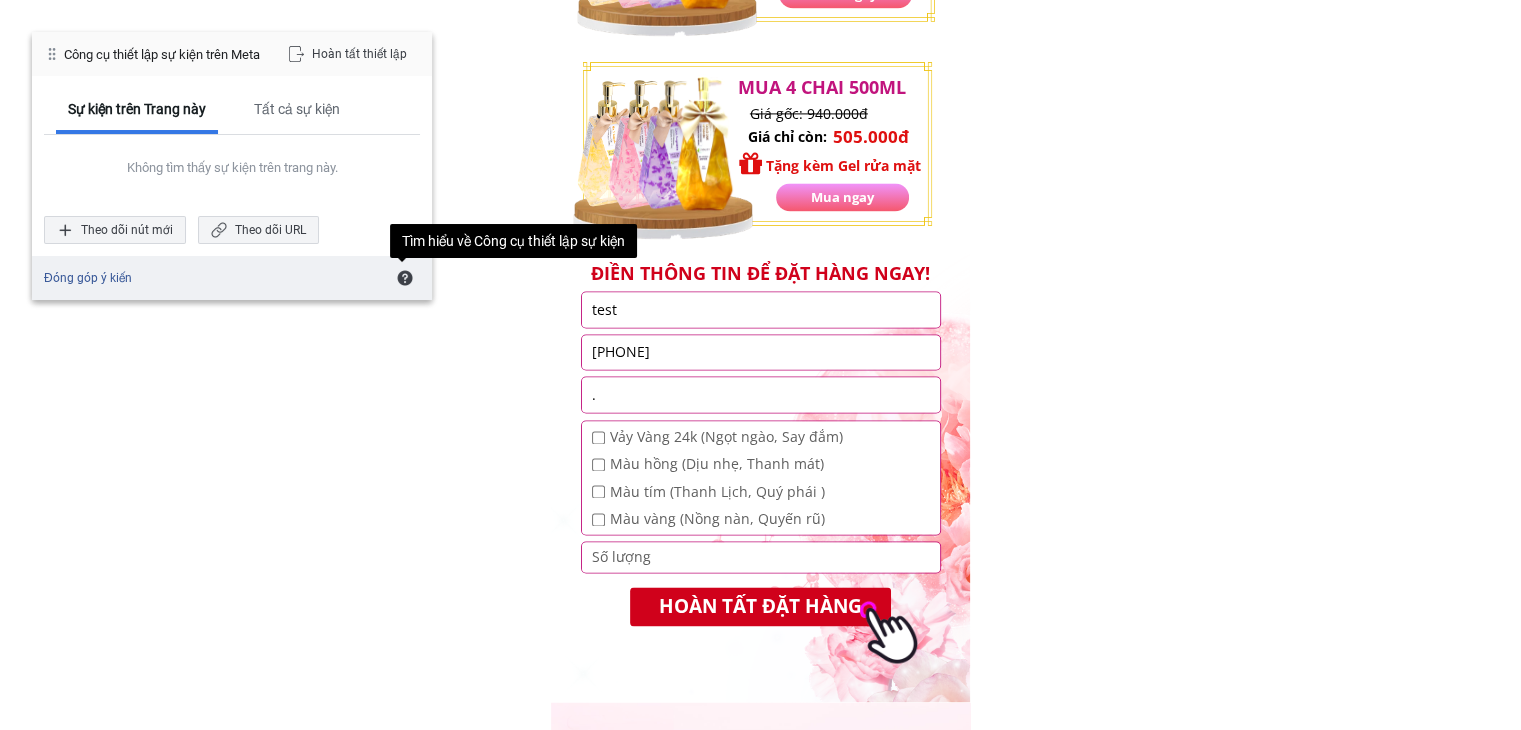 scroll, scrollTop: 2900, scrollLeft: 0, axis: vertical 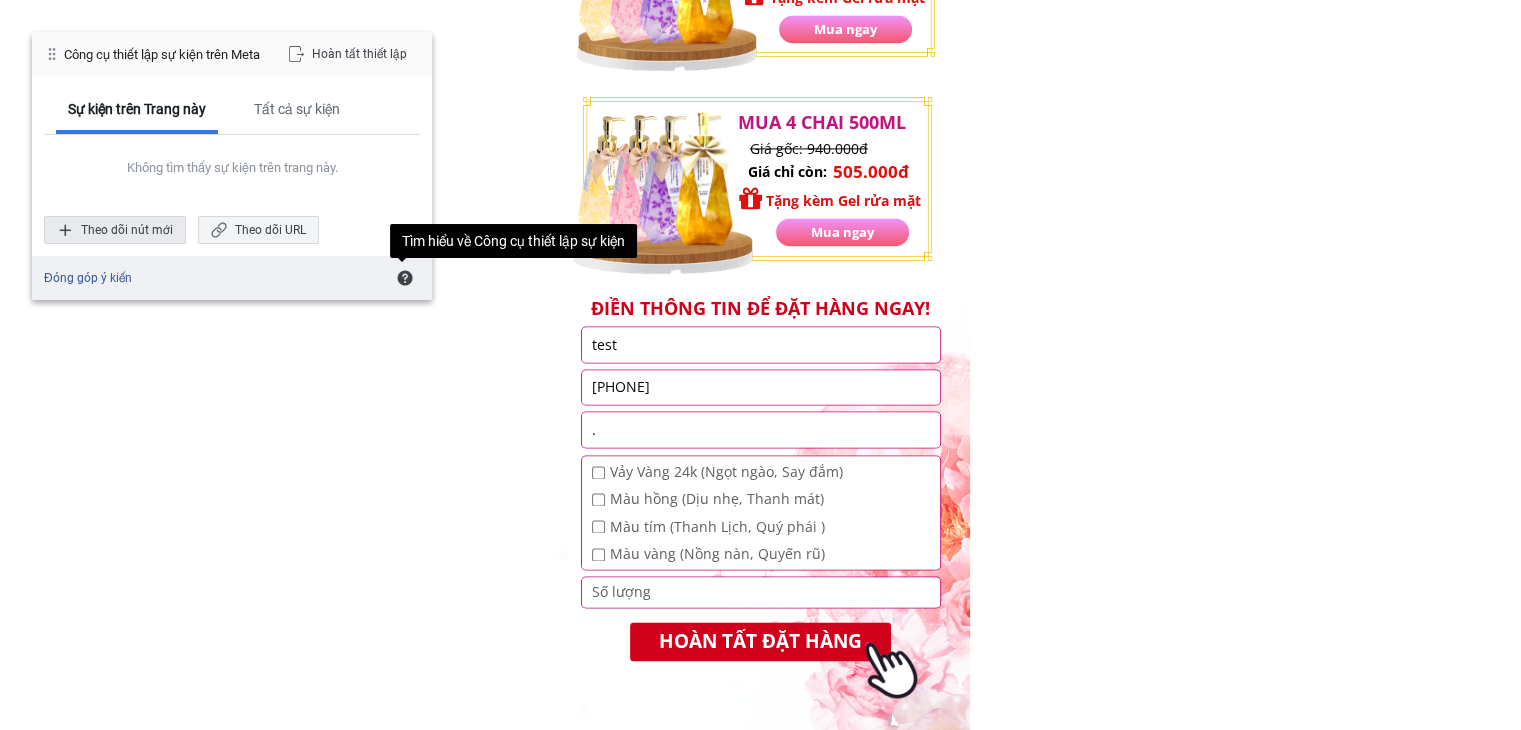 click on "Theo dõi nút mới" at bounding box center [115, 230] 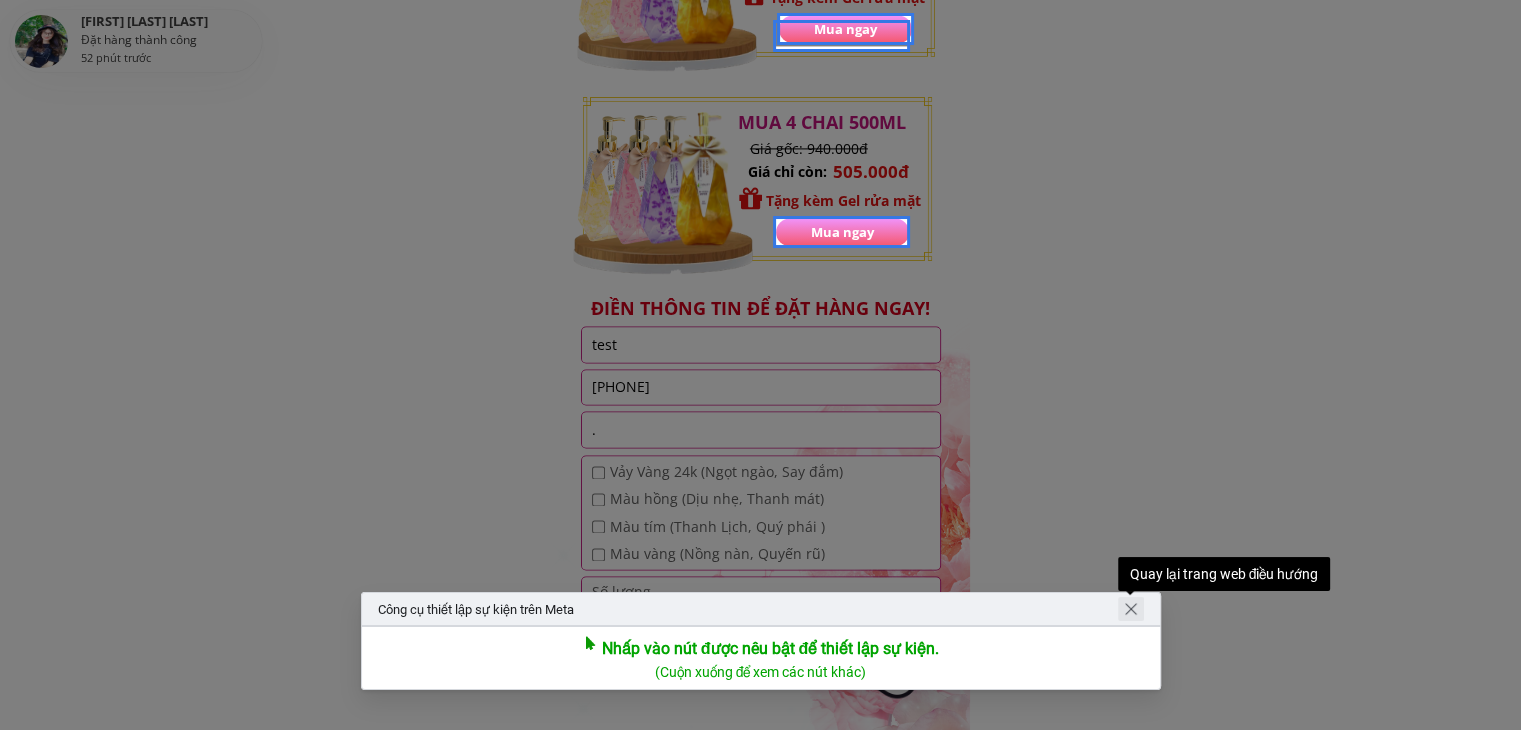 click at bounding box center (1131, 609) 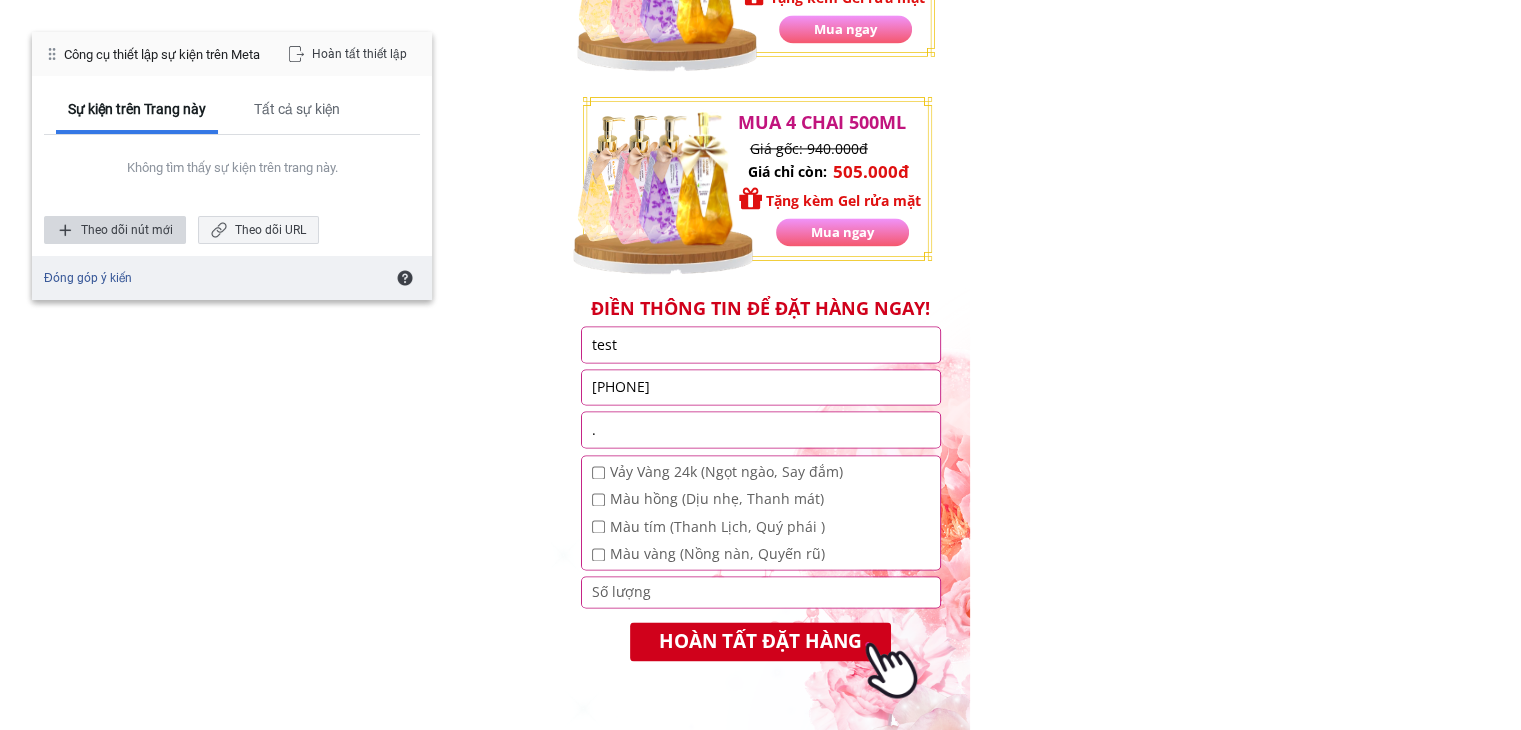 click on "Theo dõi nút mới" at bounding box center [115, 230] 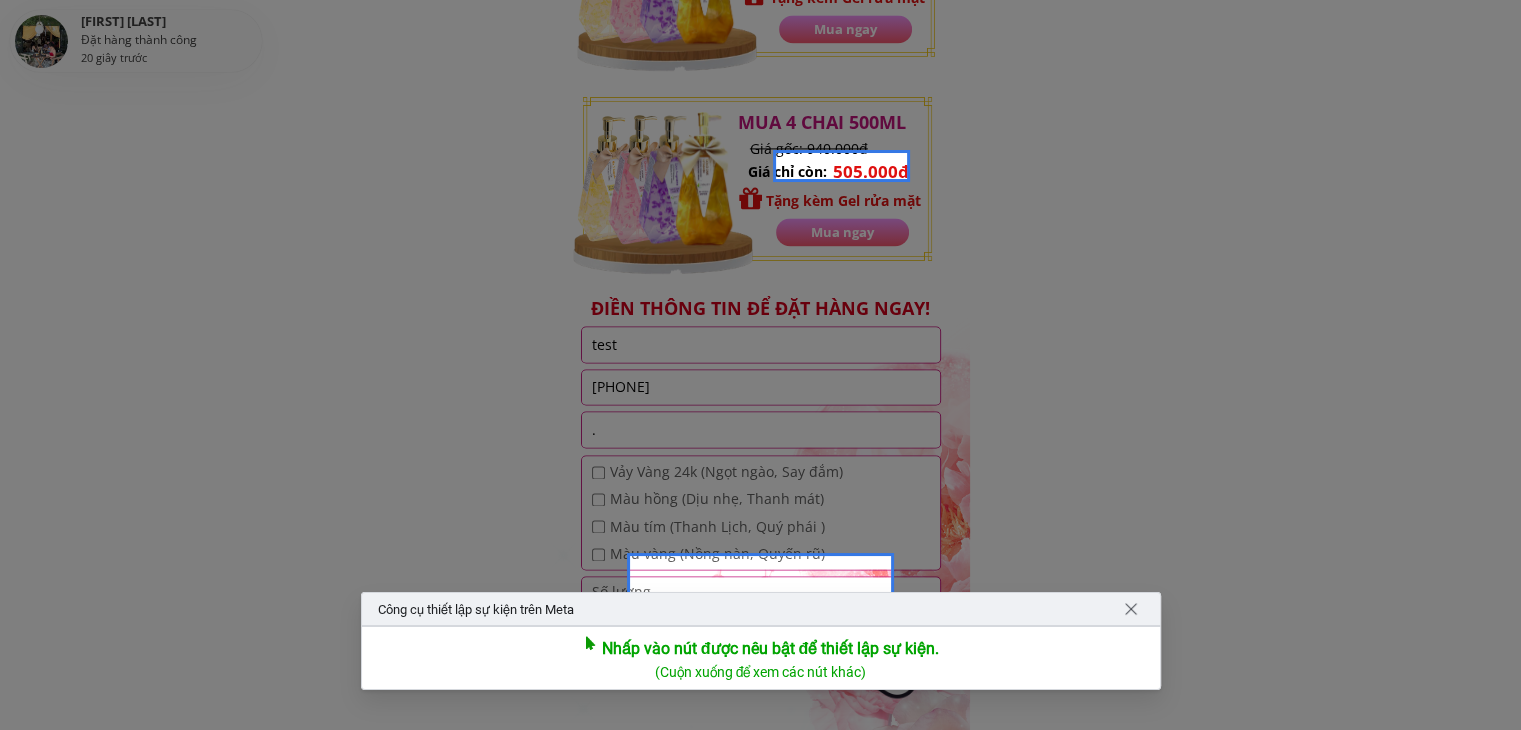 scroll, scrollTop: 3000, scrollLeft: 0, axis: vertical 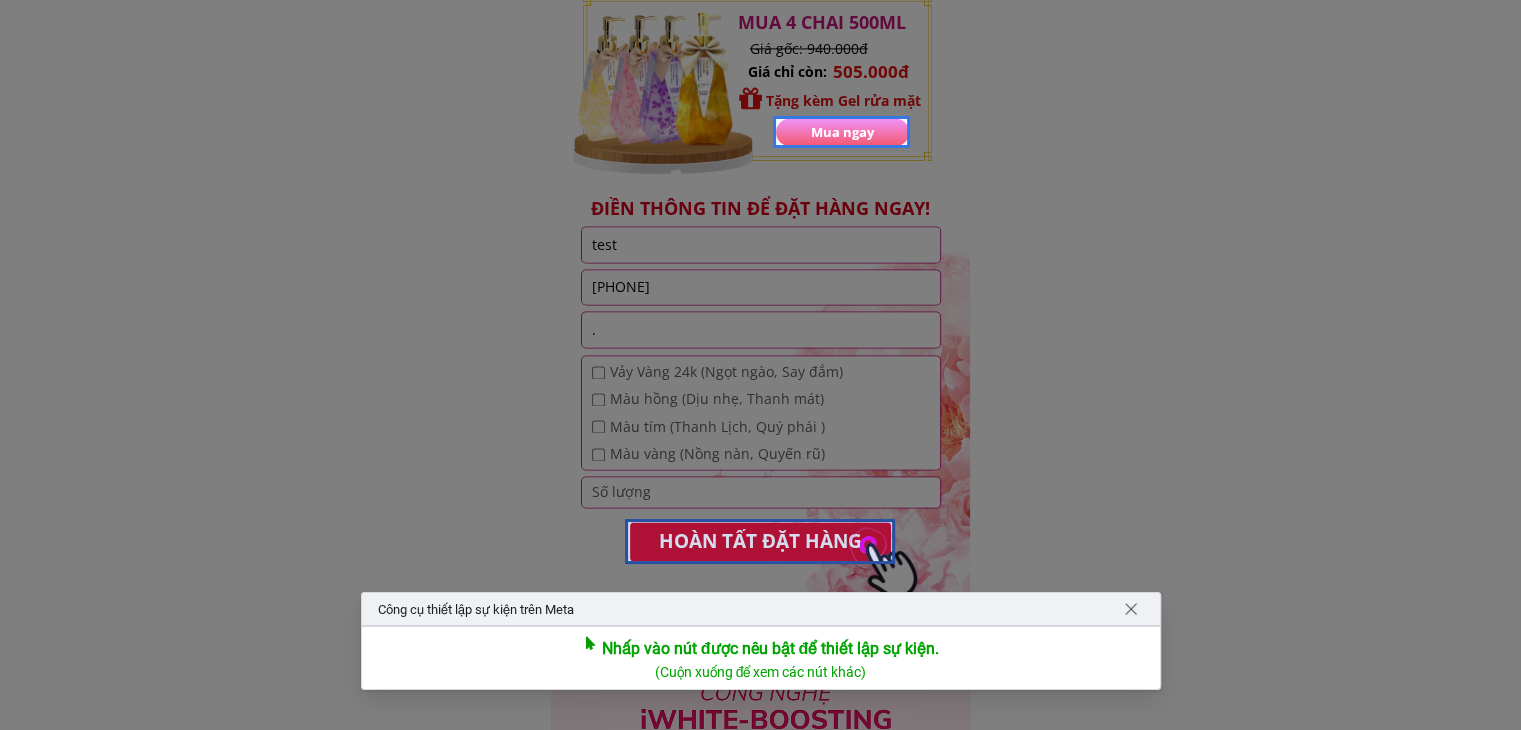 click at bounding box center (760, 541) 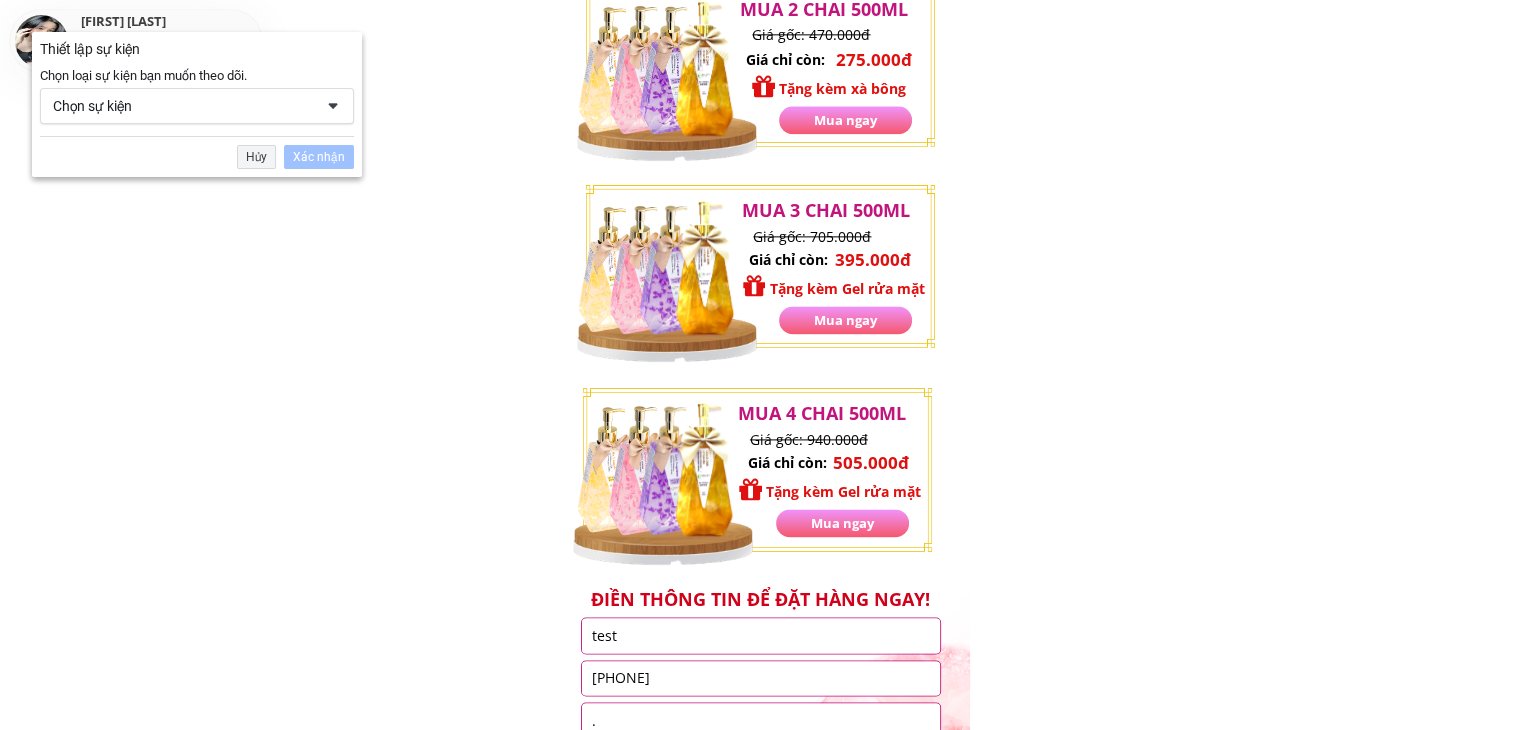 scroll, scrollTop: 2576, scrollLeft: 0, axis: vertical 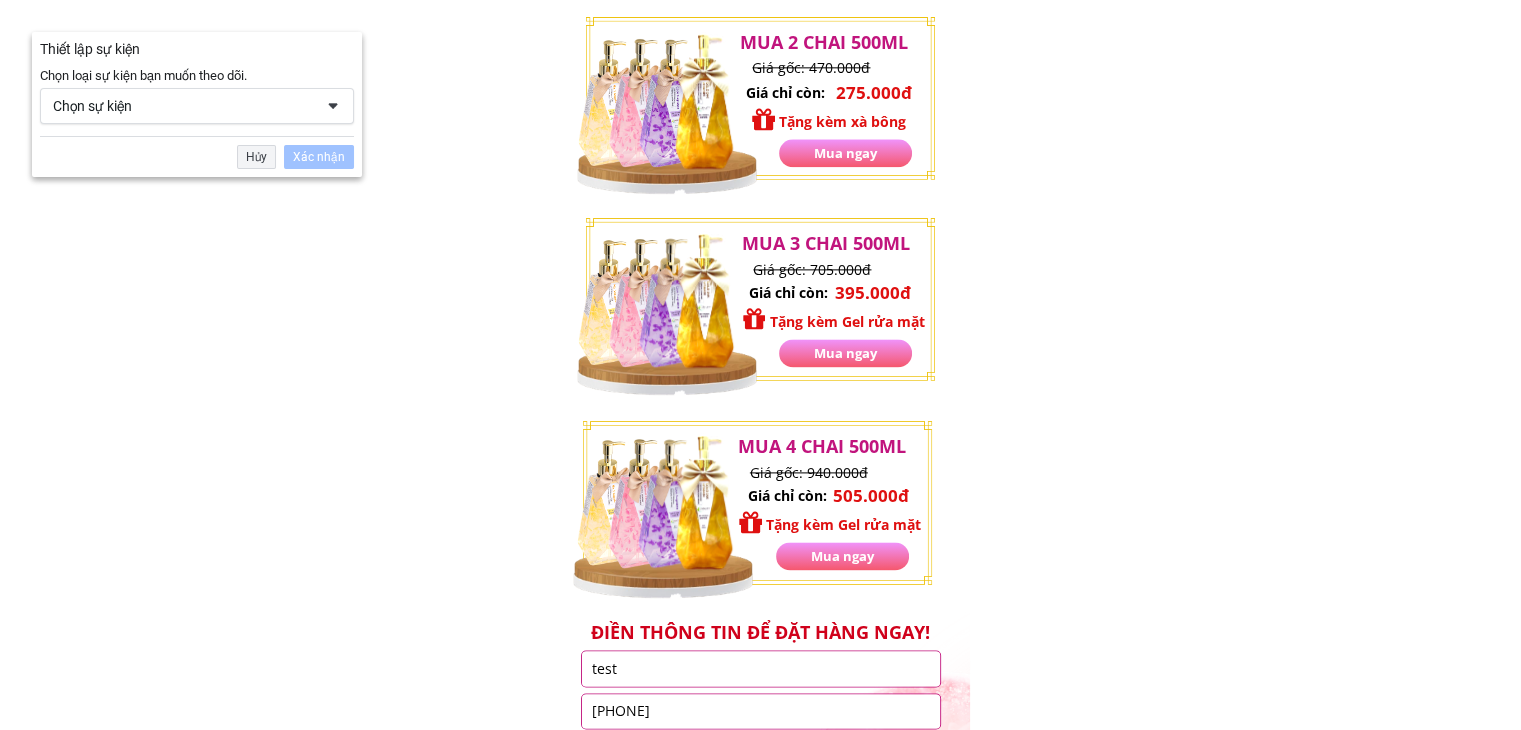click at bounding box center [333, 106] 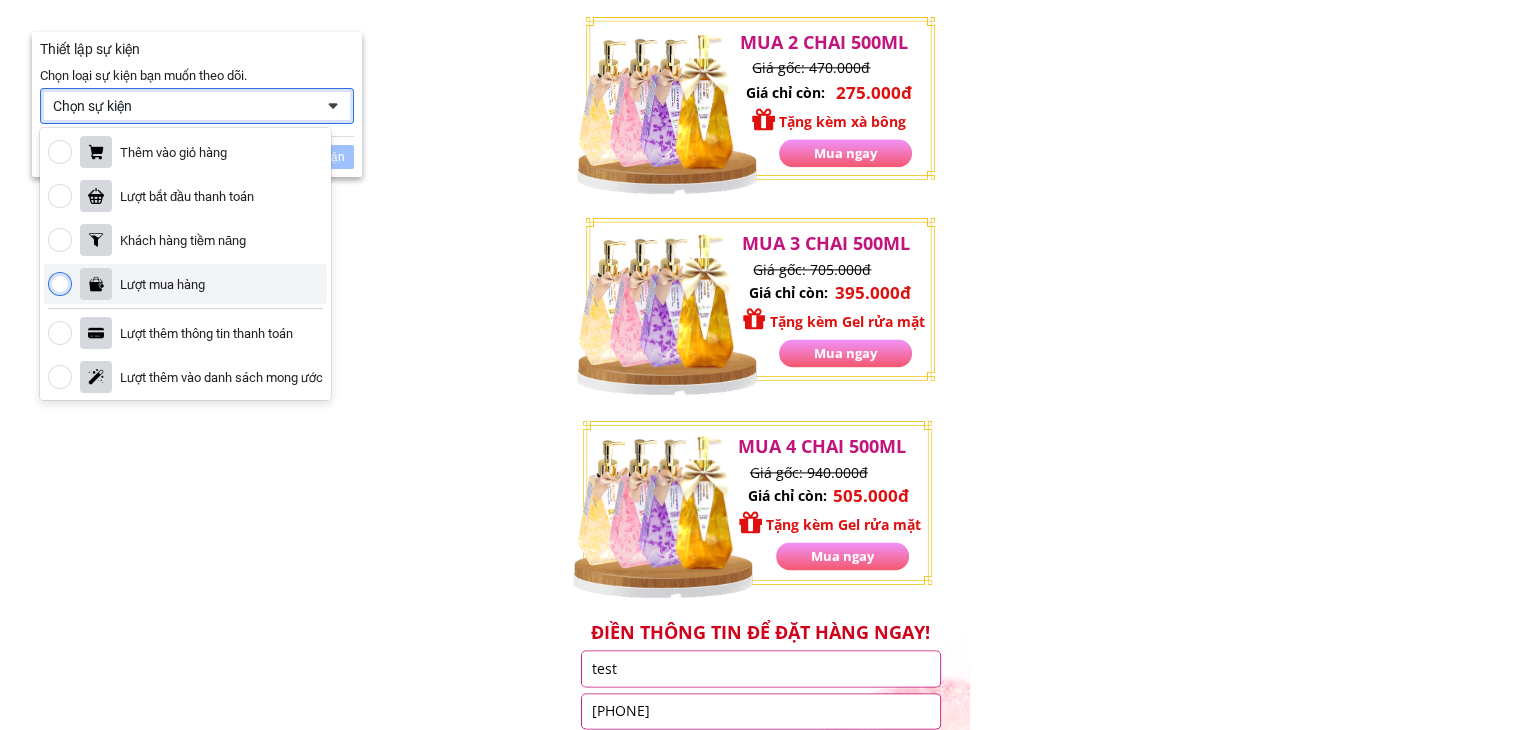 click on "Lượt mua hàng" at bounding box center [185, 284] 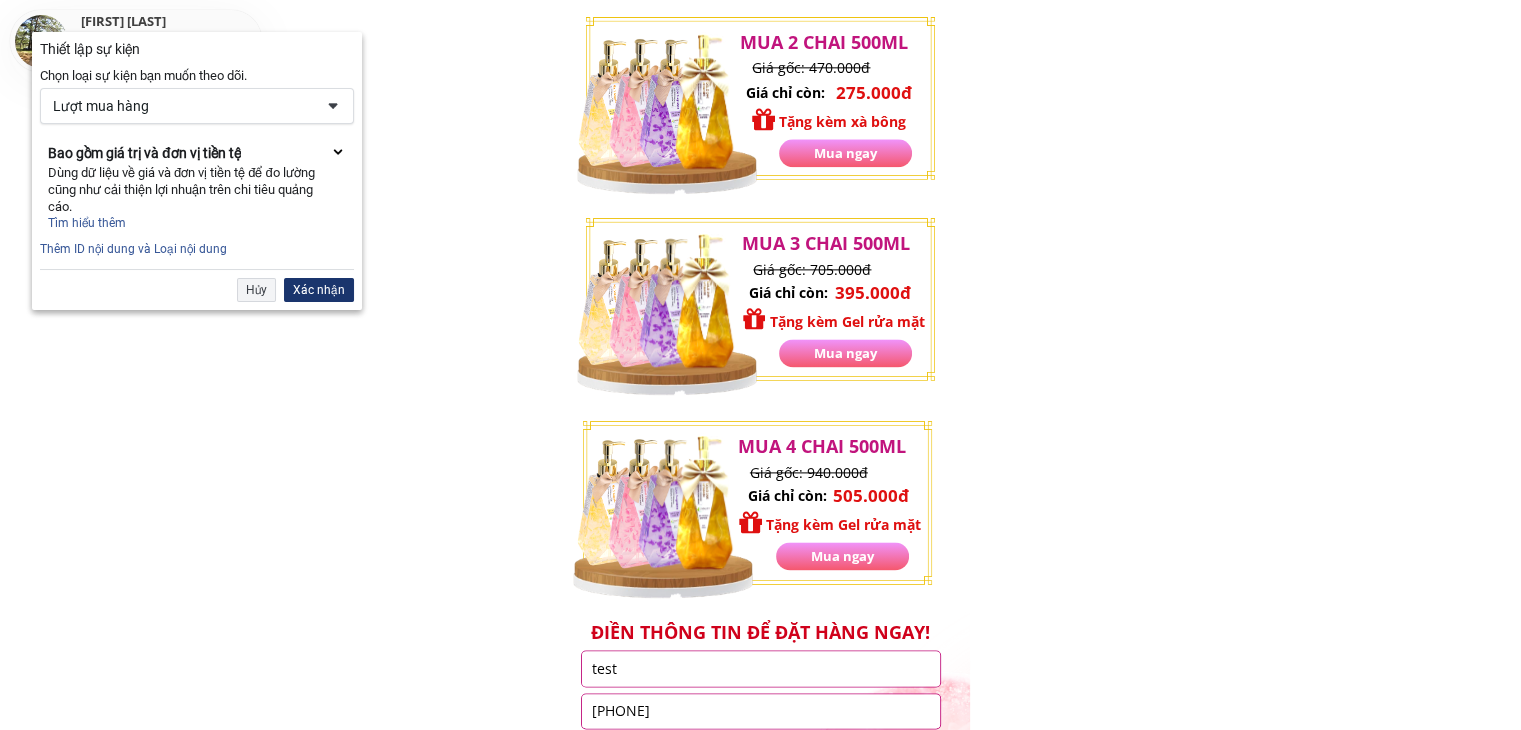 click on "Xác nhận" at bounding box center (319, 290) 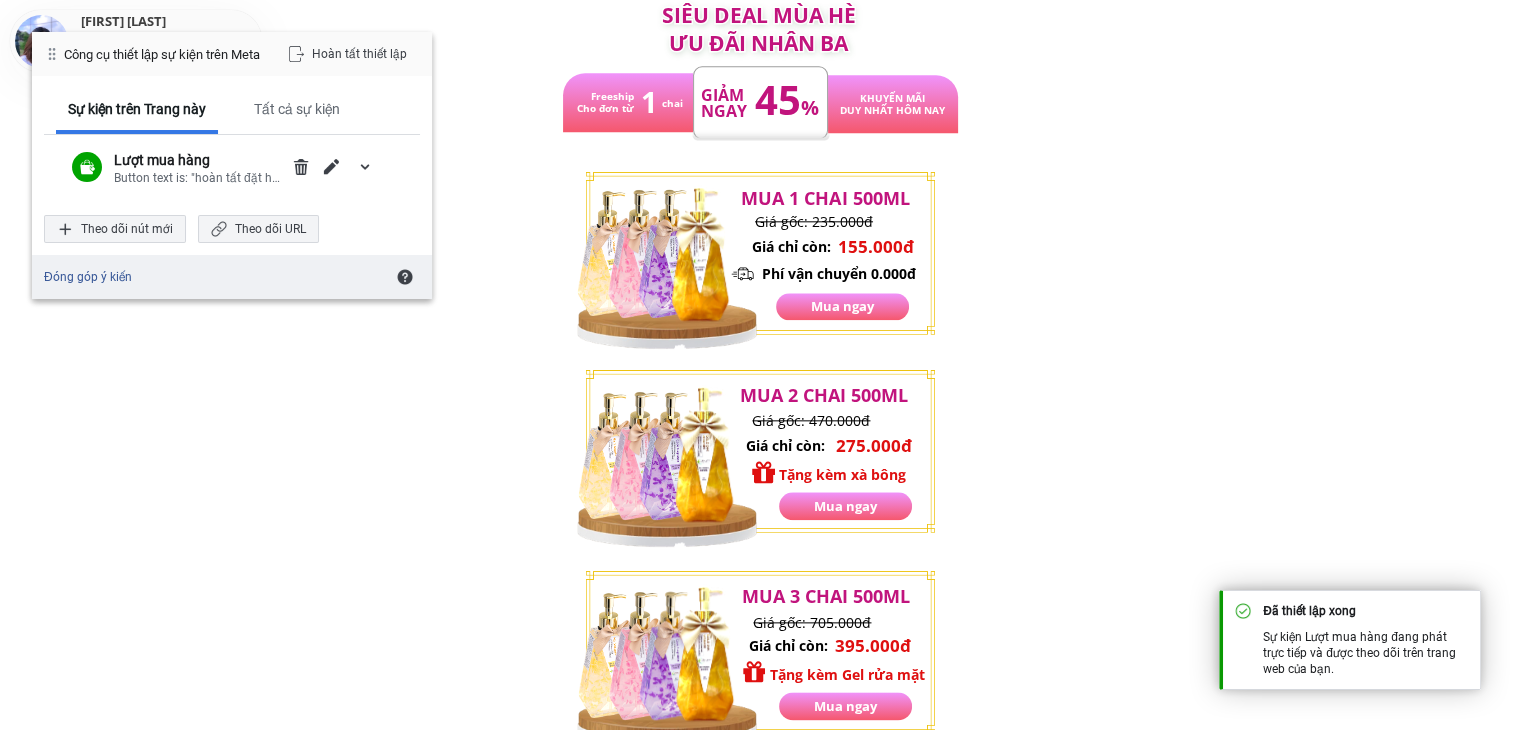 scroll, scrollTop: 2176, scrollLeft: 0, axis: vertical 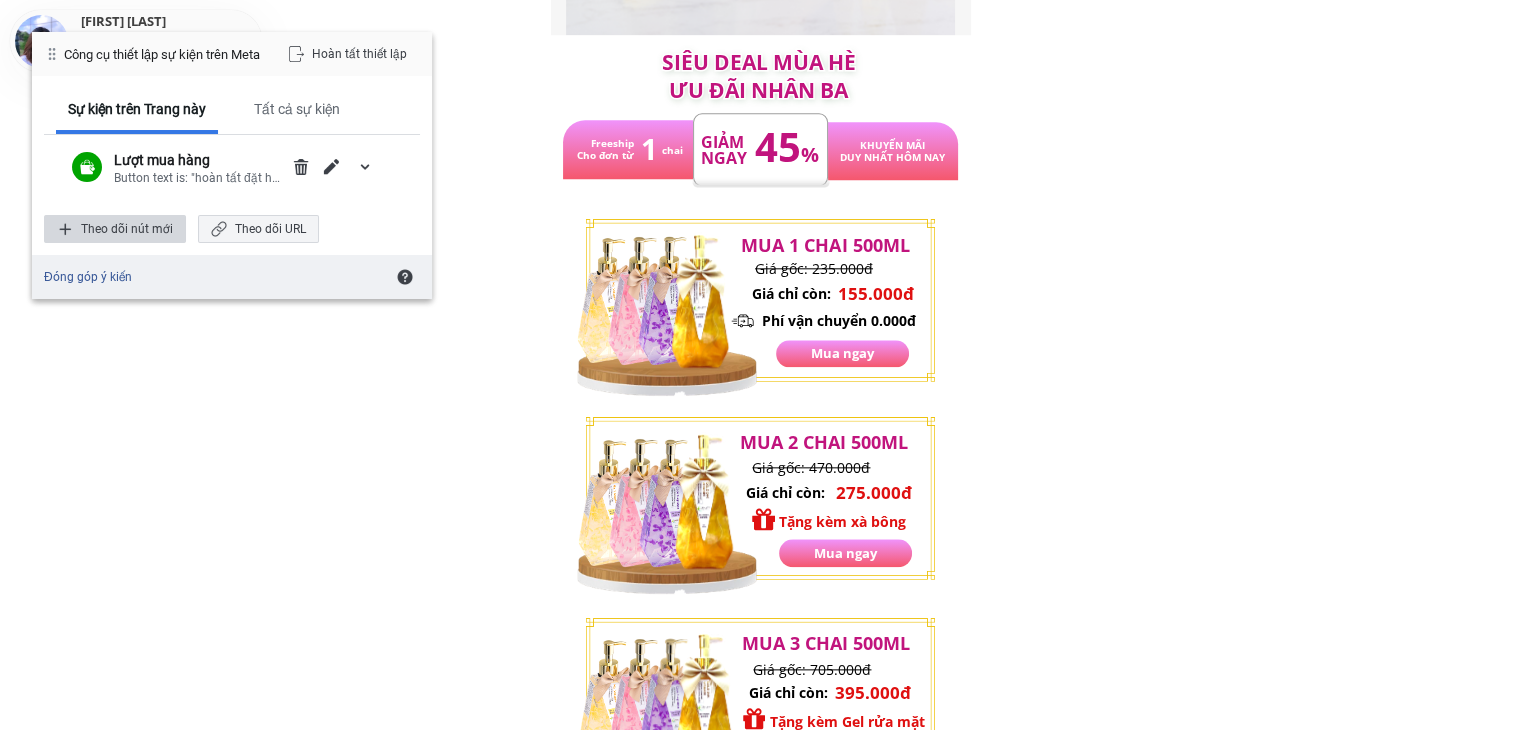 click on "Theo dõi nút mới" at bounding box center (115, 229) 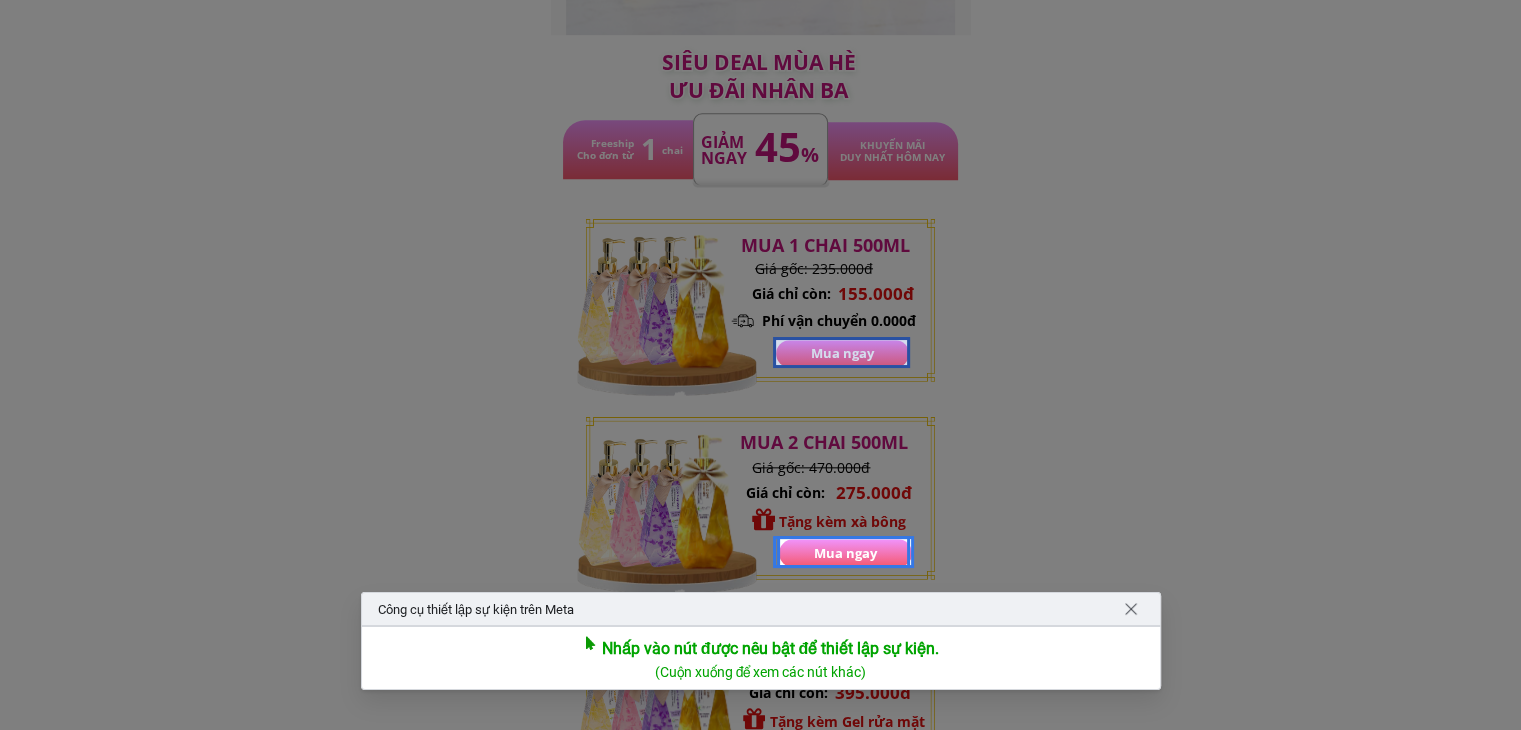 click at bounding box center (841, 352) 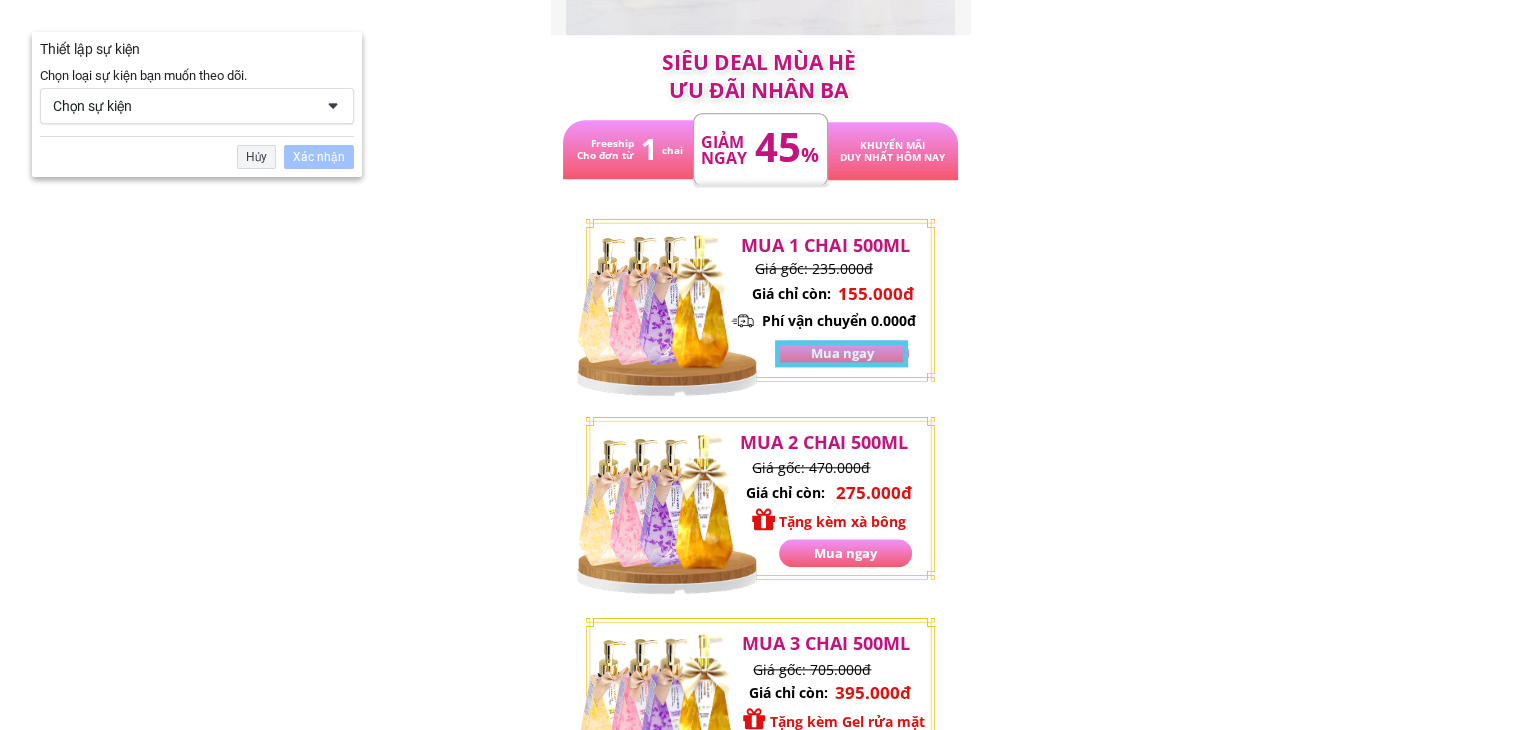 scroll, scrollTop: 2164, scrollLeft: 0, axis: vertical 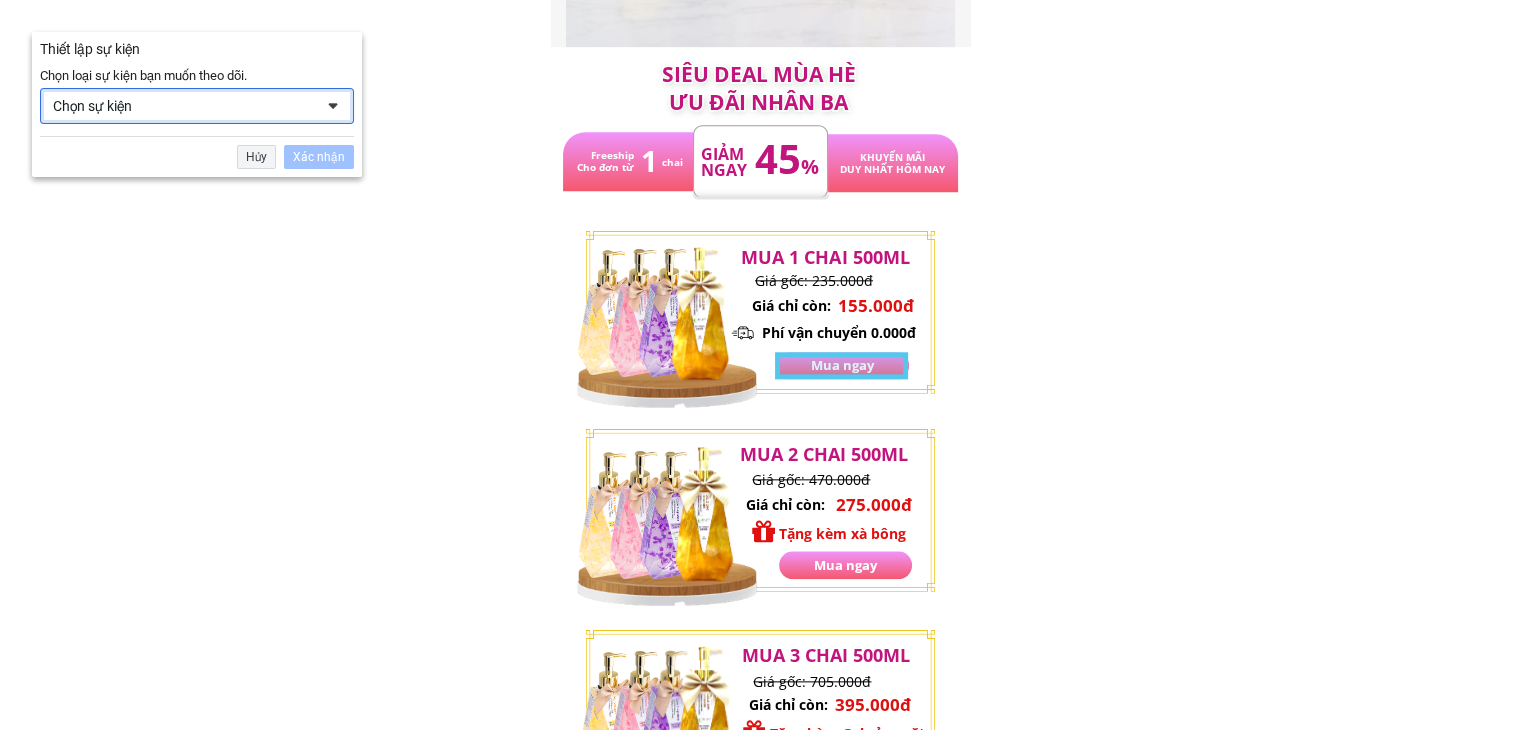 click on "Chọn sự kiện" at bounding box center [183, 106] 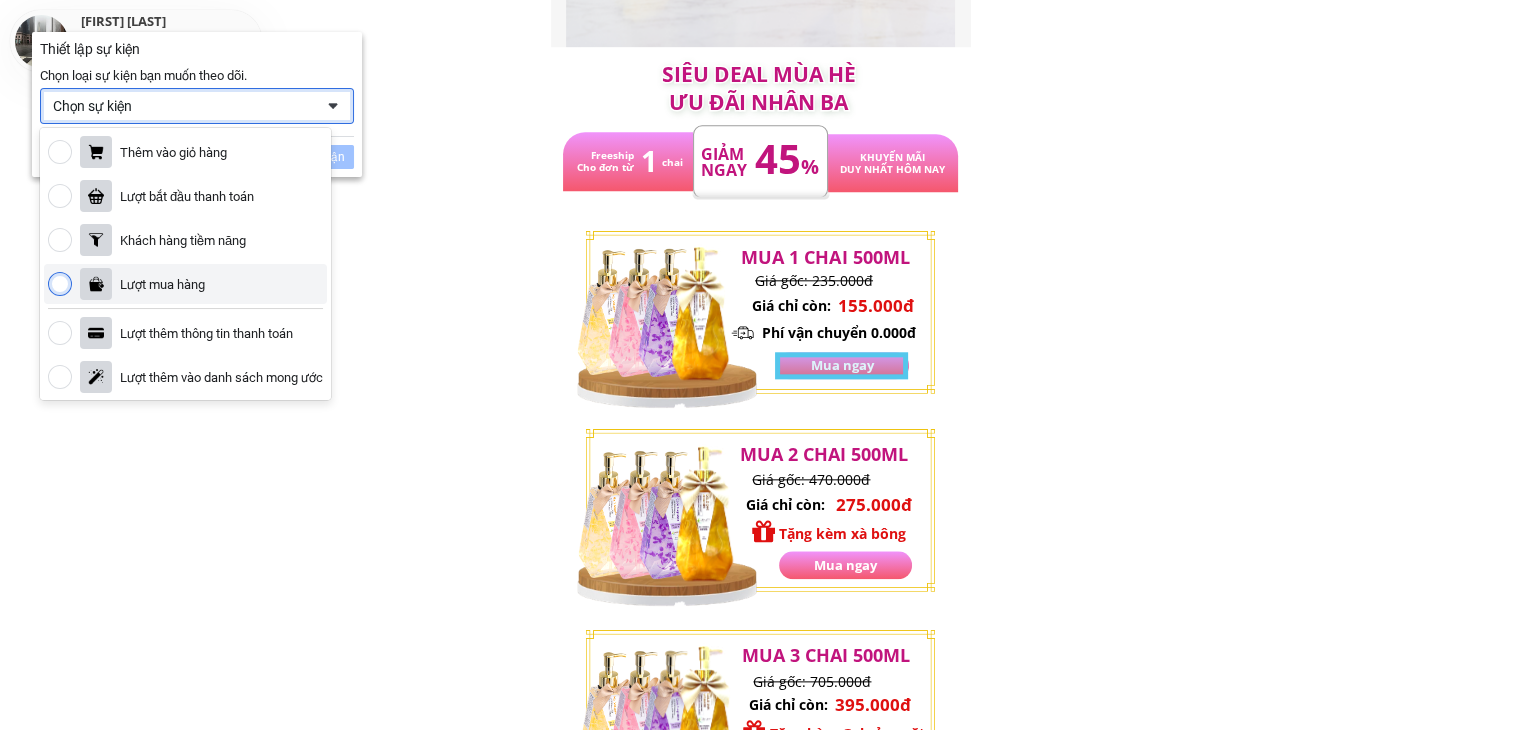 click at bounding box center (60, 284) 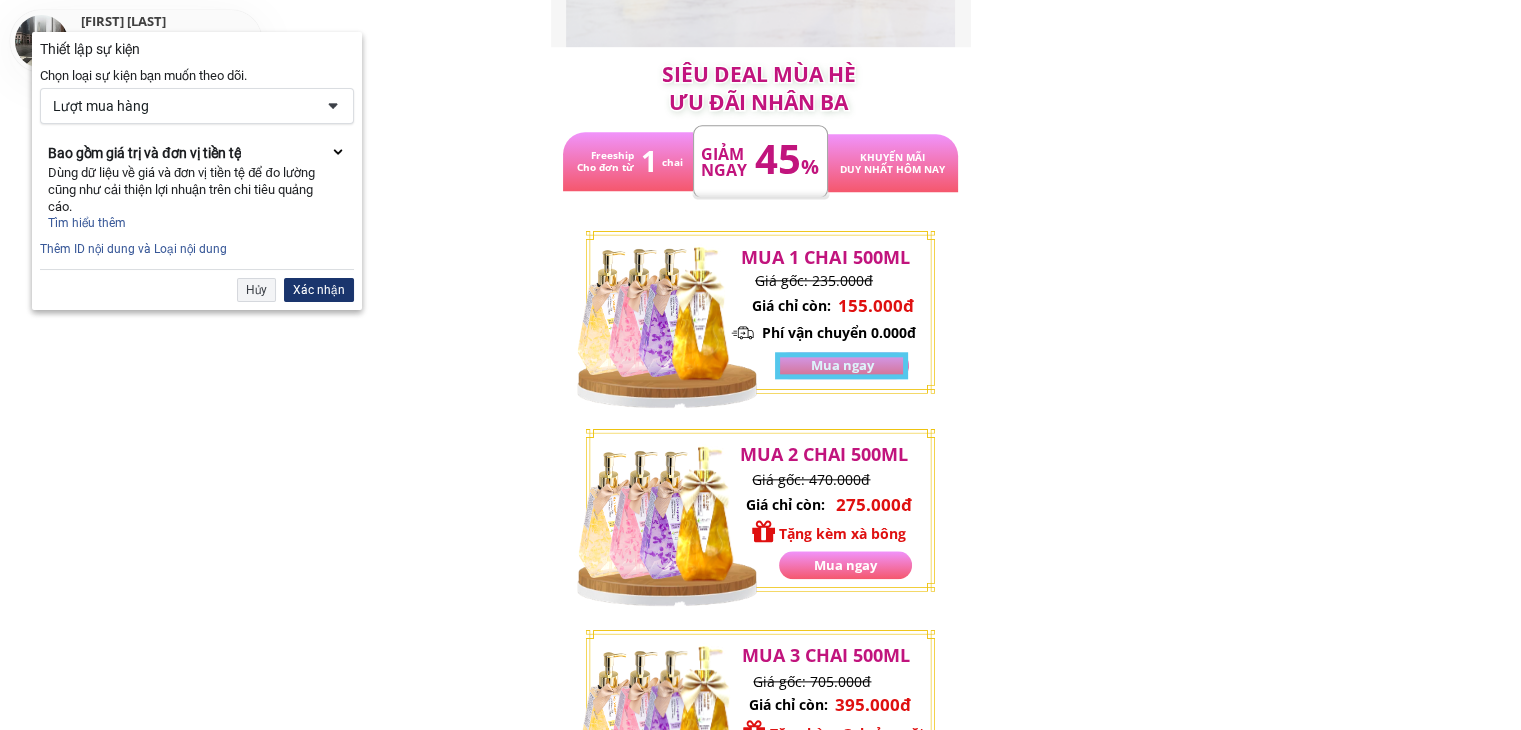 click on "Xác nhận" at bounding box center (319, 290) 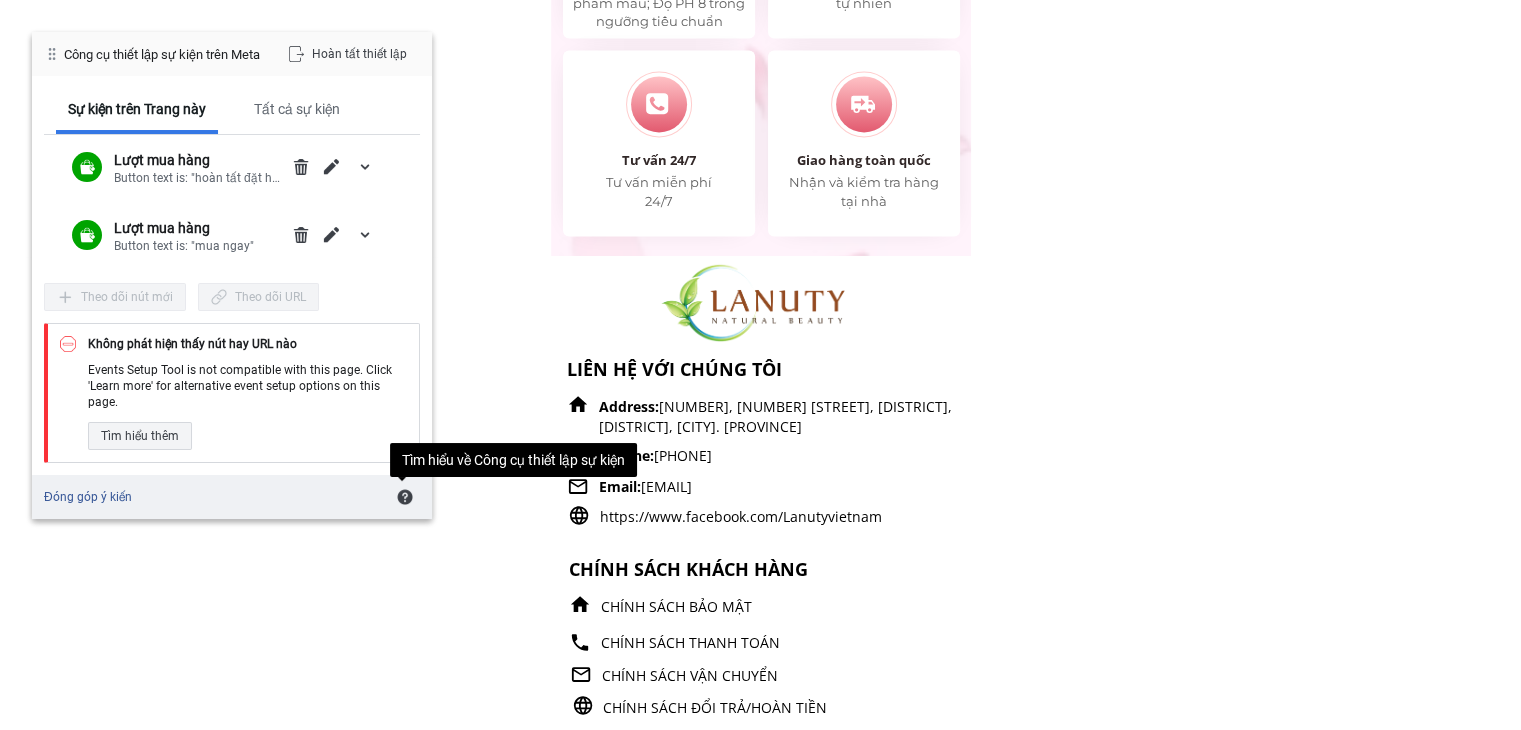 scroll, scrollTop: 10795, scrollLeft: 0, axis: vertical 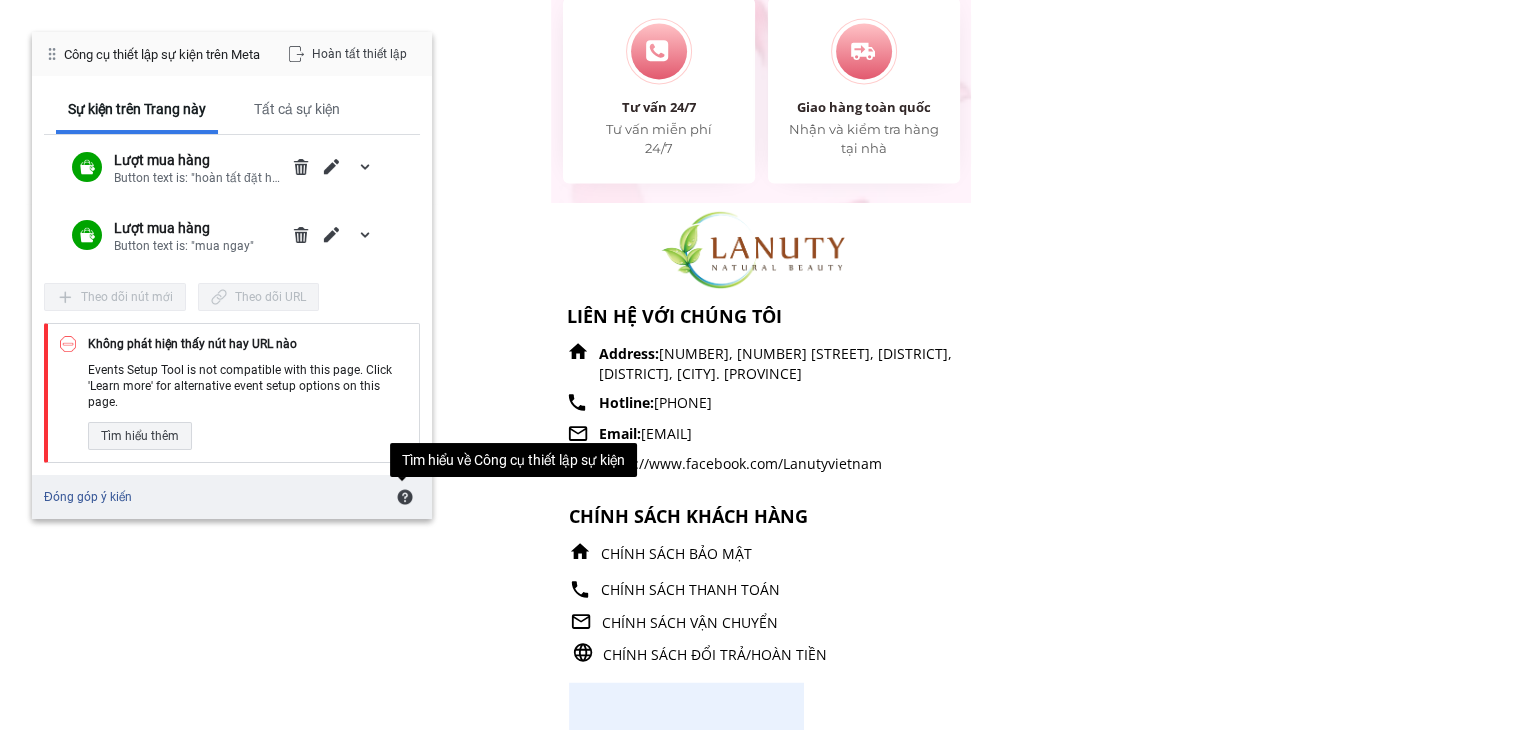 drag, startPoint x: 393, startPoint y: 155, endPoint x: 401, endPoint y: 125, distance: 31.04835 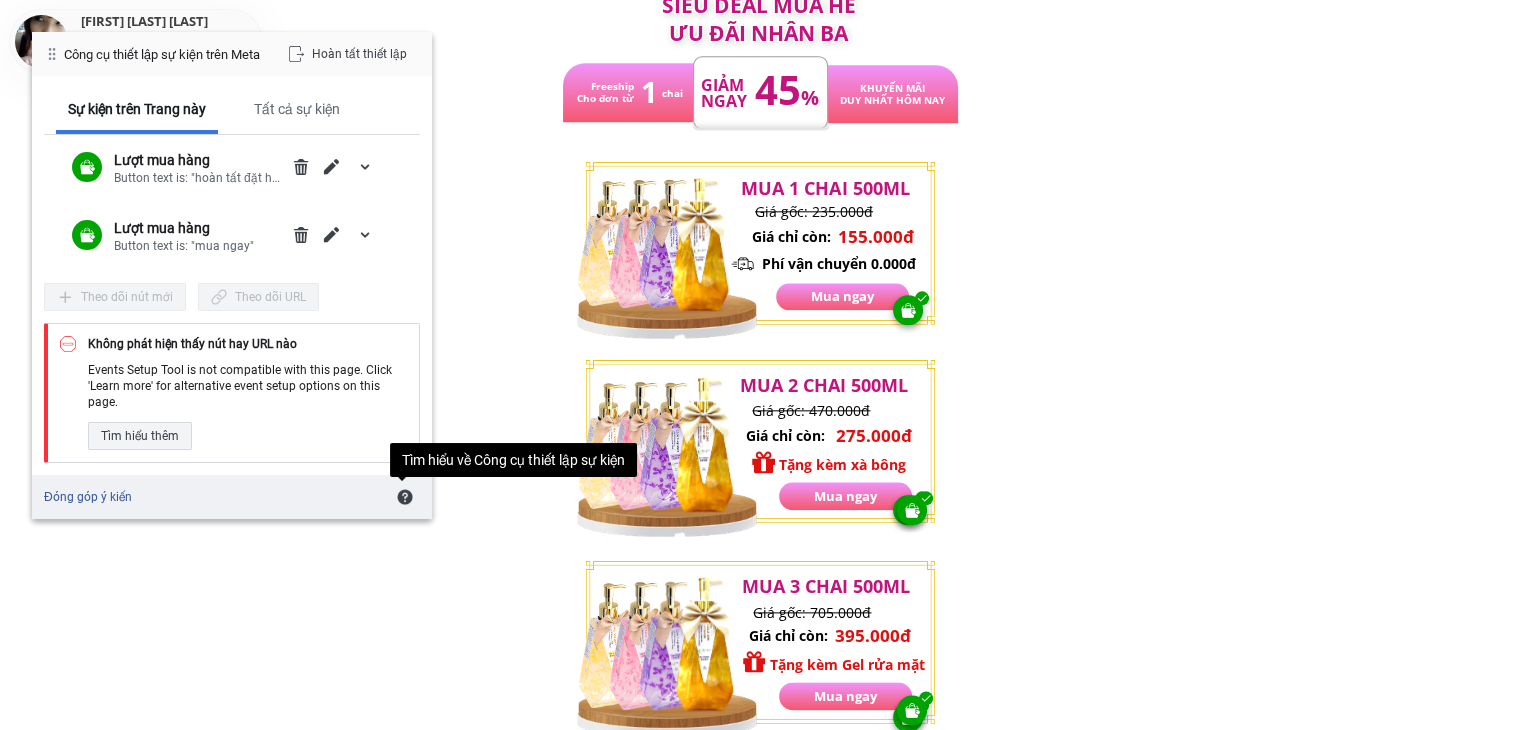 scroll, scrollTop: 2343, scrollLeft: 0, axis: vertical 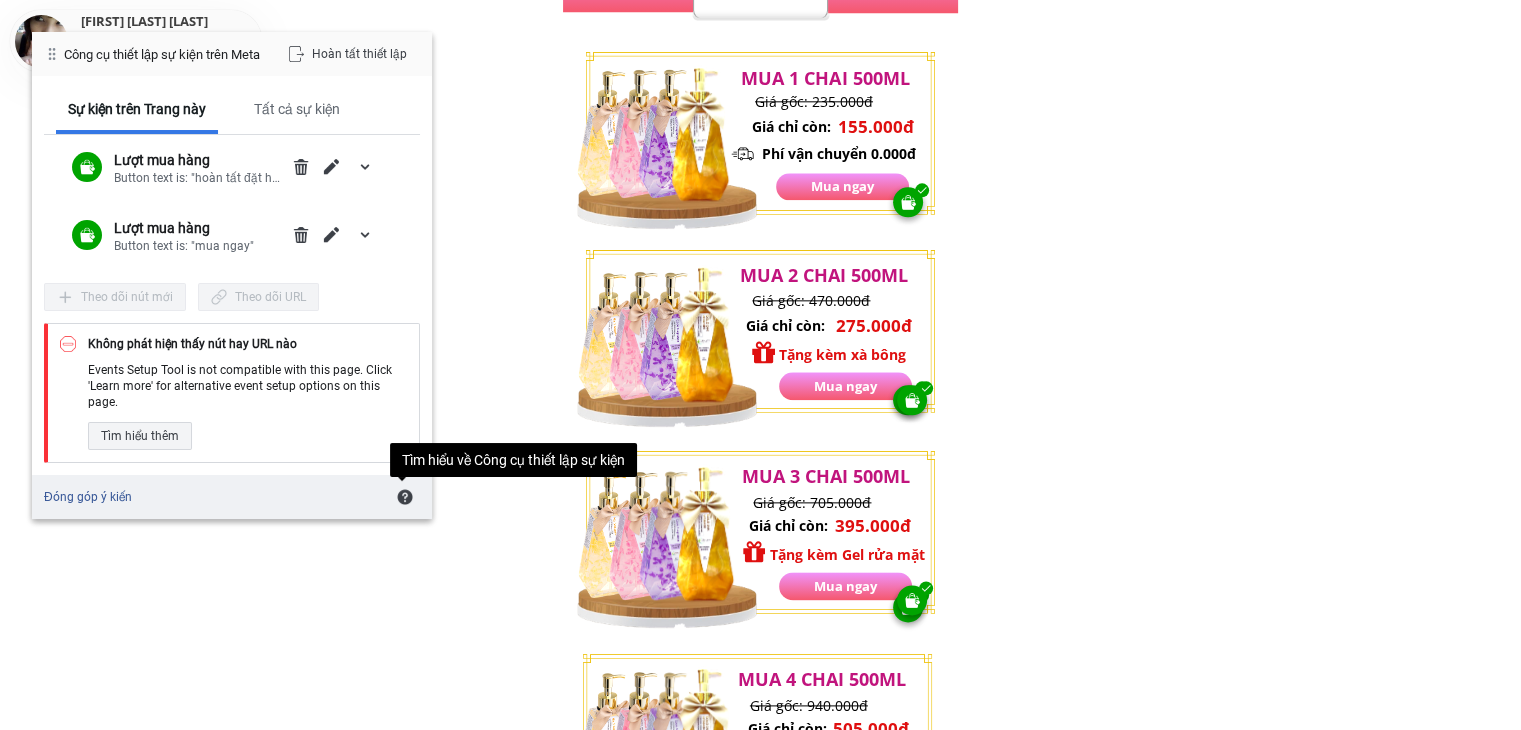 click on "Mua ngay" at bounding box center (842, 186) 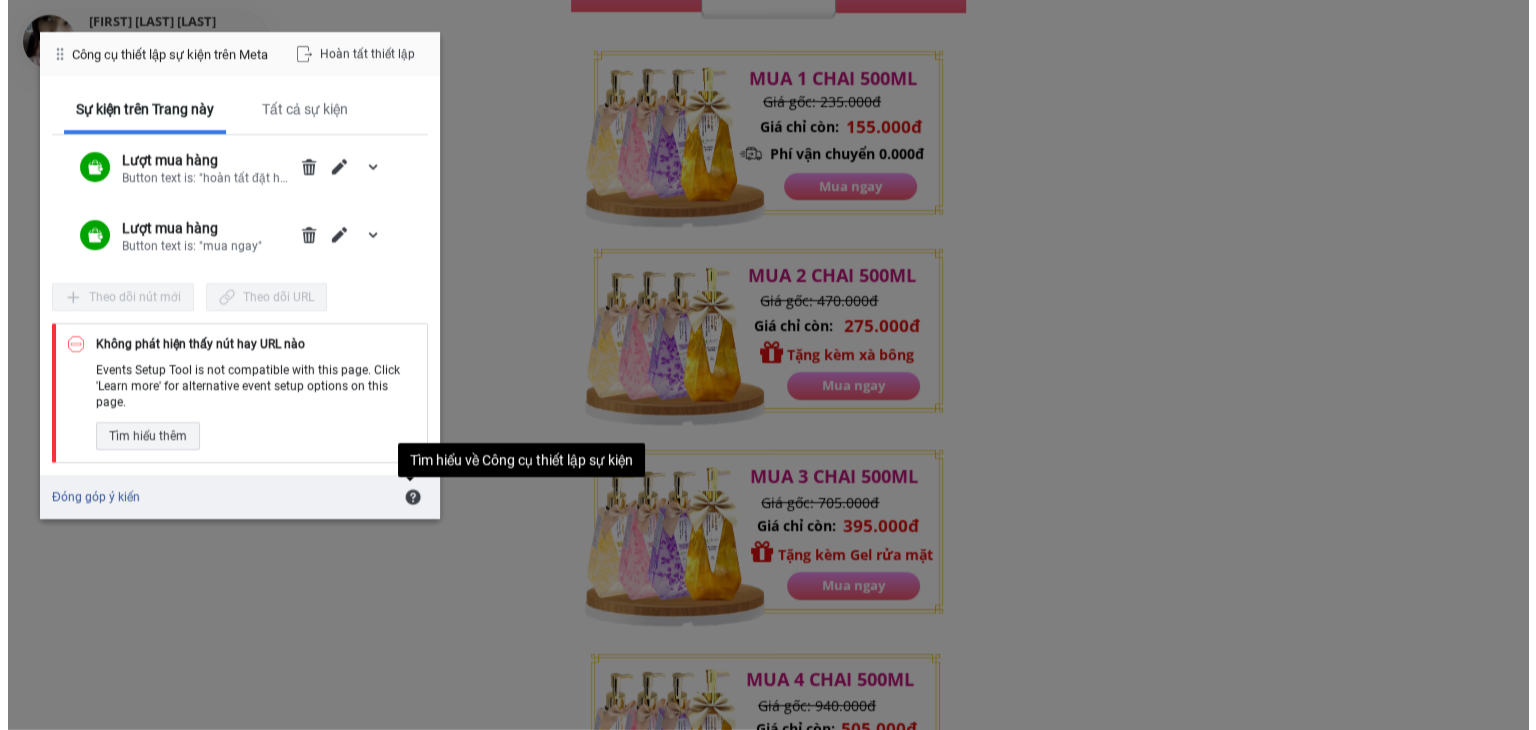 scroll, scrollTop: 0, scrollLeft: 0, axis: both 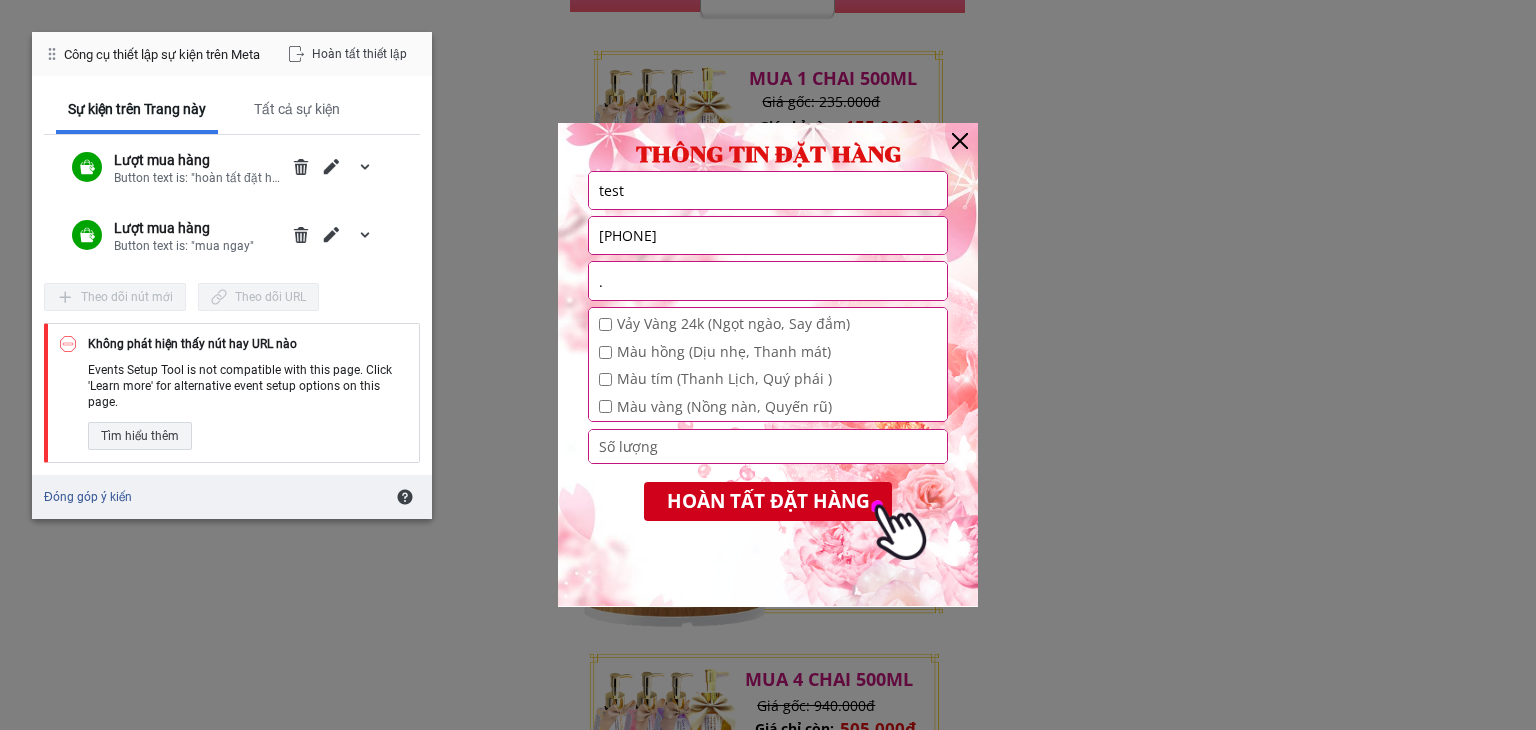 click at bounding box center (960, 141) 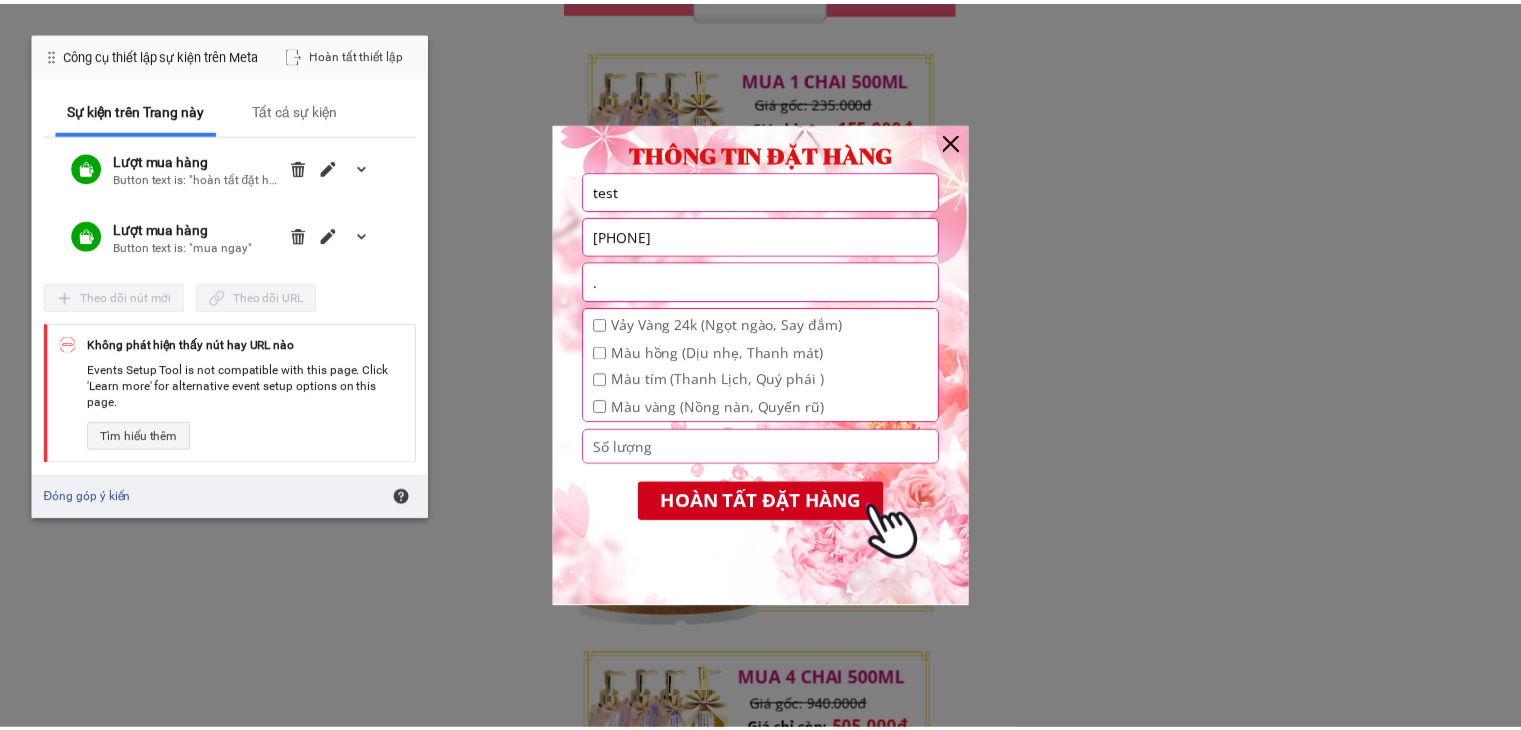 scroll, scrollTop: 2343, scrollLeft: 0, axis: vertical 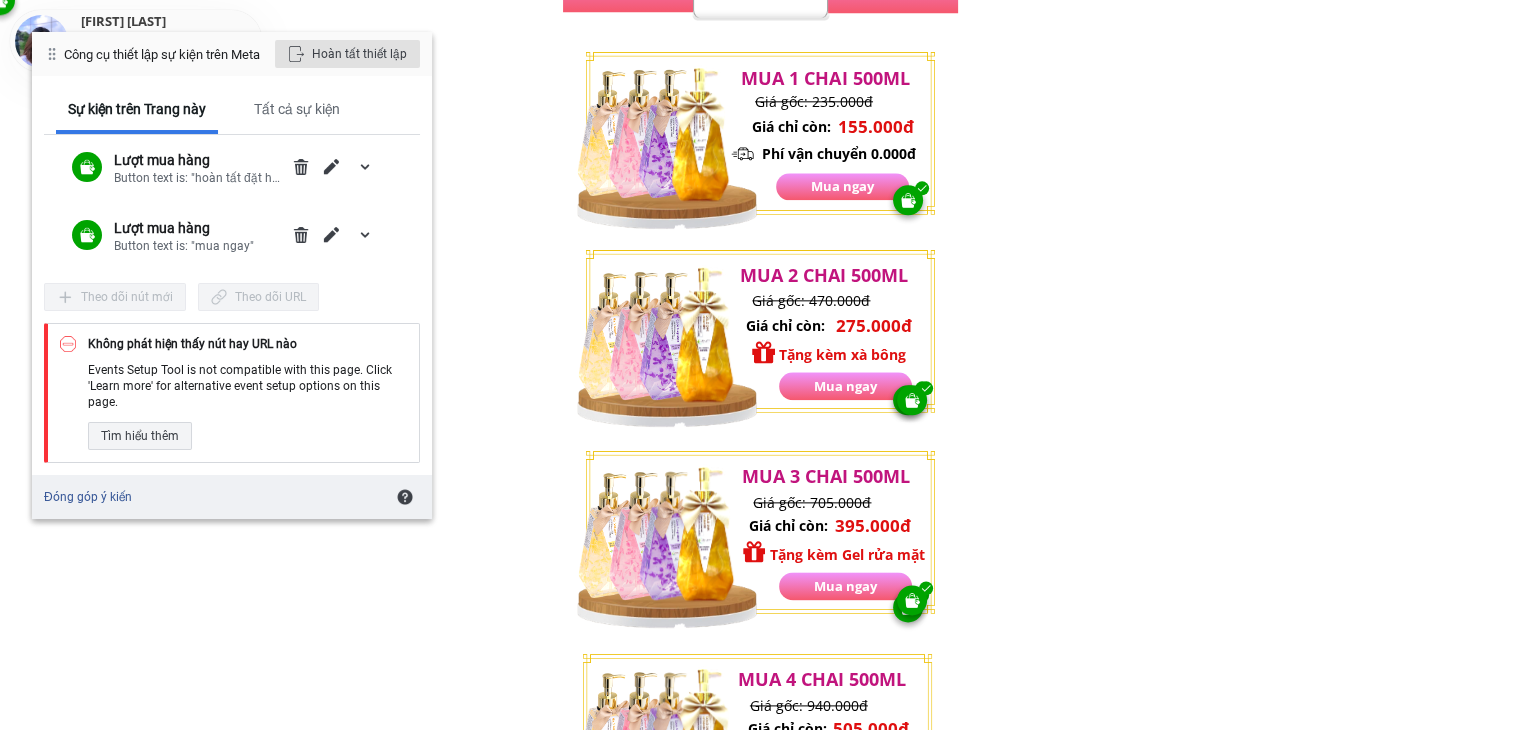 click on "Hoàn tất thiết lập" at bounding box center [347, 54] 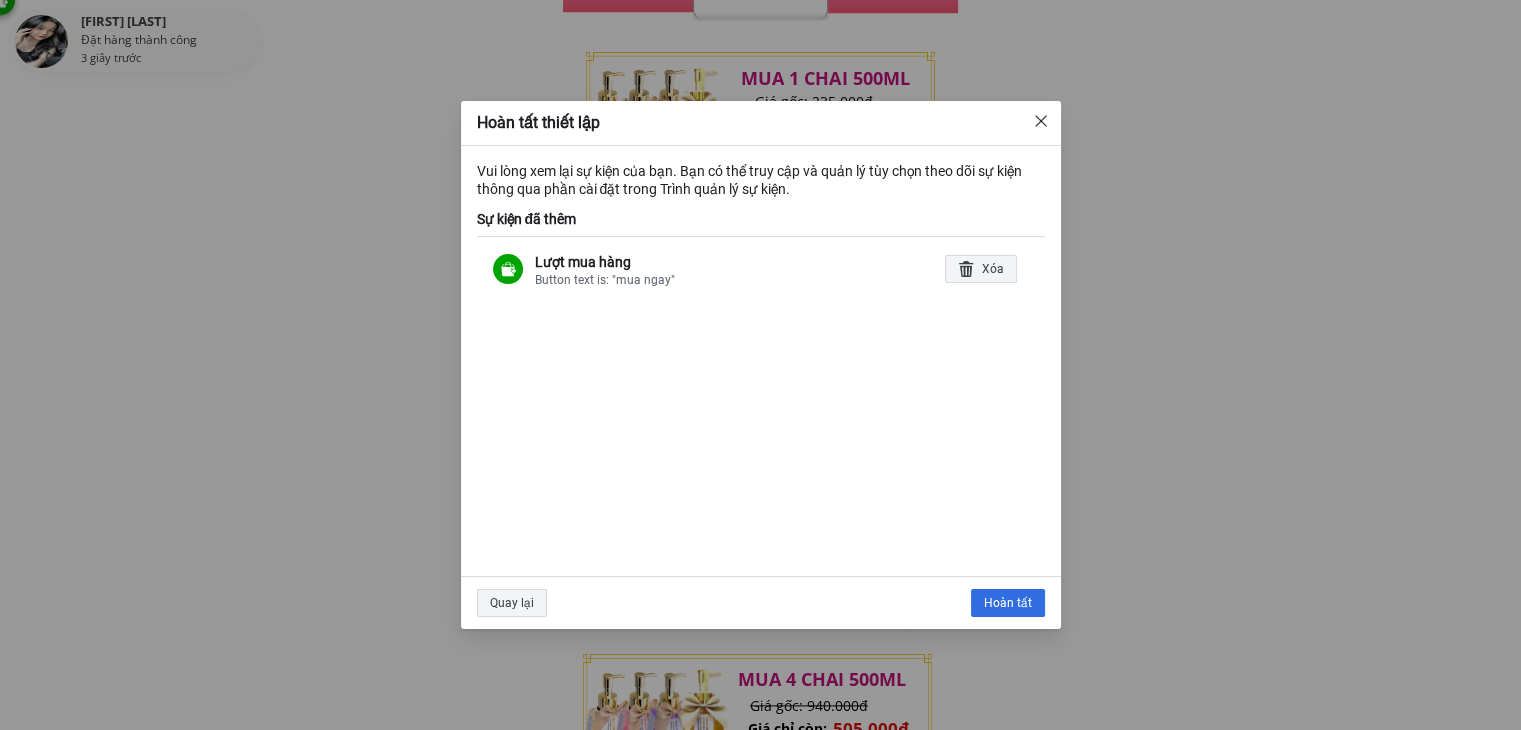 click at bounding box center (1041, 121) 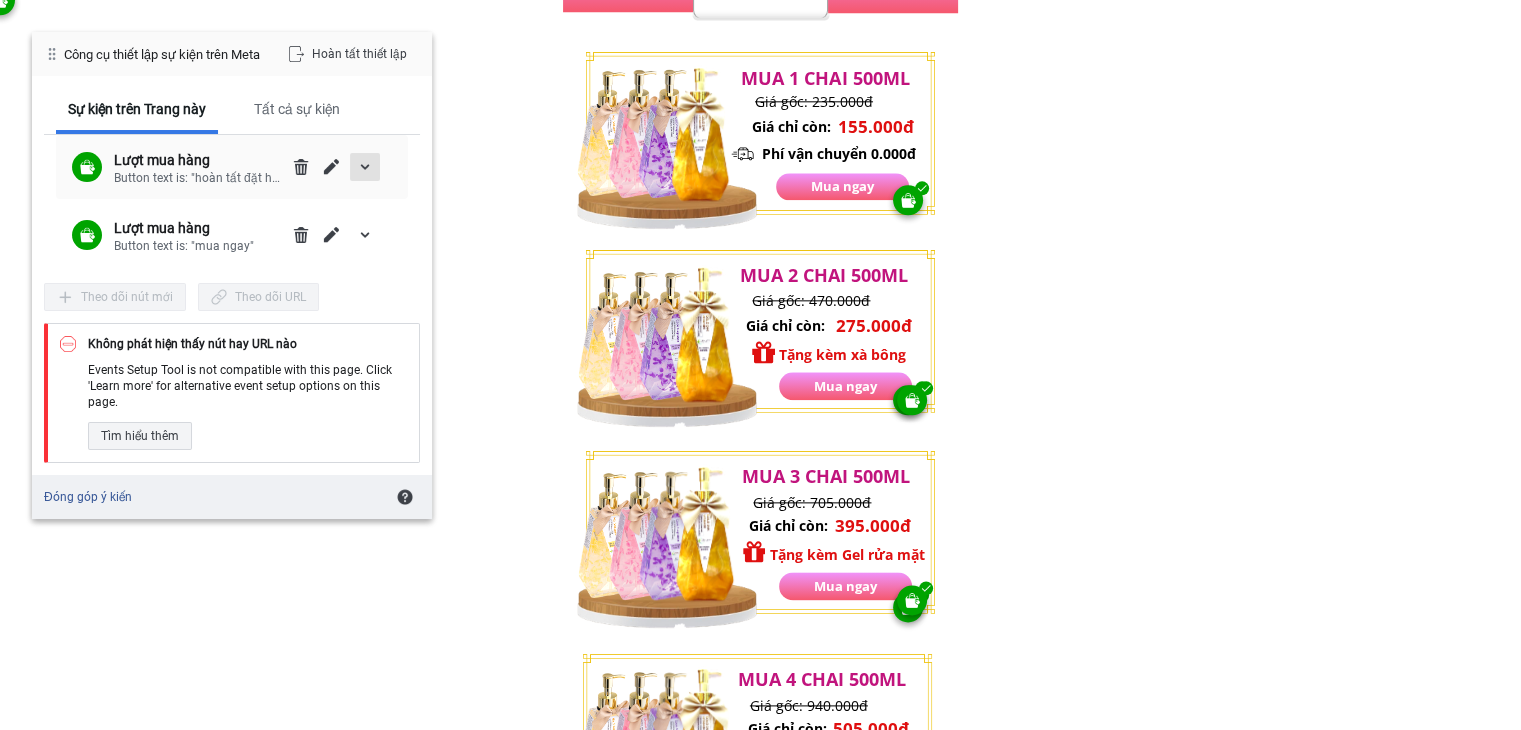 click at bounding box center (365, 167) 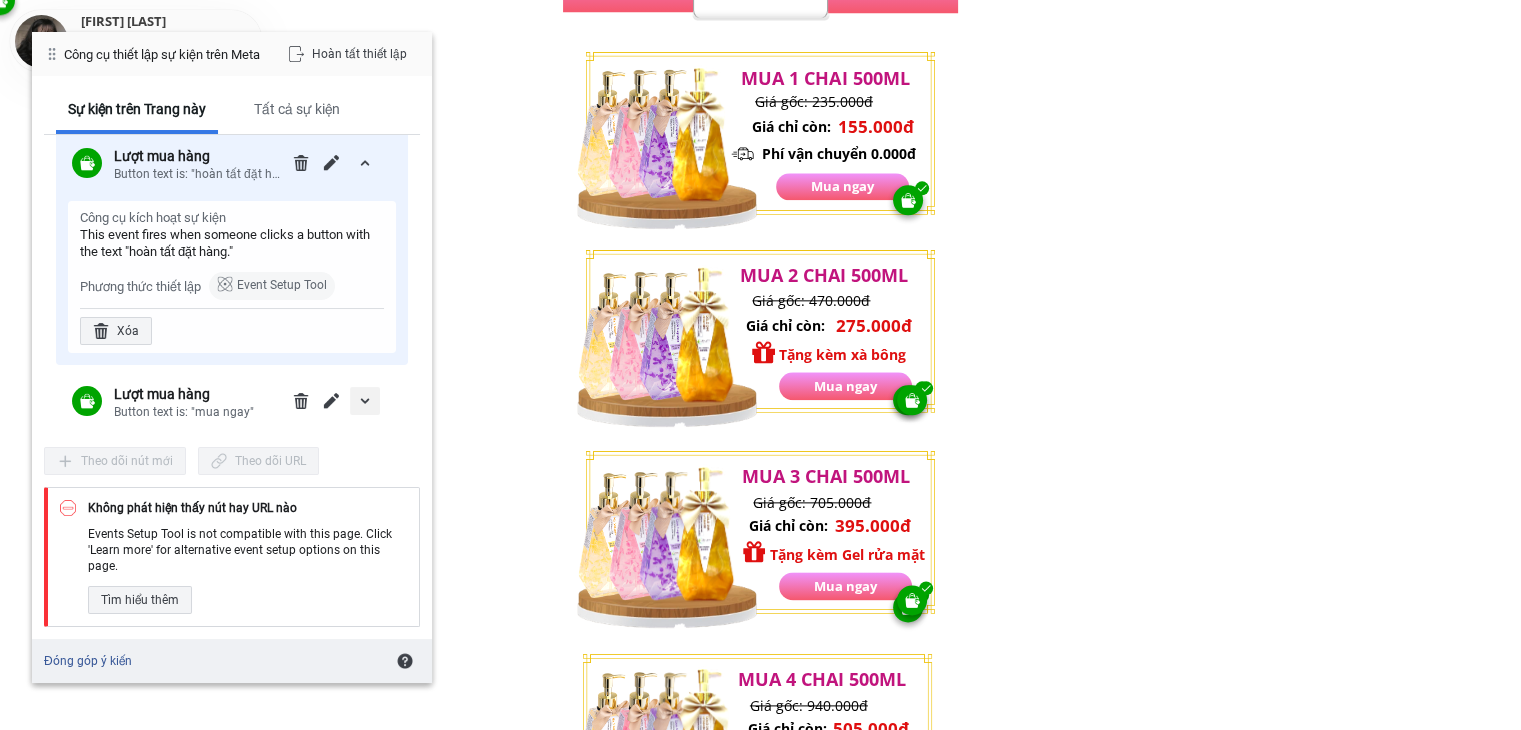 scroll, scrollTop: 5, scrollLeft: 0, axis: vertical 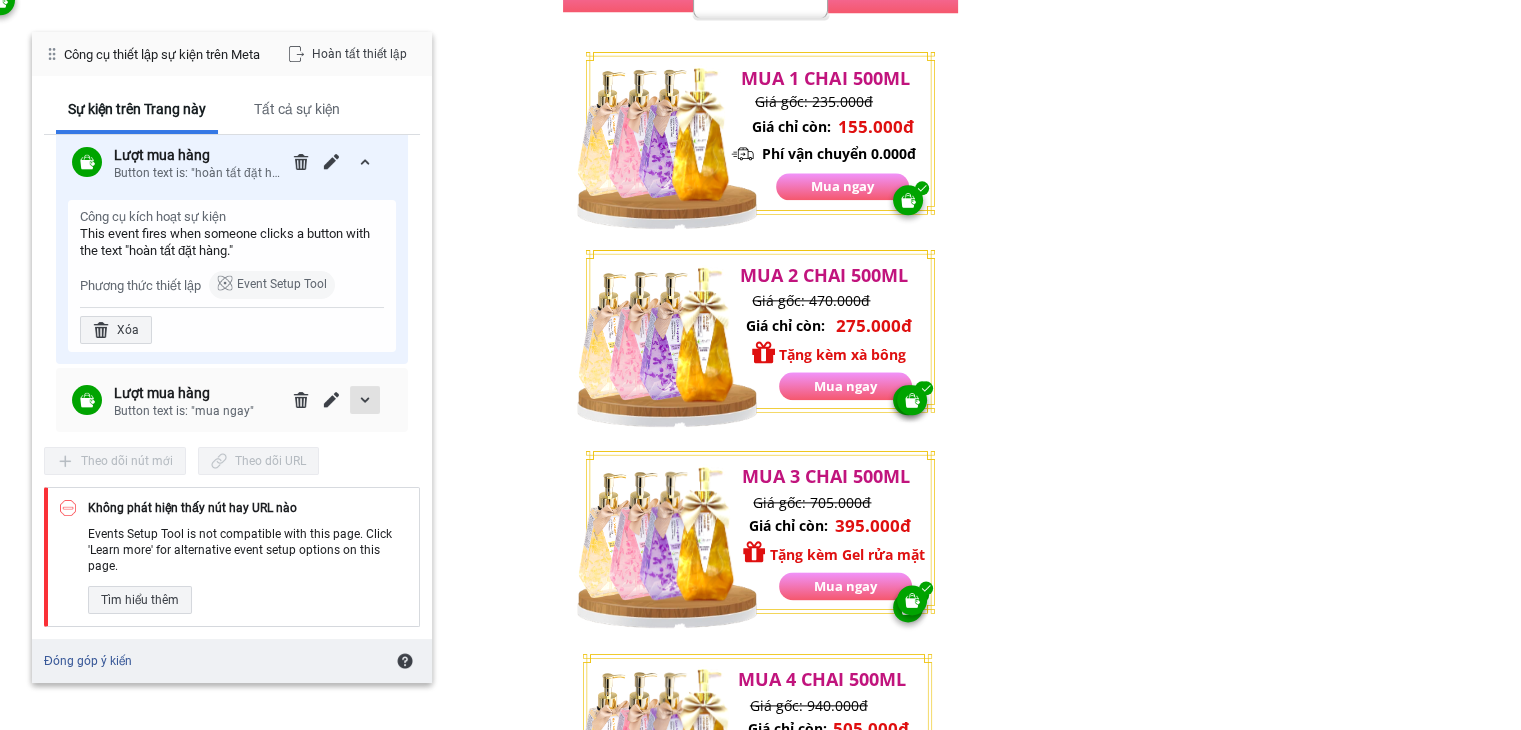 click at bounding box center (365, 400) 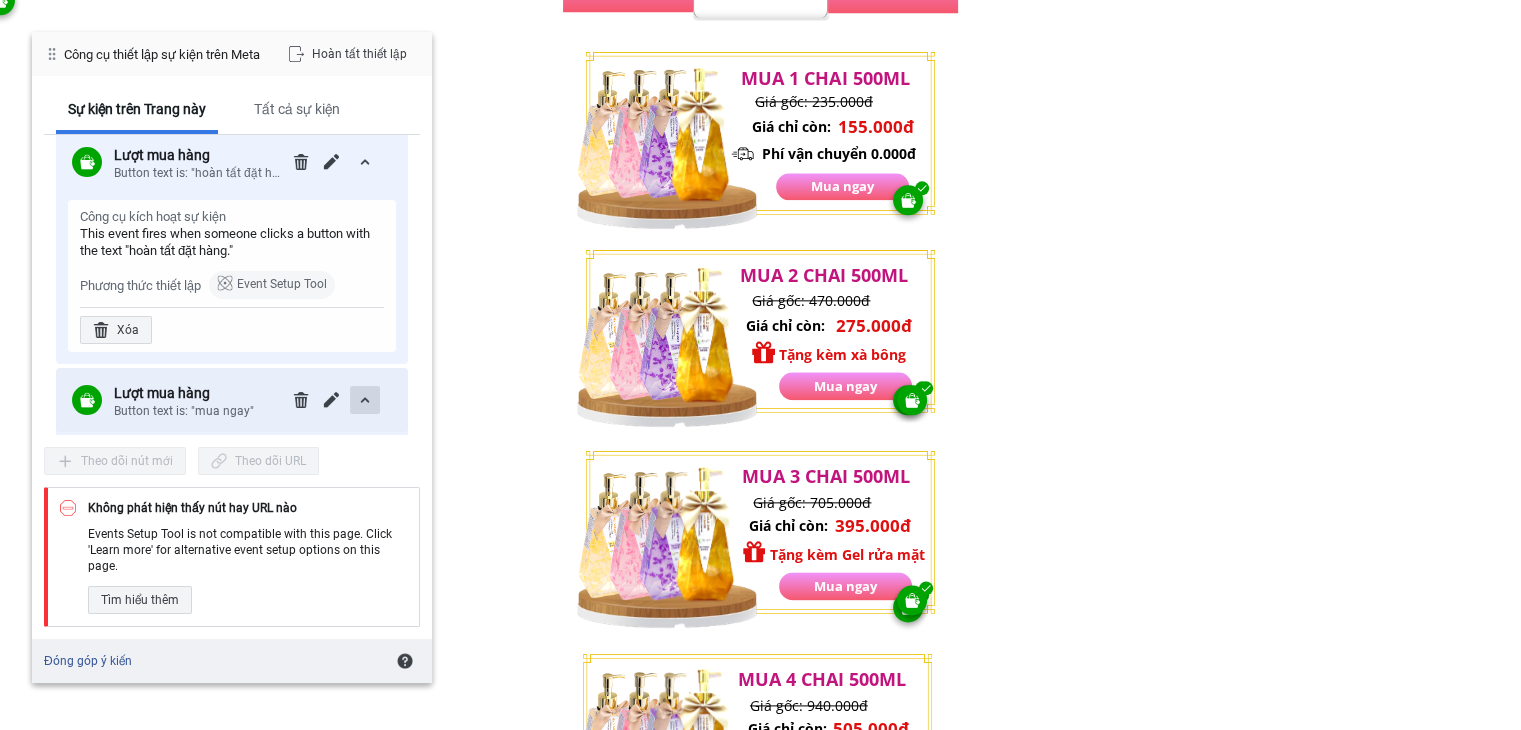 click at bounding box center [365, 400] 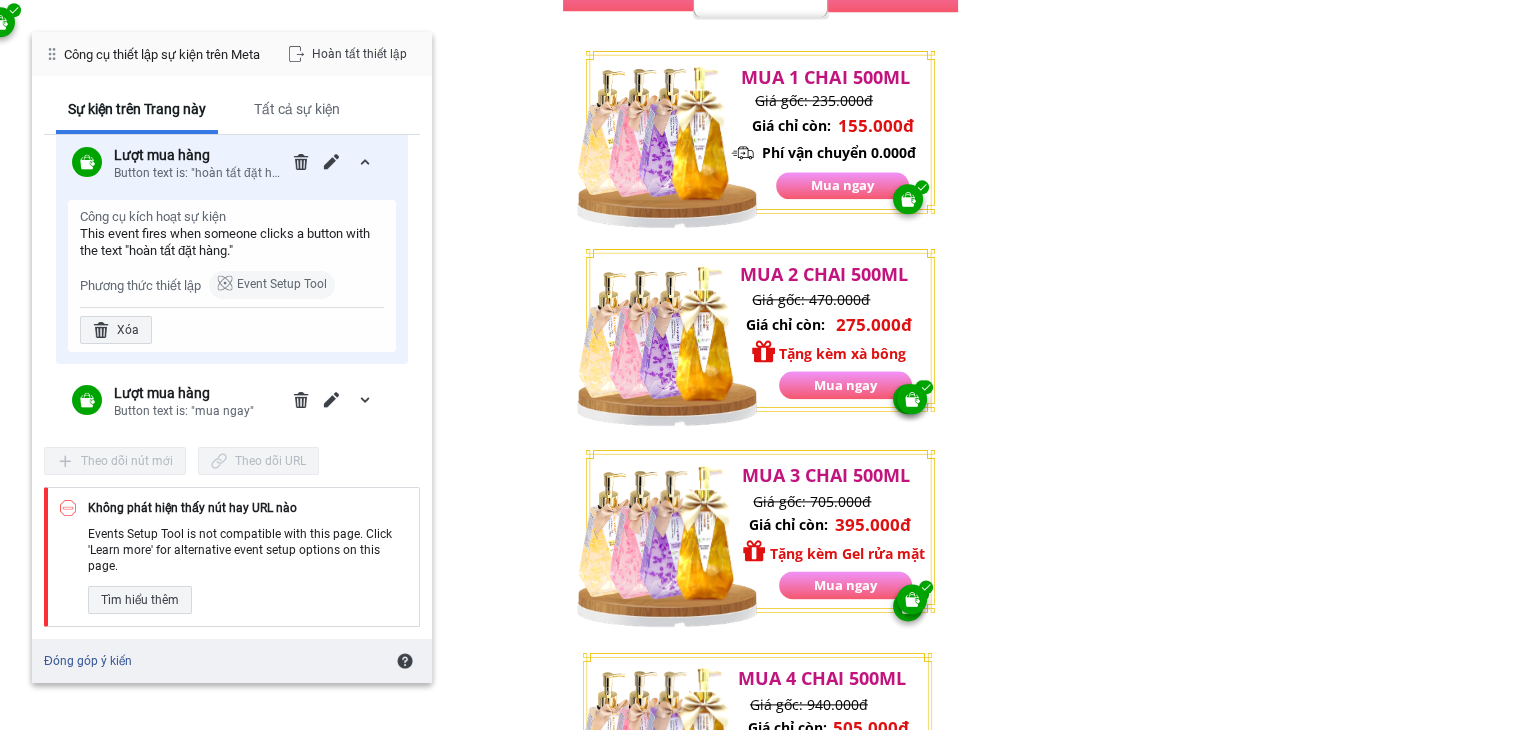 scroll, scrollTop: 2343, scrollLeft: 0, axis: vertical 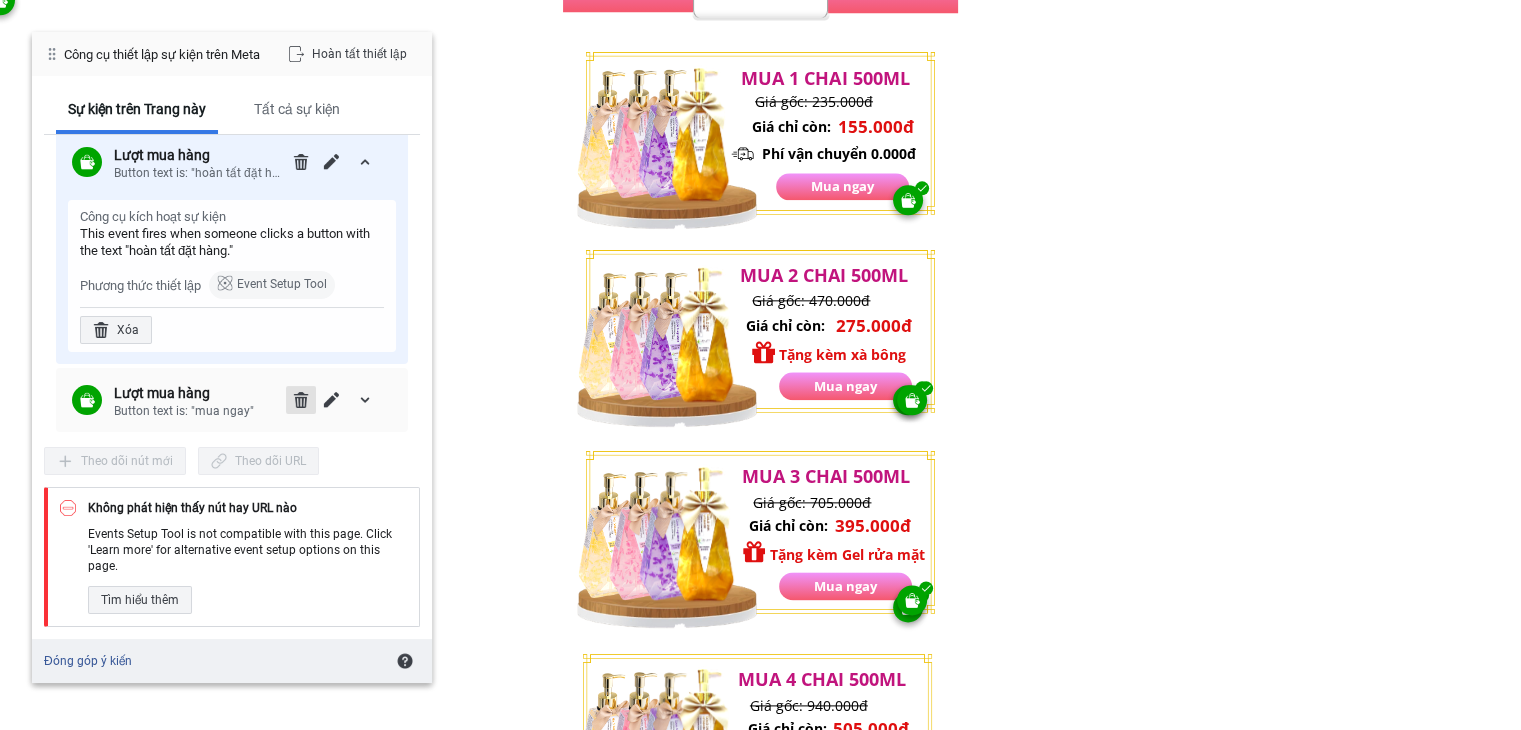 click at bounding box center [301, 400] 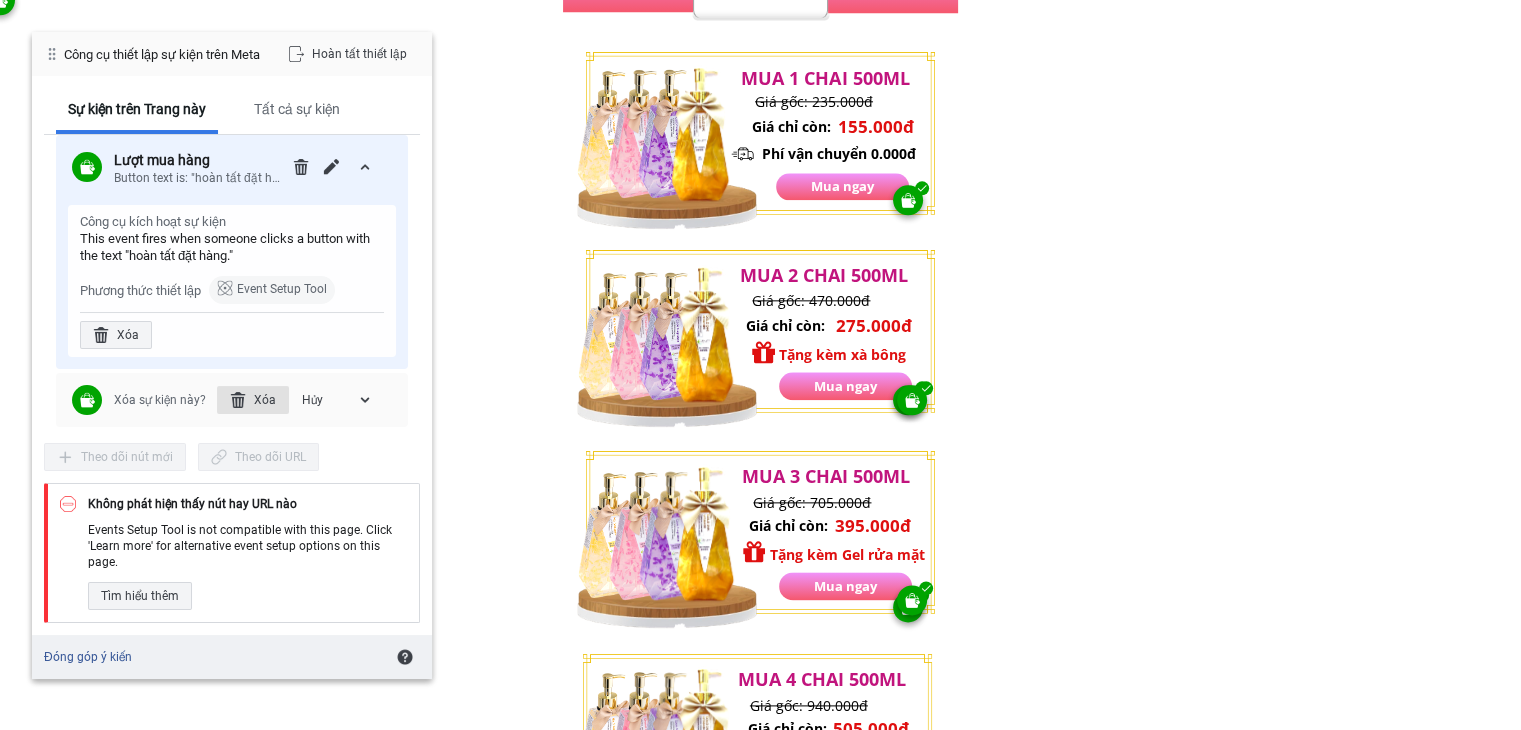 click on "Xóa" at bounding box center (253, 400) 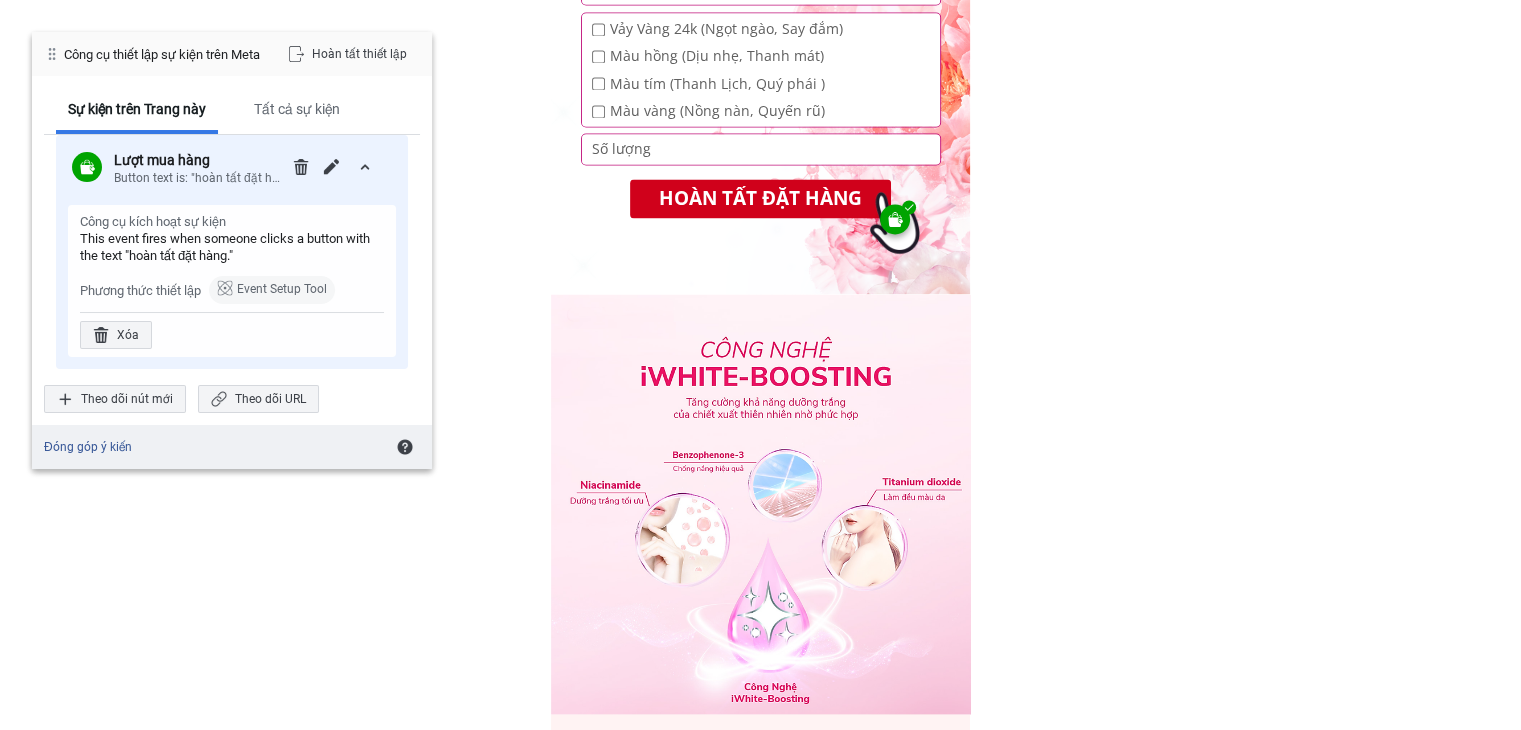 scroll, scrollTop: 3143, scrollLeft: 0, axis: vertical 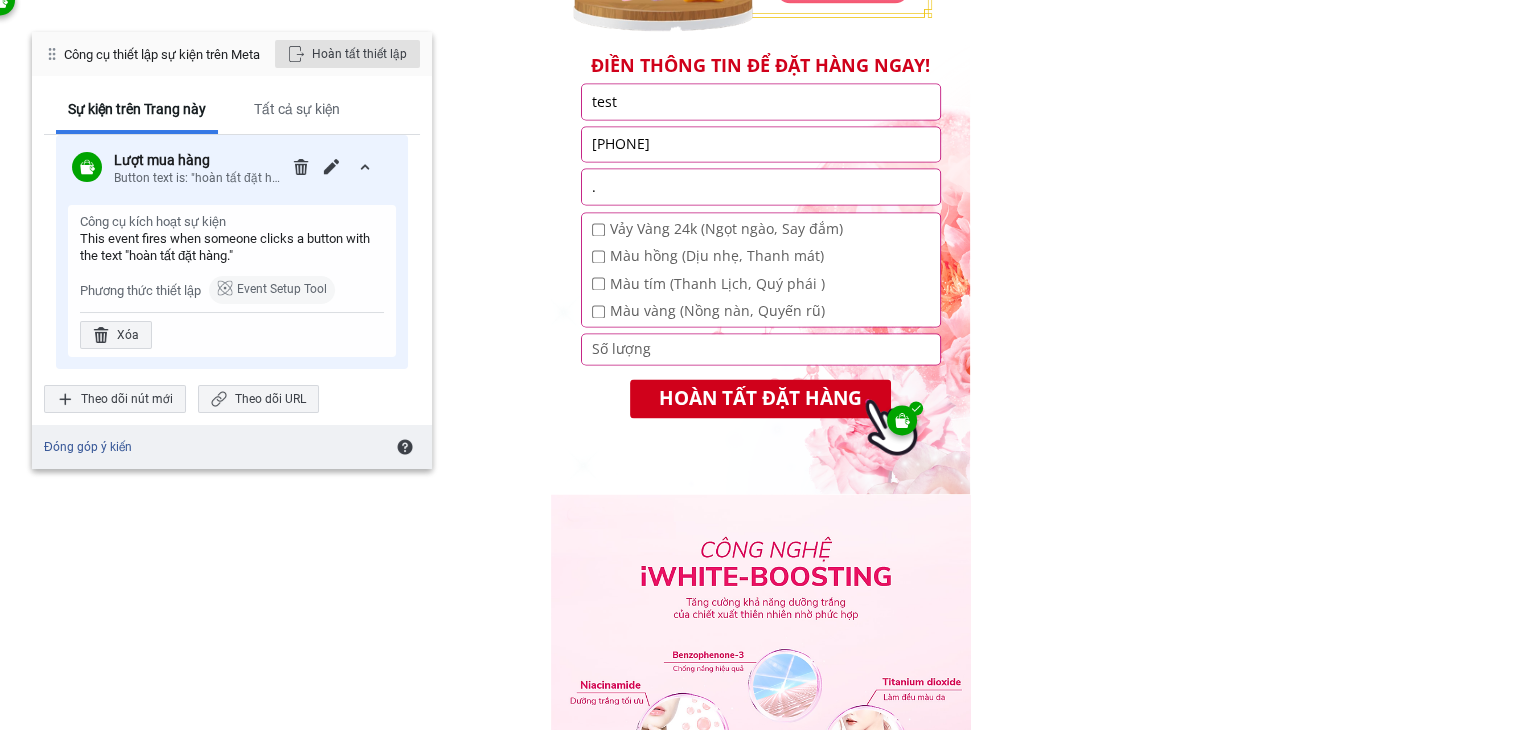 click on "Hoàn tất thiết lập" at bounding box center [347, 54] 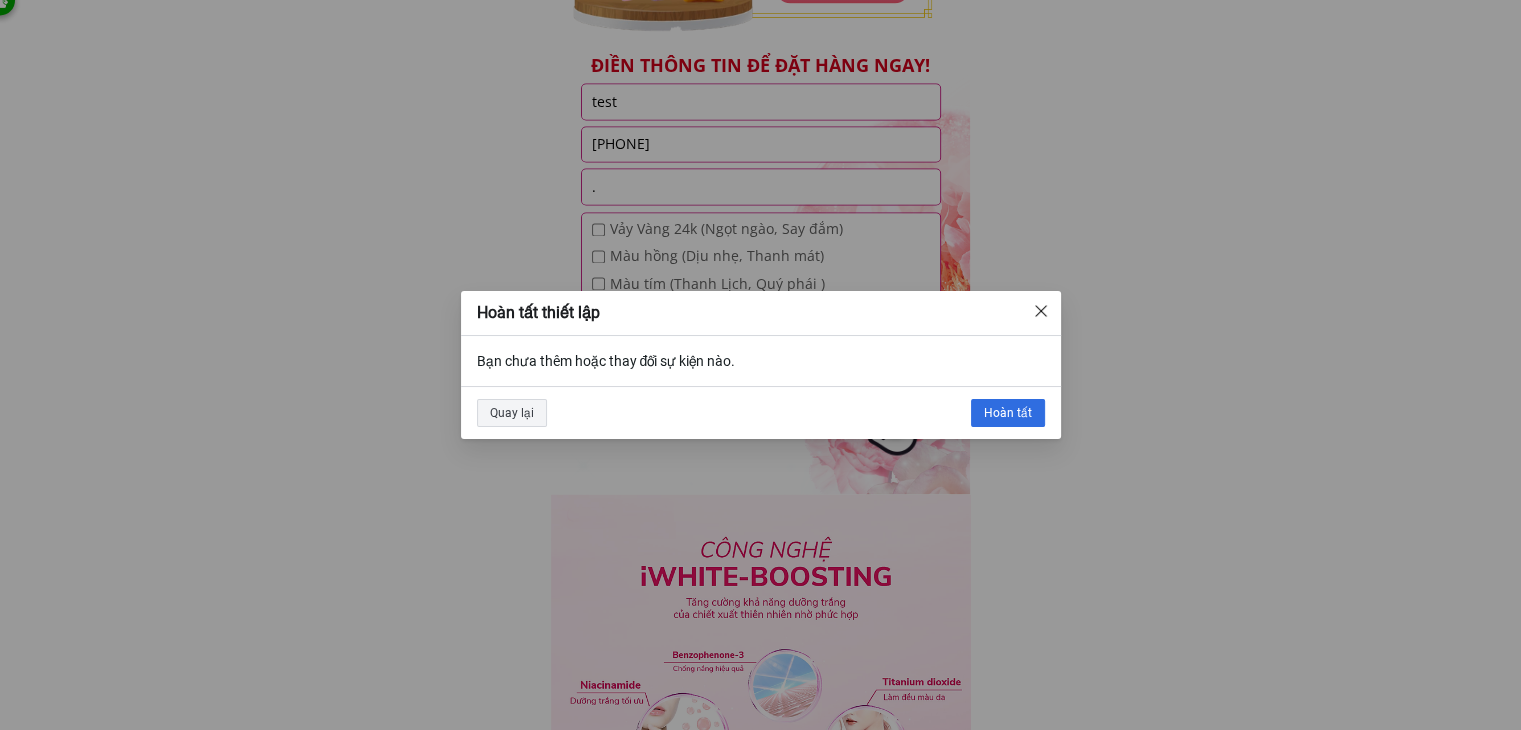 click at bounding box center (1041, 311) 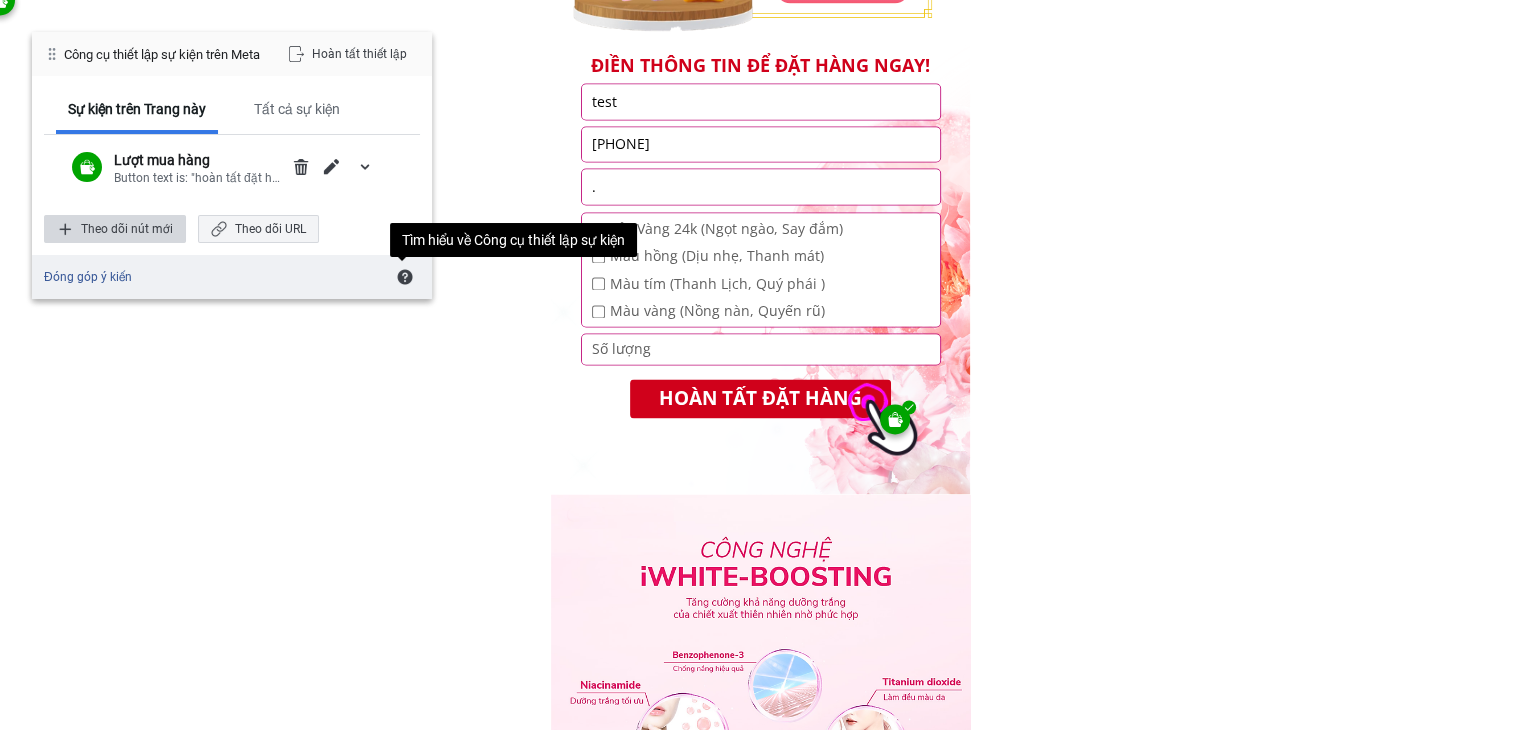 click on "Theo dõi nút mới" at bounding box center (115, 229) 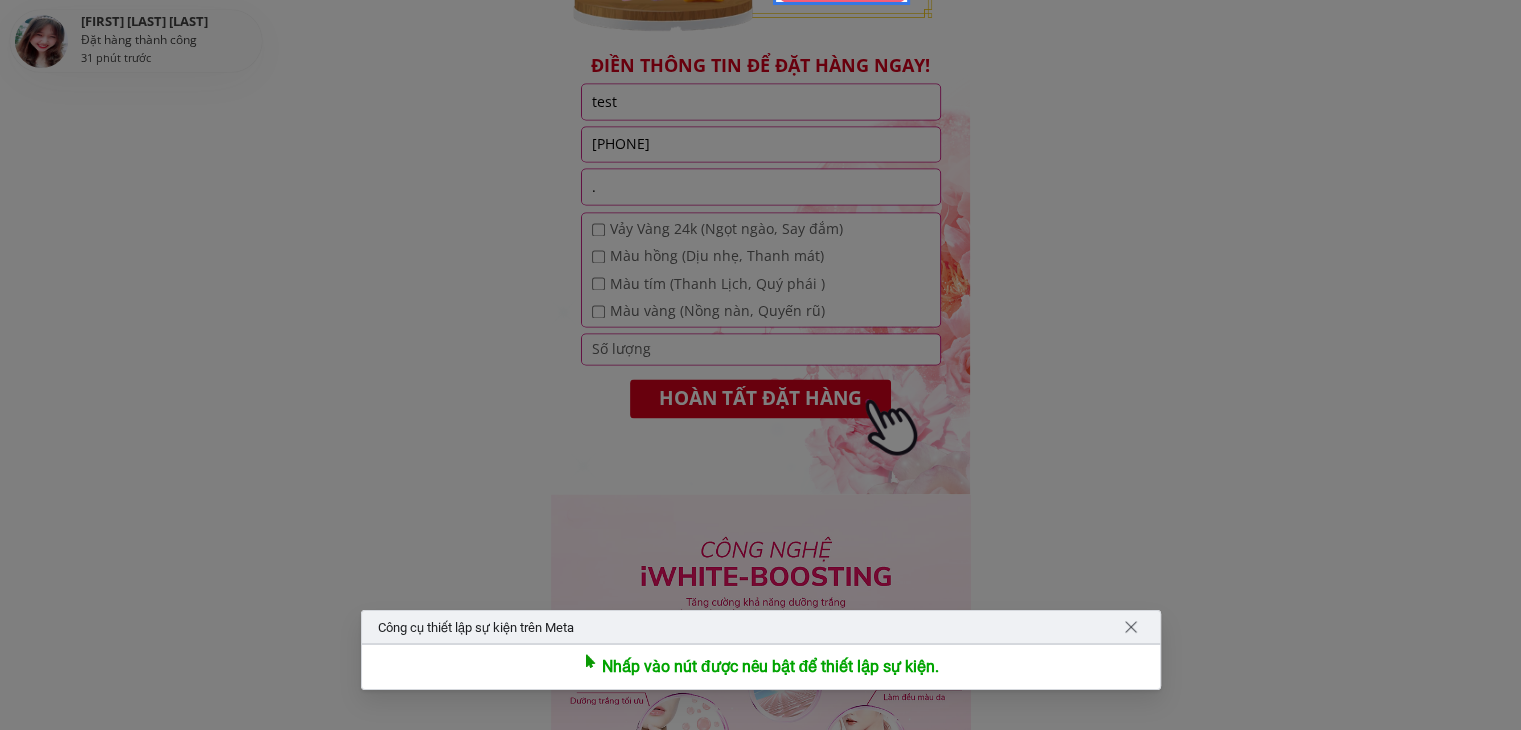 click on "Nhấp vào nút được nêu bật để thiết lập sự kiện." at bounding box center (771, 667) 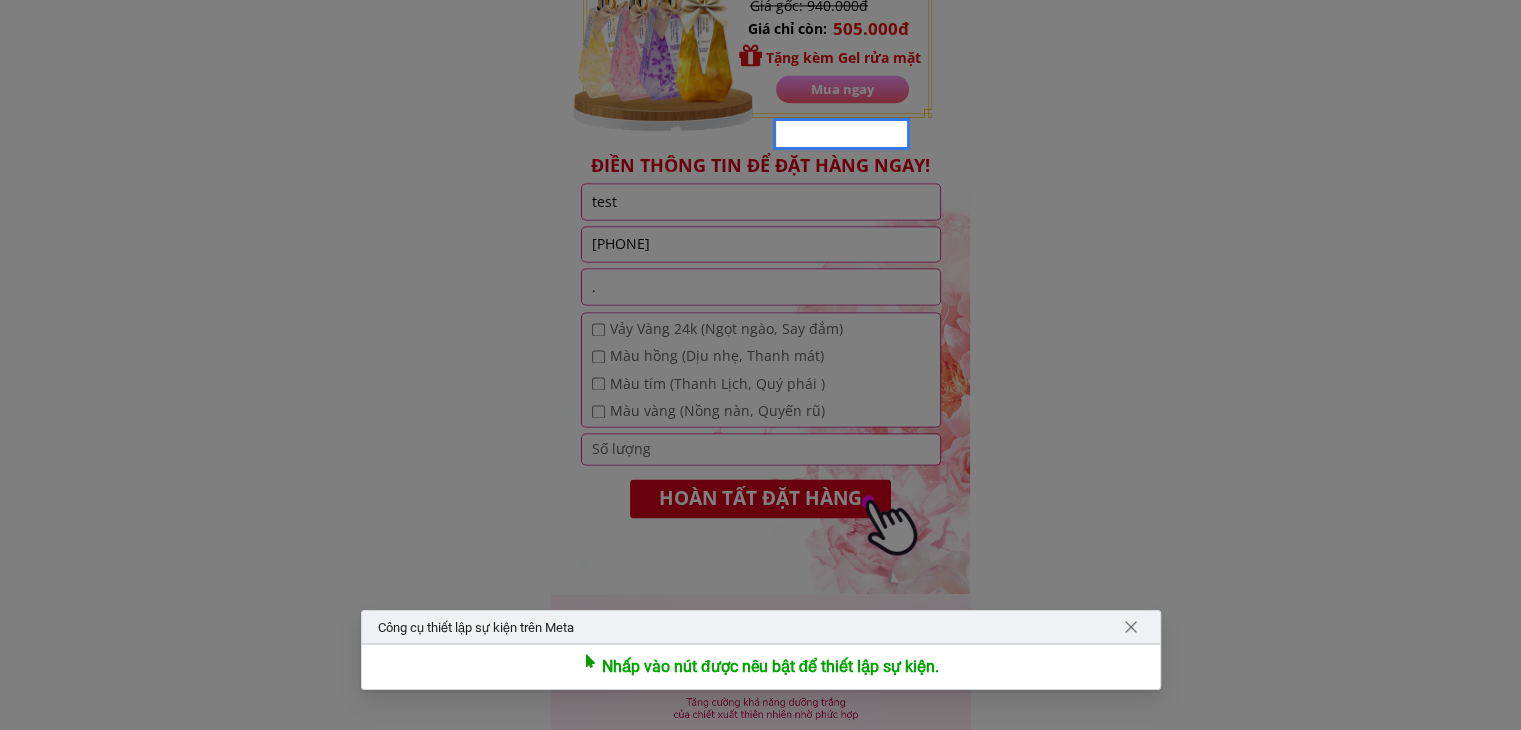 scroll, scrollTop: 2843, scrollLeft: 0, axis: vertical 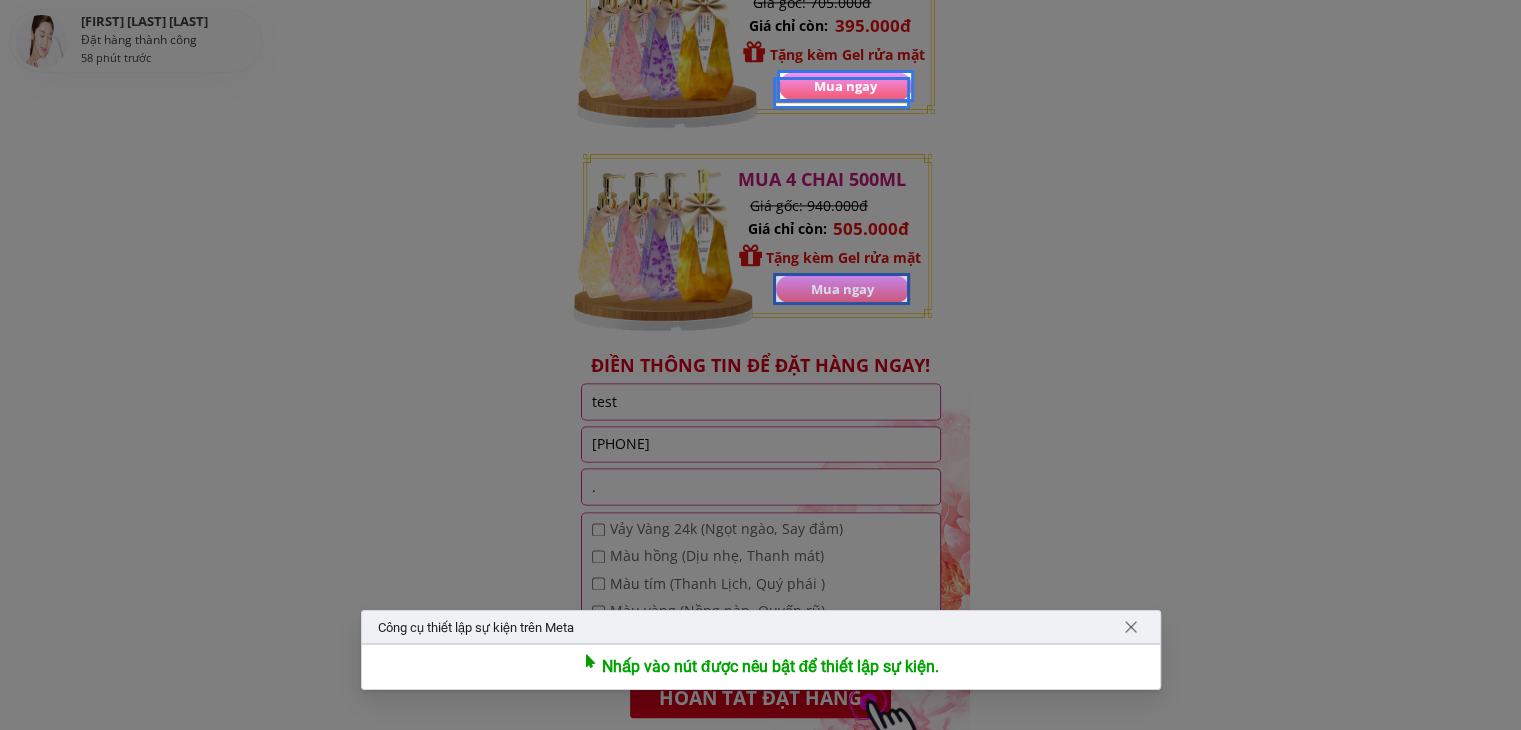 click at bounding box center [841, 289] 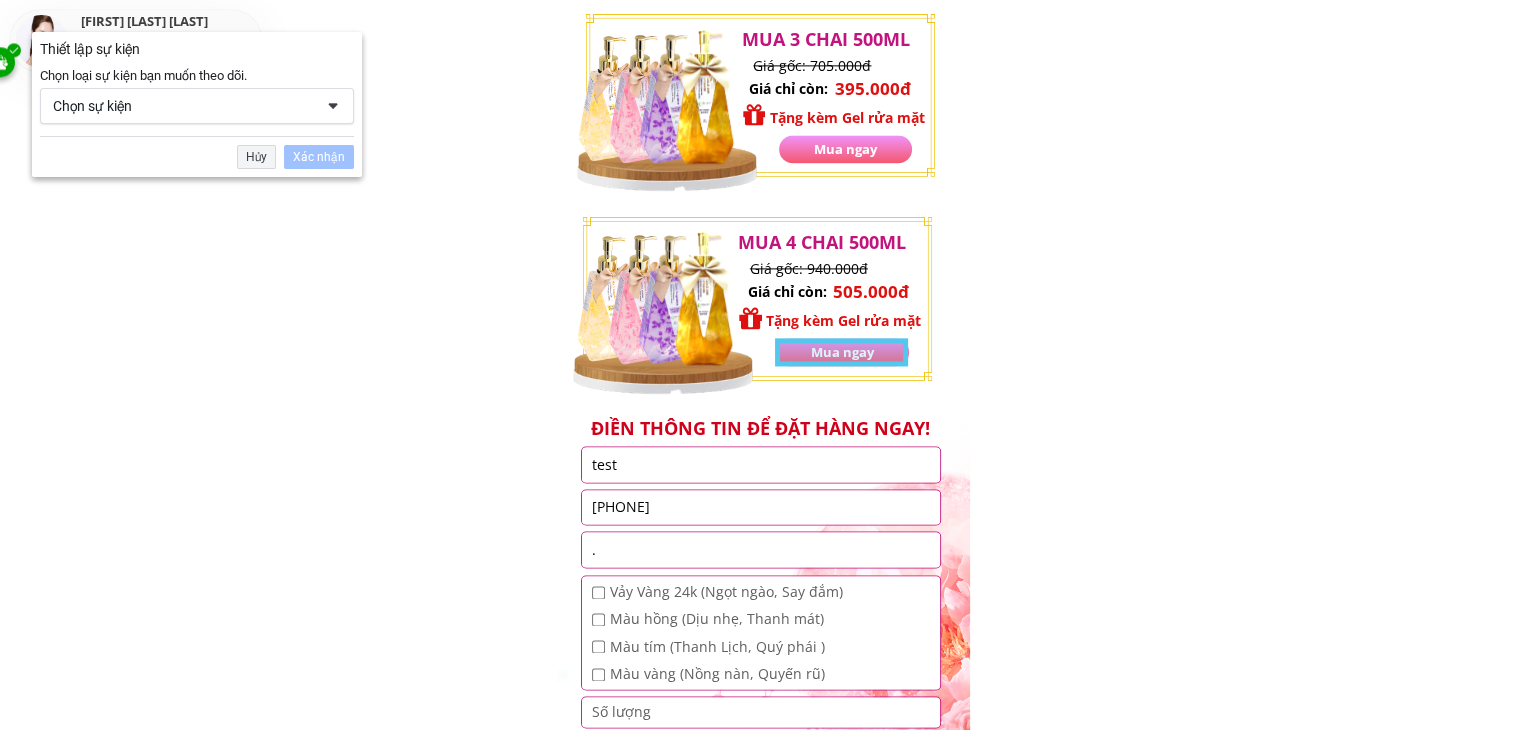 scroll, scrollTop: 2767, scrollLeft: 0, axis: vertical 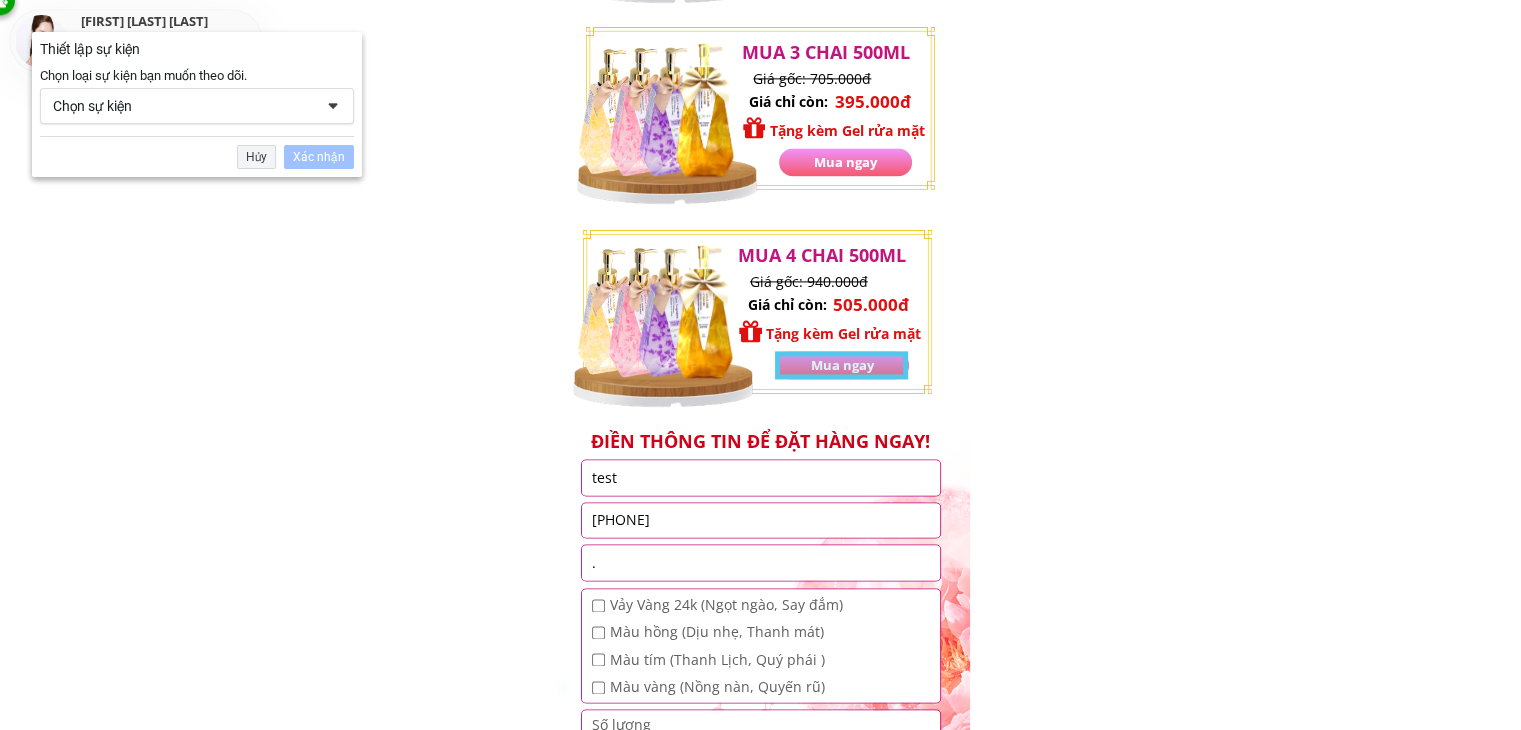 click on "Chọn sự kiện" at bounding box center (183, 106) 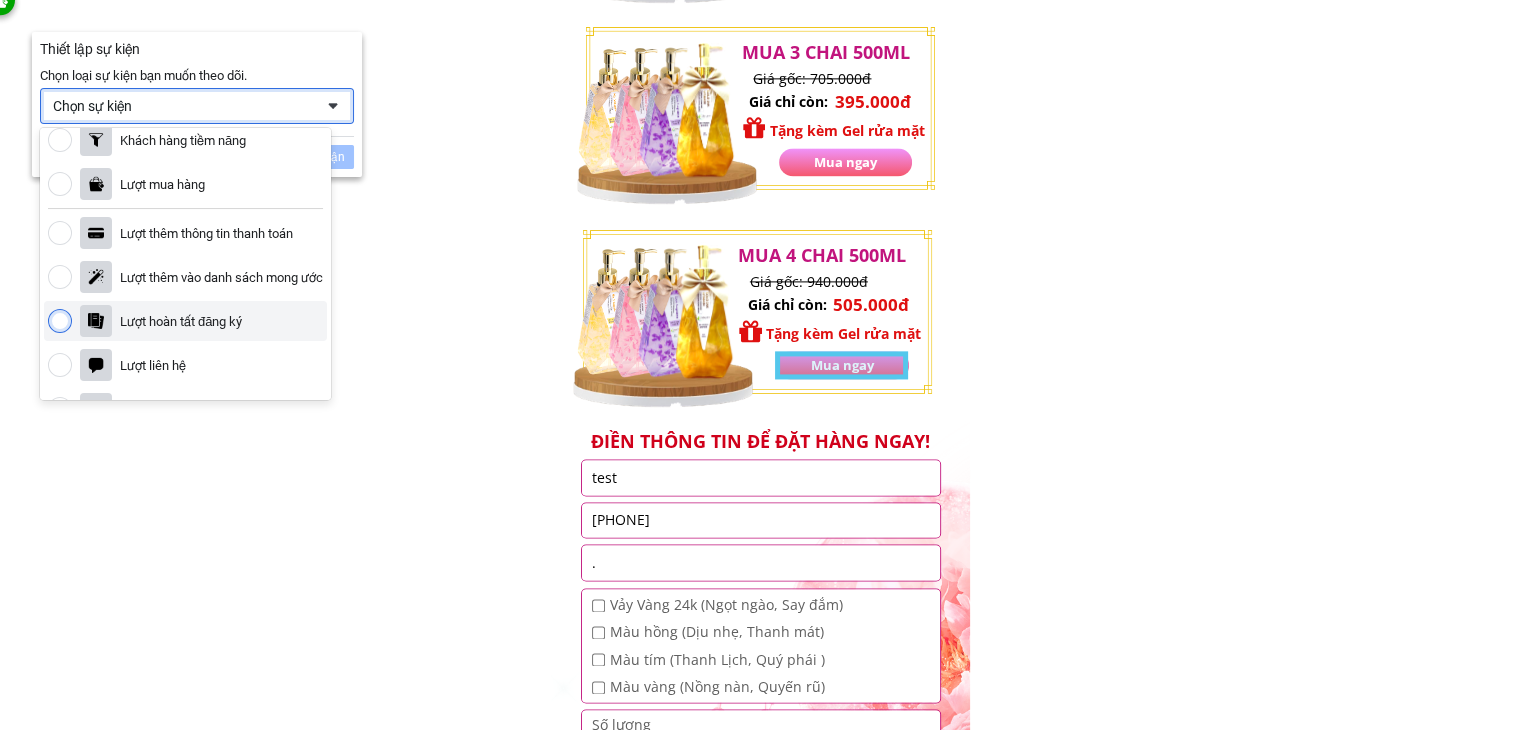 scroll, scrollTop: 200, scrollLeft: 0, axis: vertical 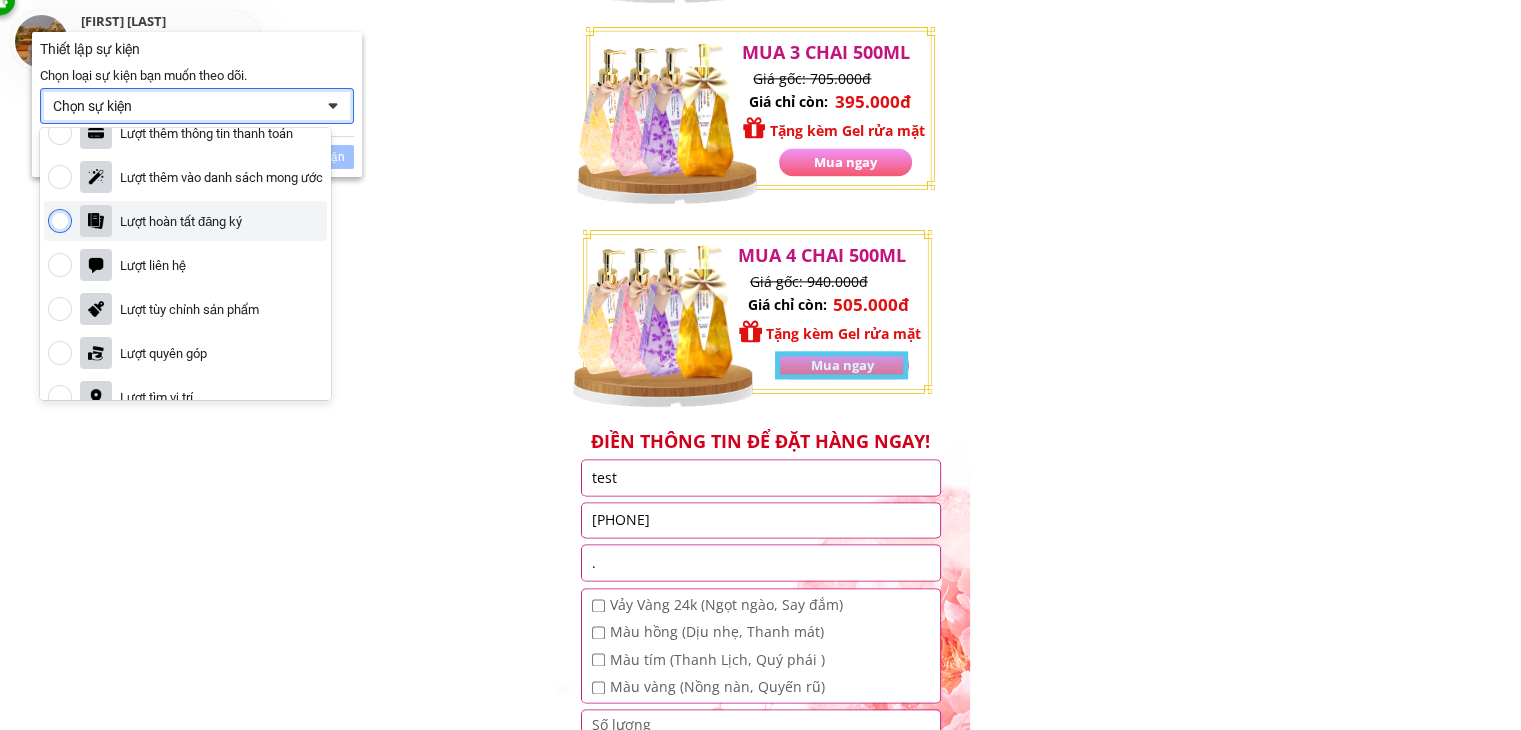 click at bounding box center [60, 221] 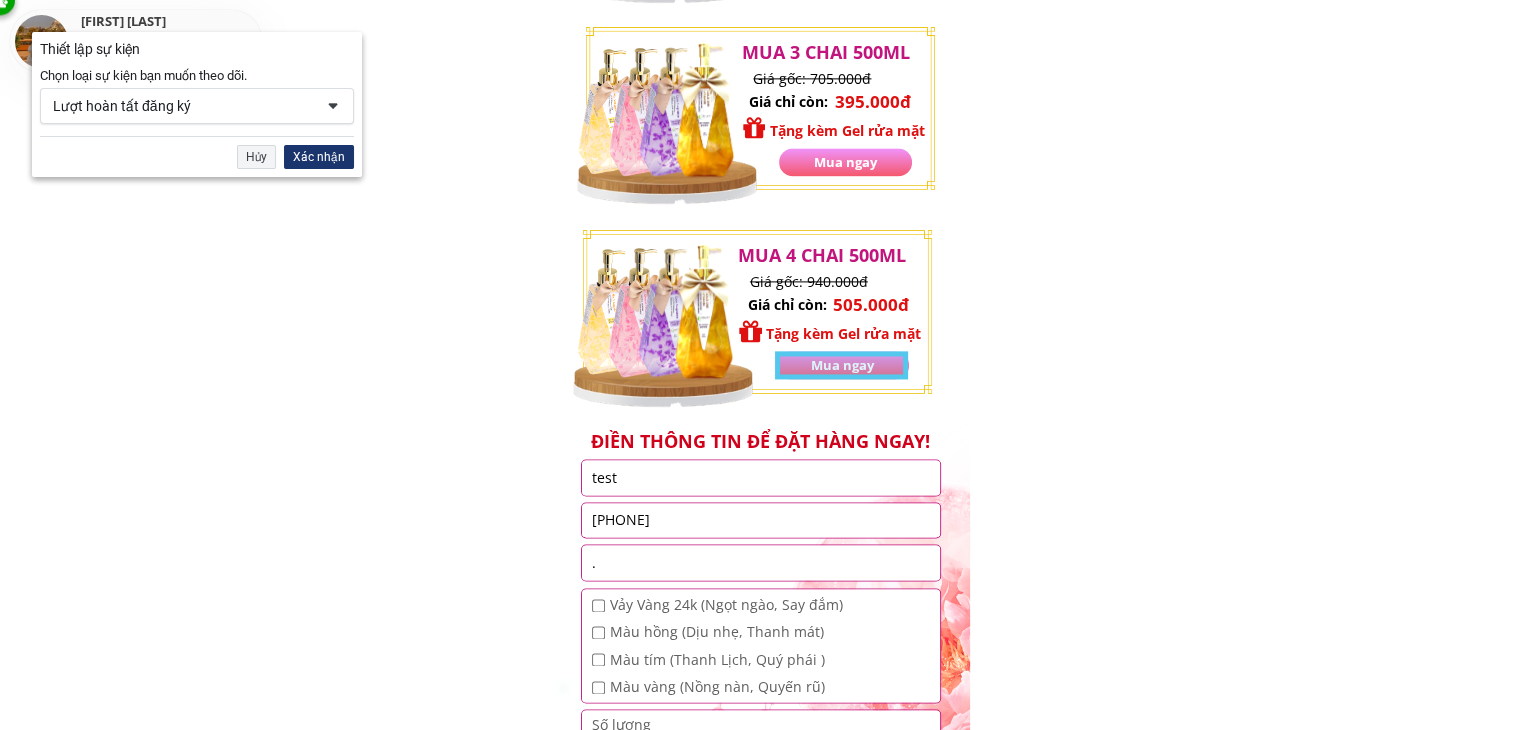 click on "Xác nhận" at bounding box center [319, 157] 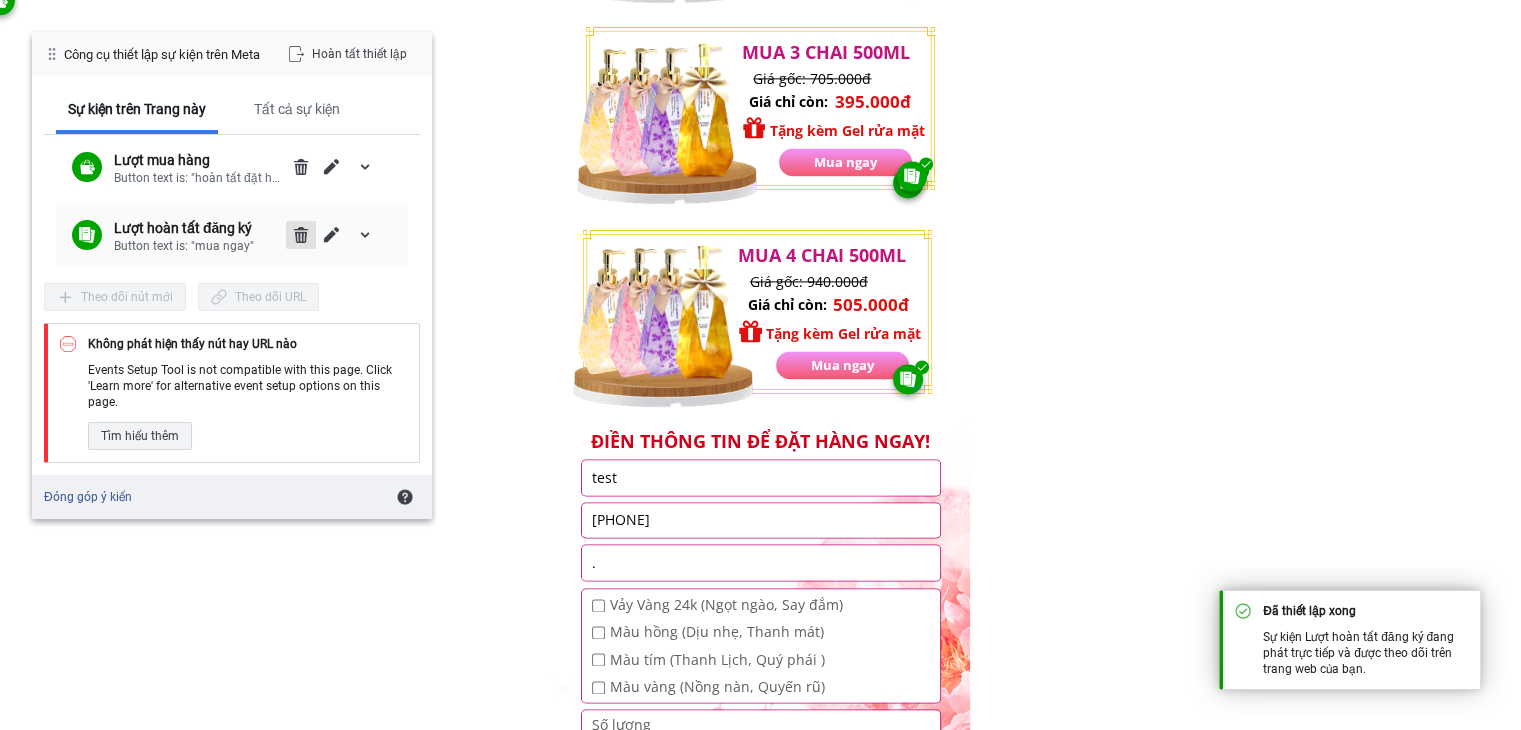 click at bounding box center (301, 235) 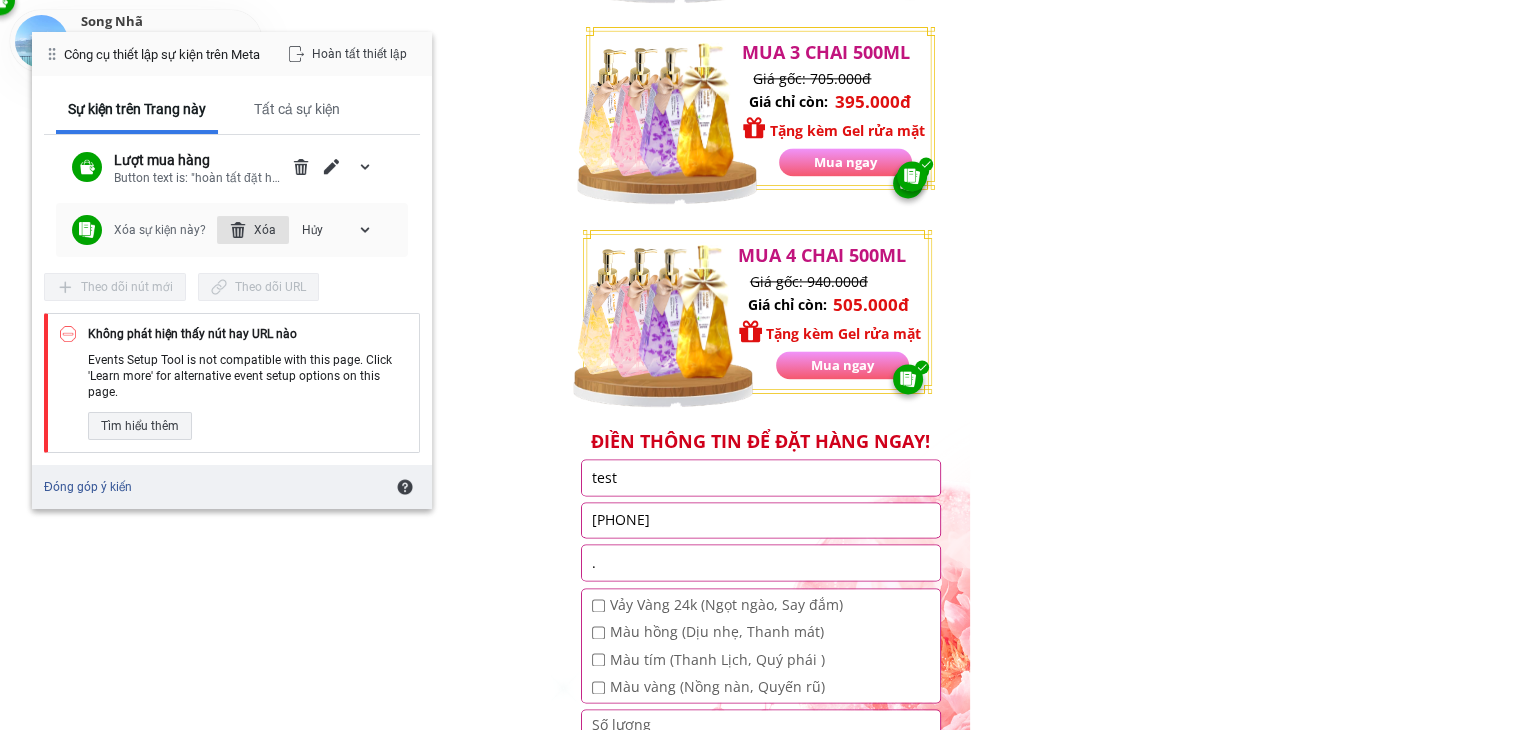 click on "Xóa" at bounding box center (253, 230) 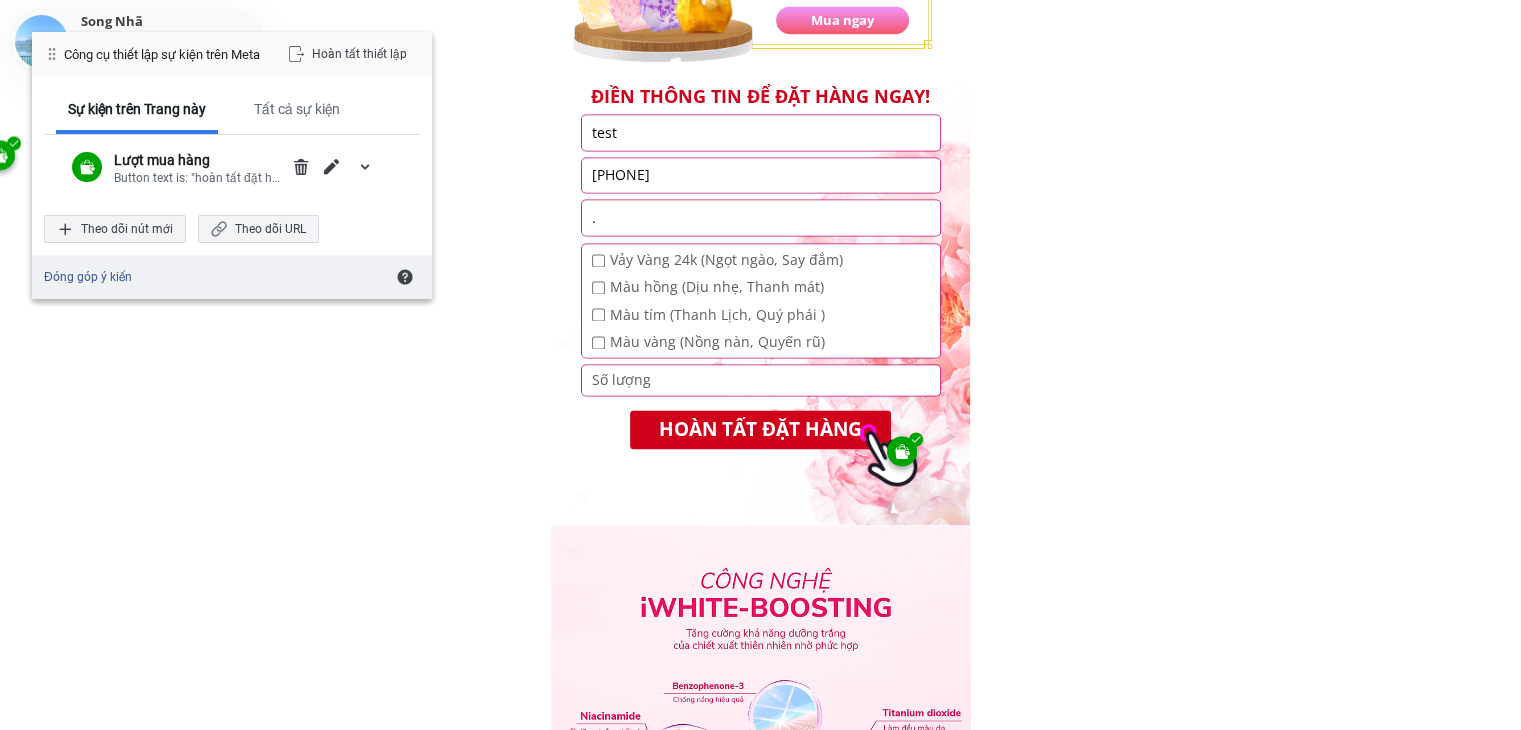 scroll, scrollTop: 3267, scrollLeft: 0, axis: vertical 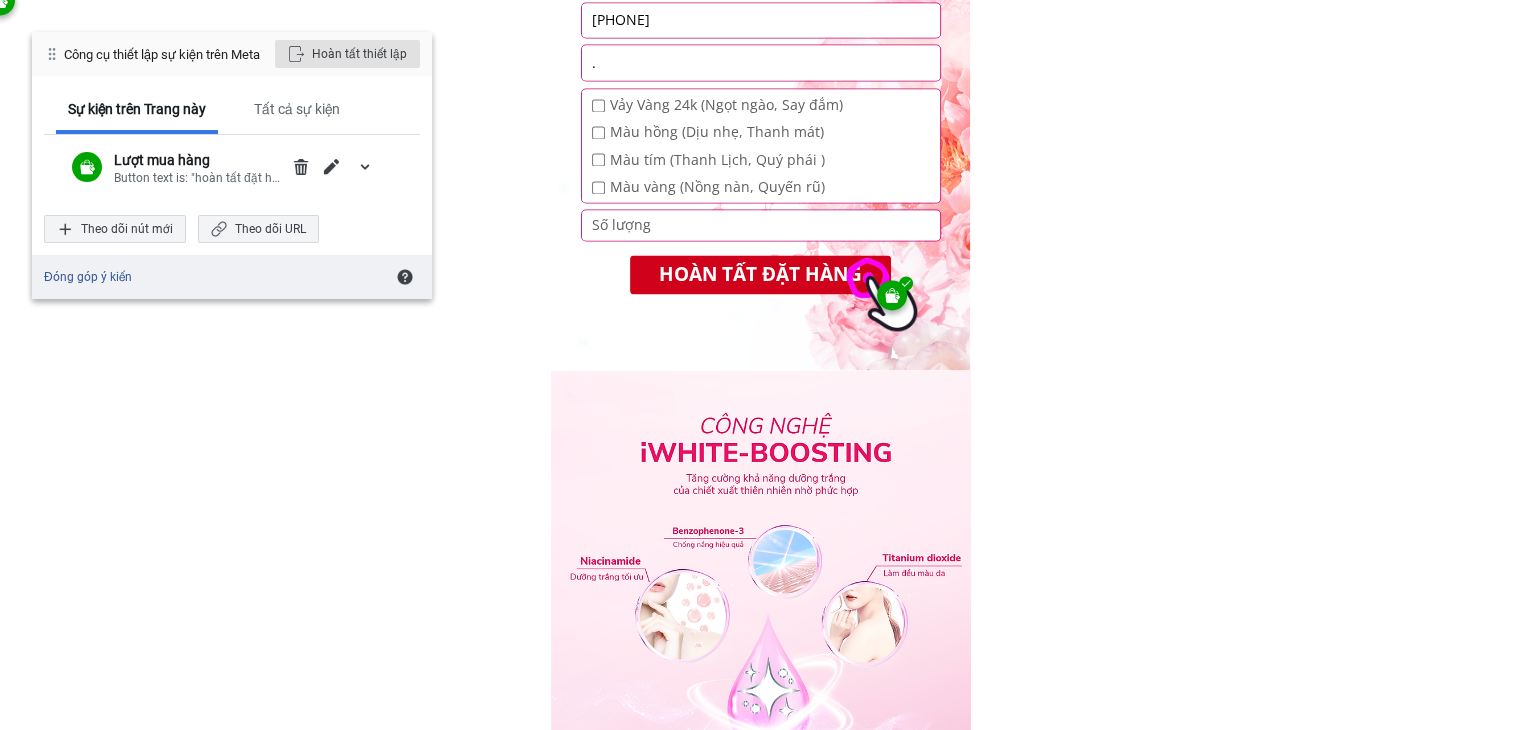 click on "Hoàn tất thiết lập" at bounding box center (347, 54) 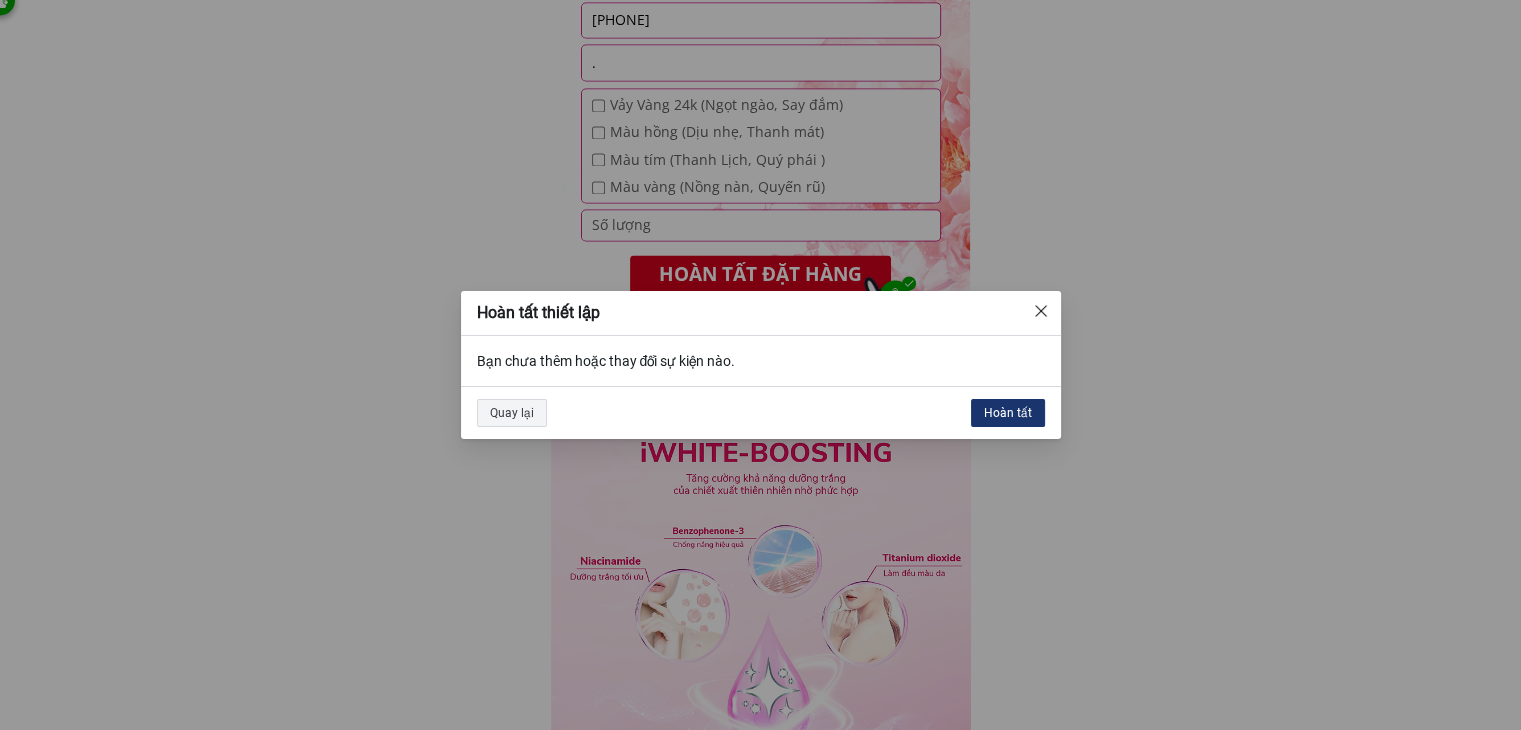 click on "Hoàn tất" at bounding box center (1008, 413) 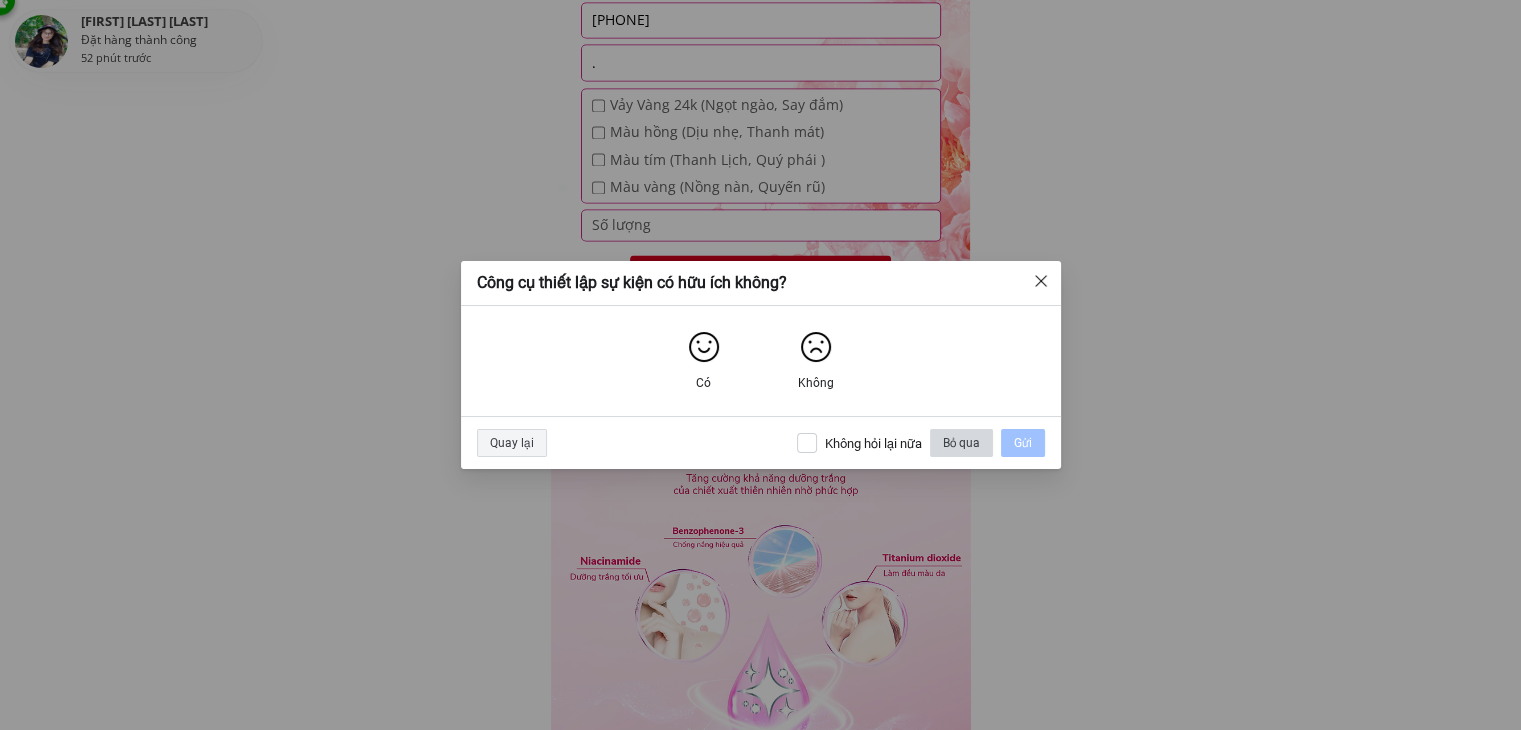 click on "Bỏ qua" at bounding box center (961, 443) 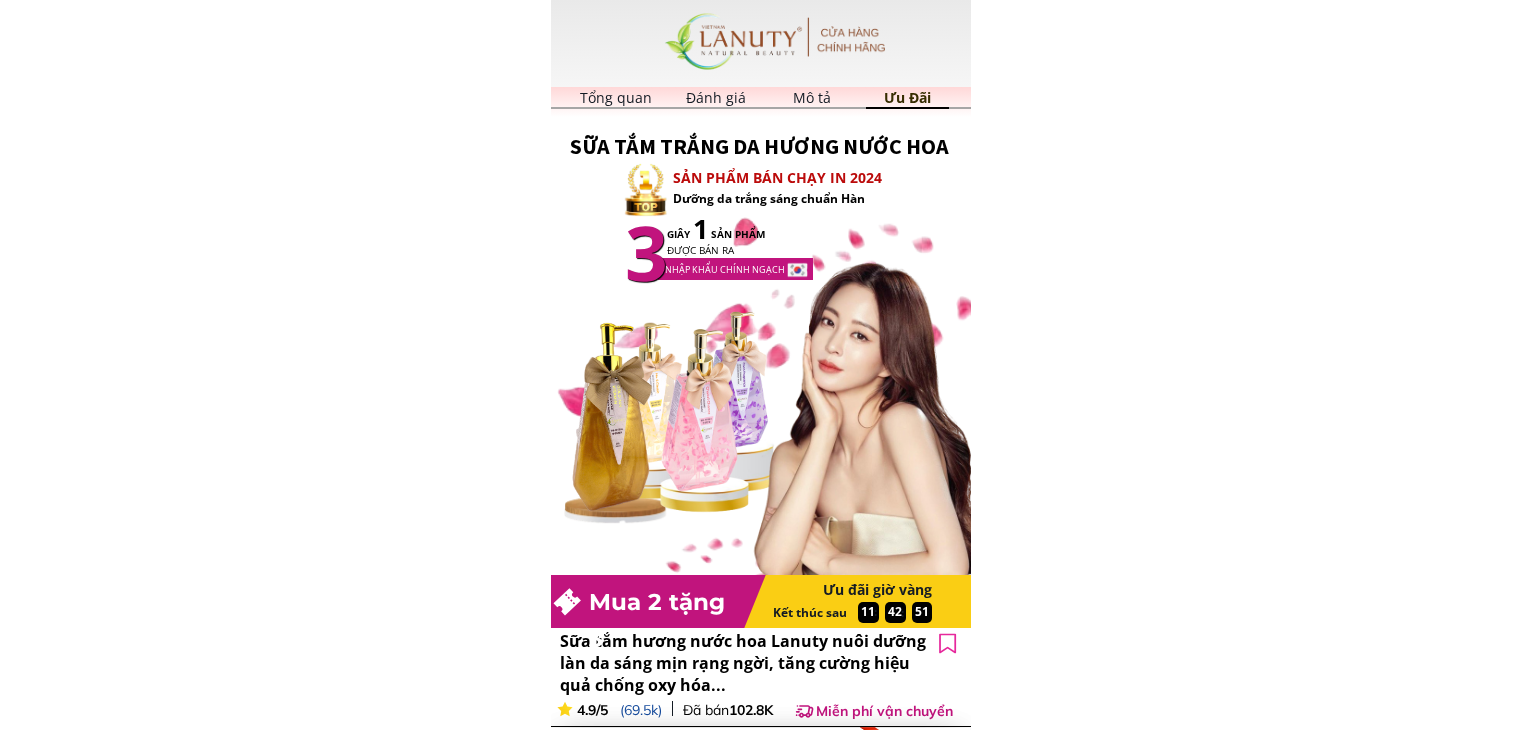 scroll, scrollTop: 0, scrollLeft: 0, axis: both 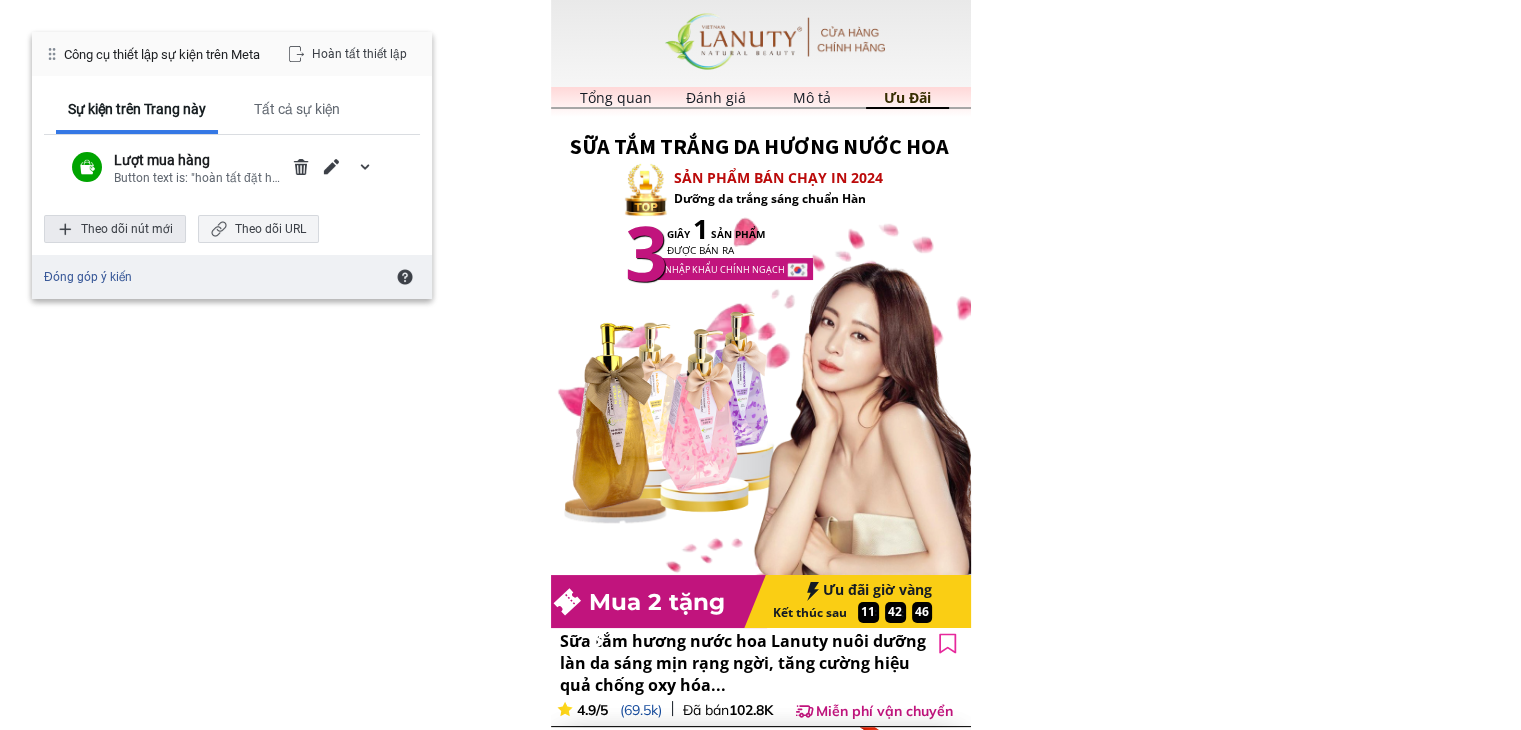 click on "Theo dõi nút mới" at bounding box center (115, 229) 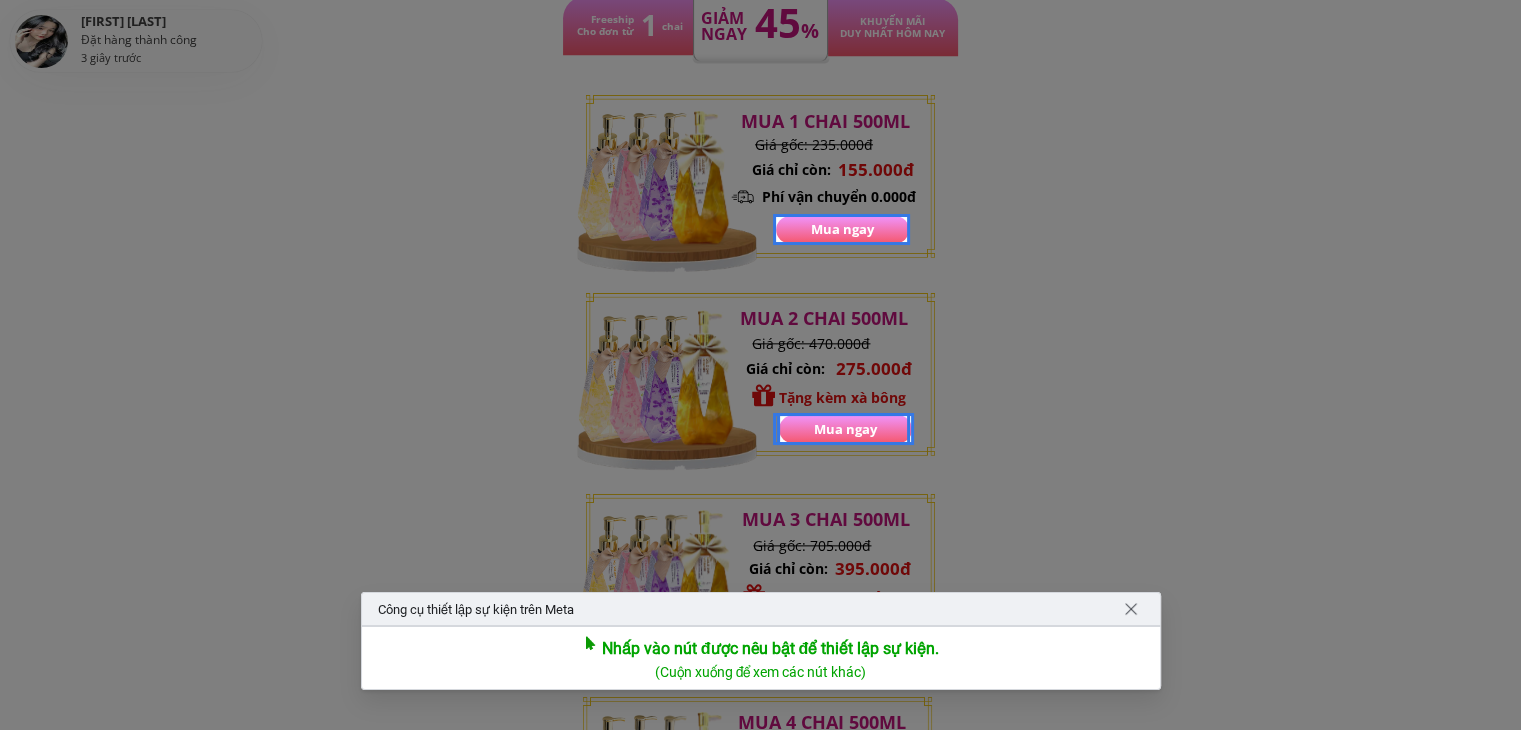 scroll, scrollTop: 2400, scrollLeft: 0, axis: vertical 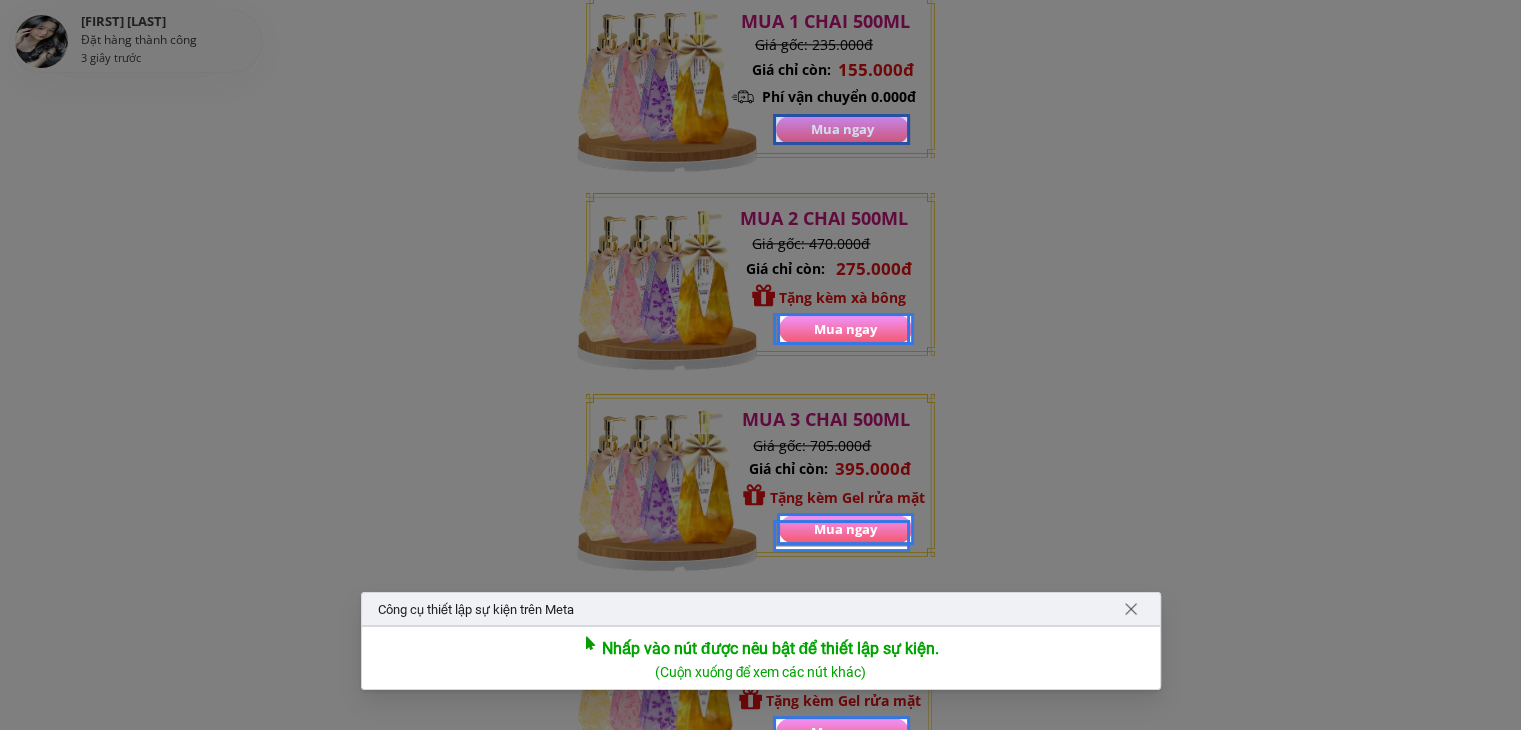 click at bounding box center (841, 129) 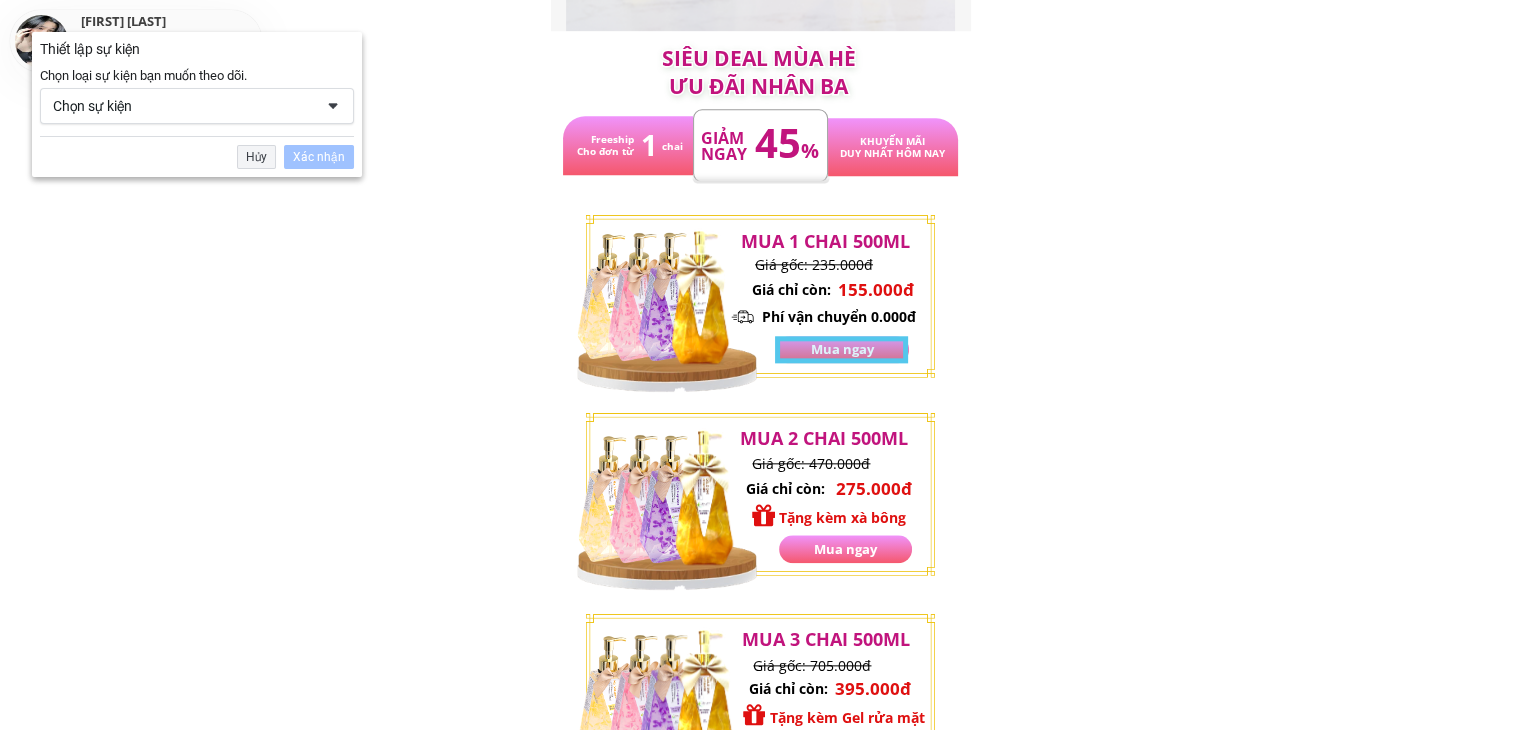 scroll, scrollTop: 2164, scrollLeft: 0, axis: vertical 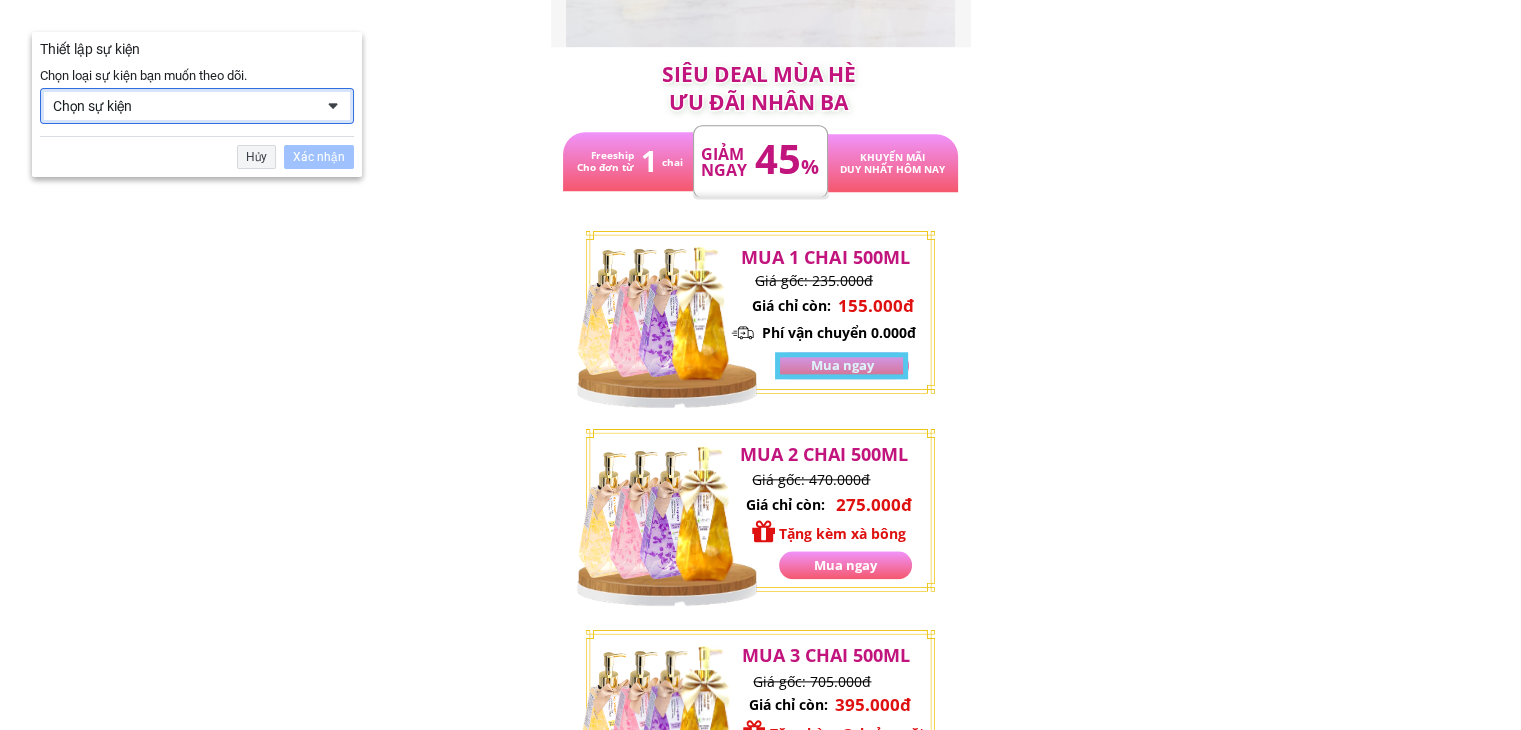 click on "Chọn sự kiện" at bounding box center [183, 106] 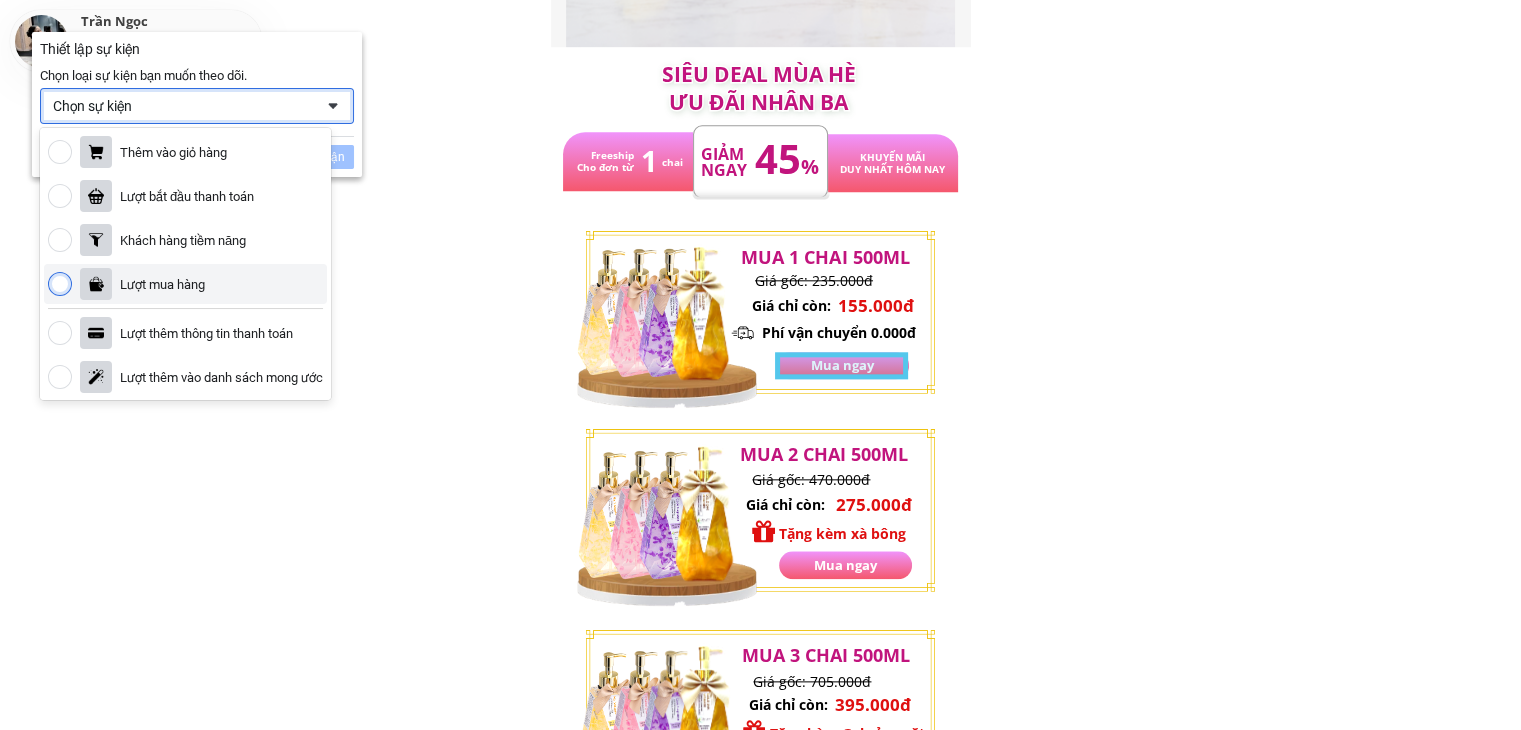 click at bounding box center (60, 284) 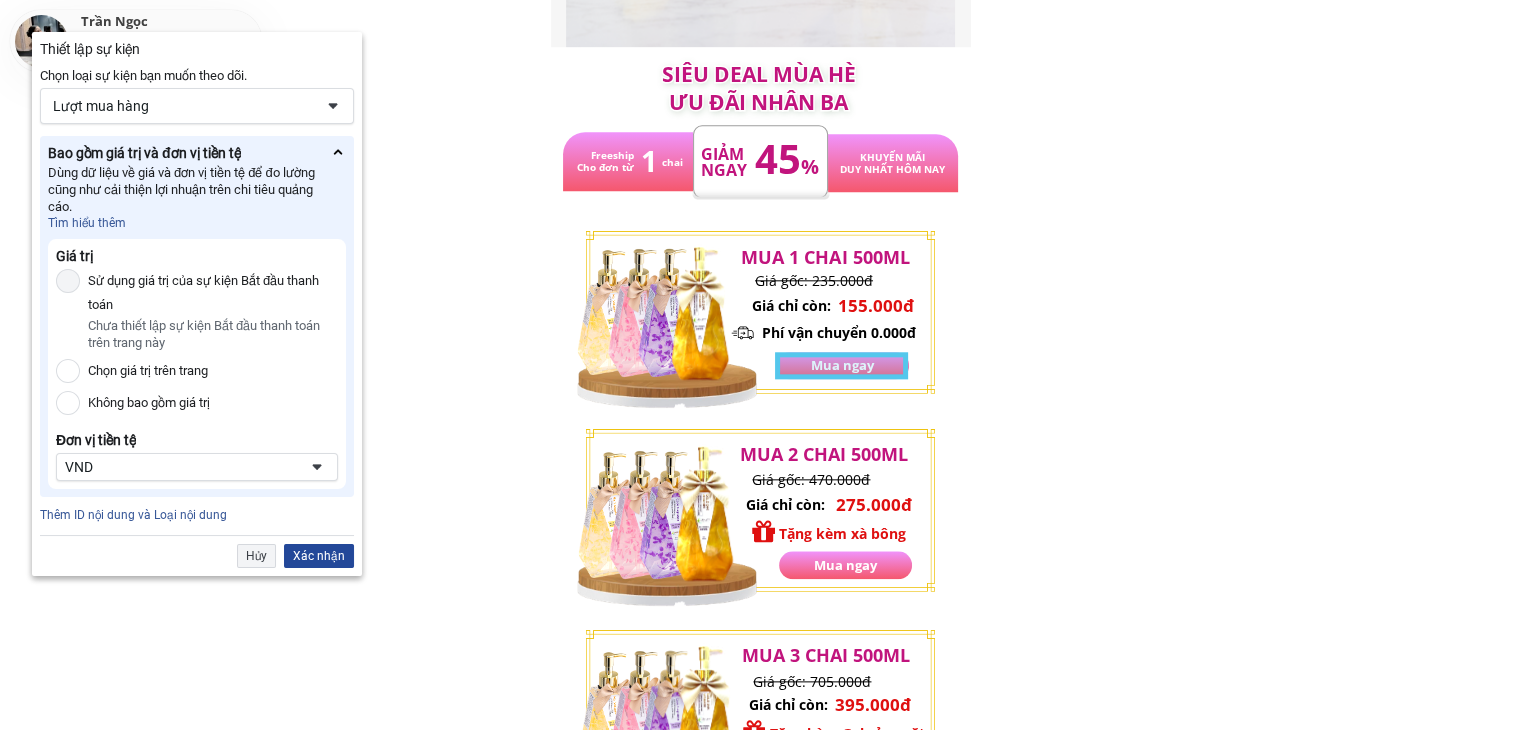 click on "Xác nhận" at bounding box center (319, 556) 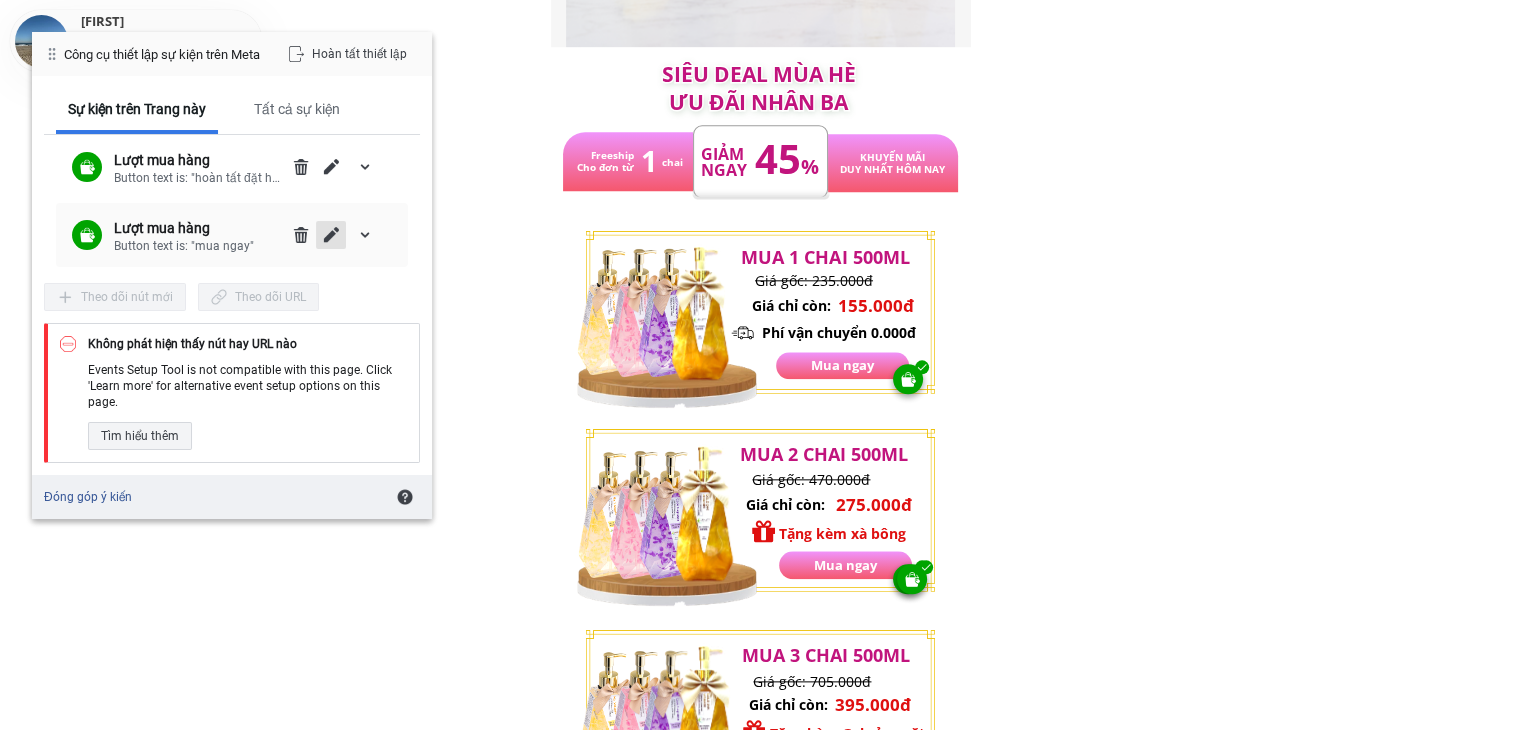 click at bounding box center [331, 235] 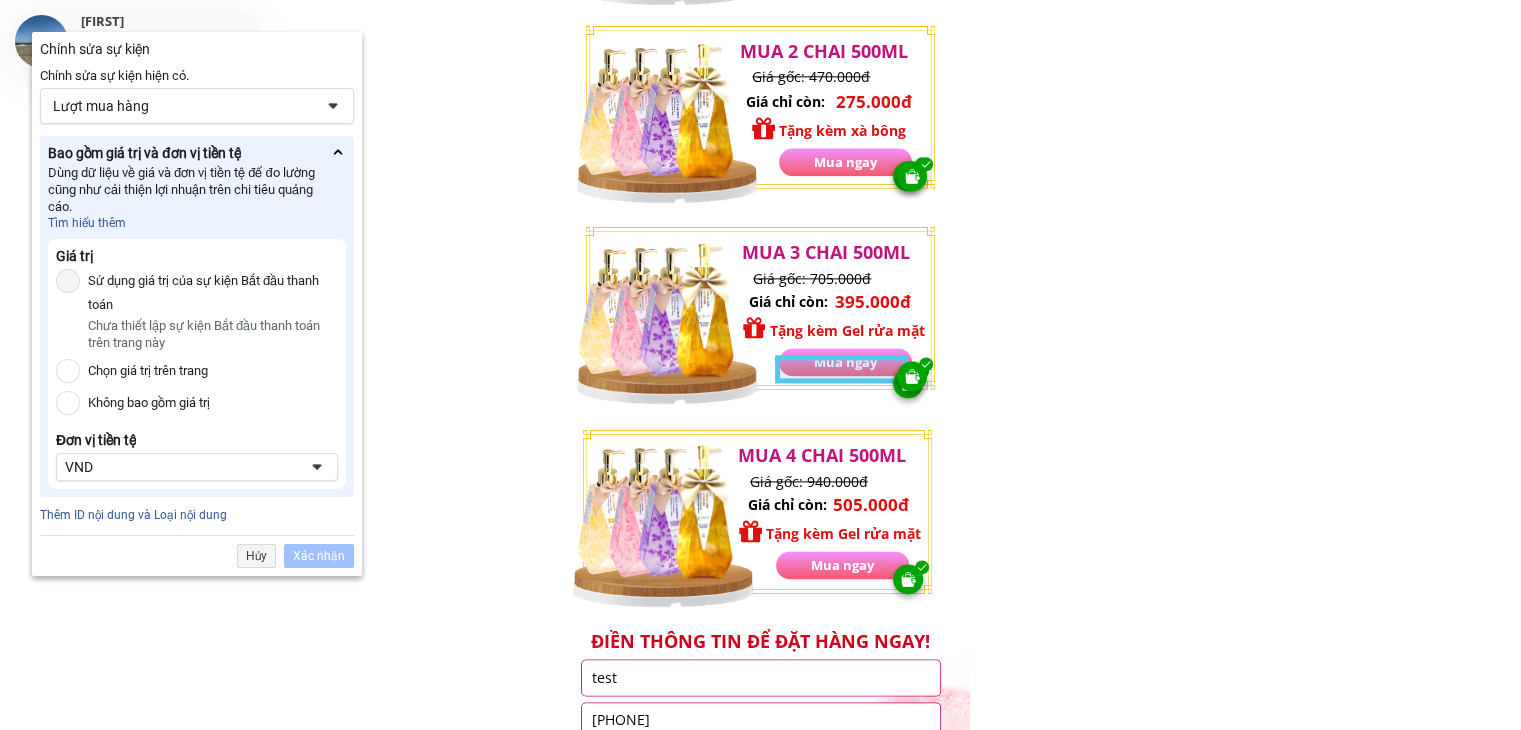 scroll, scrollTop: 2571, scrollLeft: 0, axis: vertical 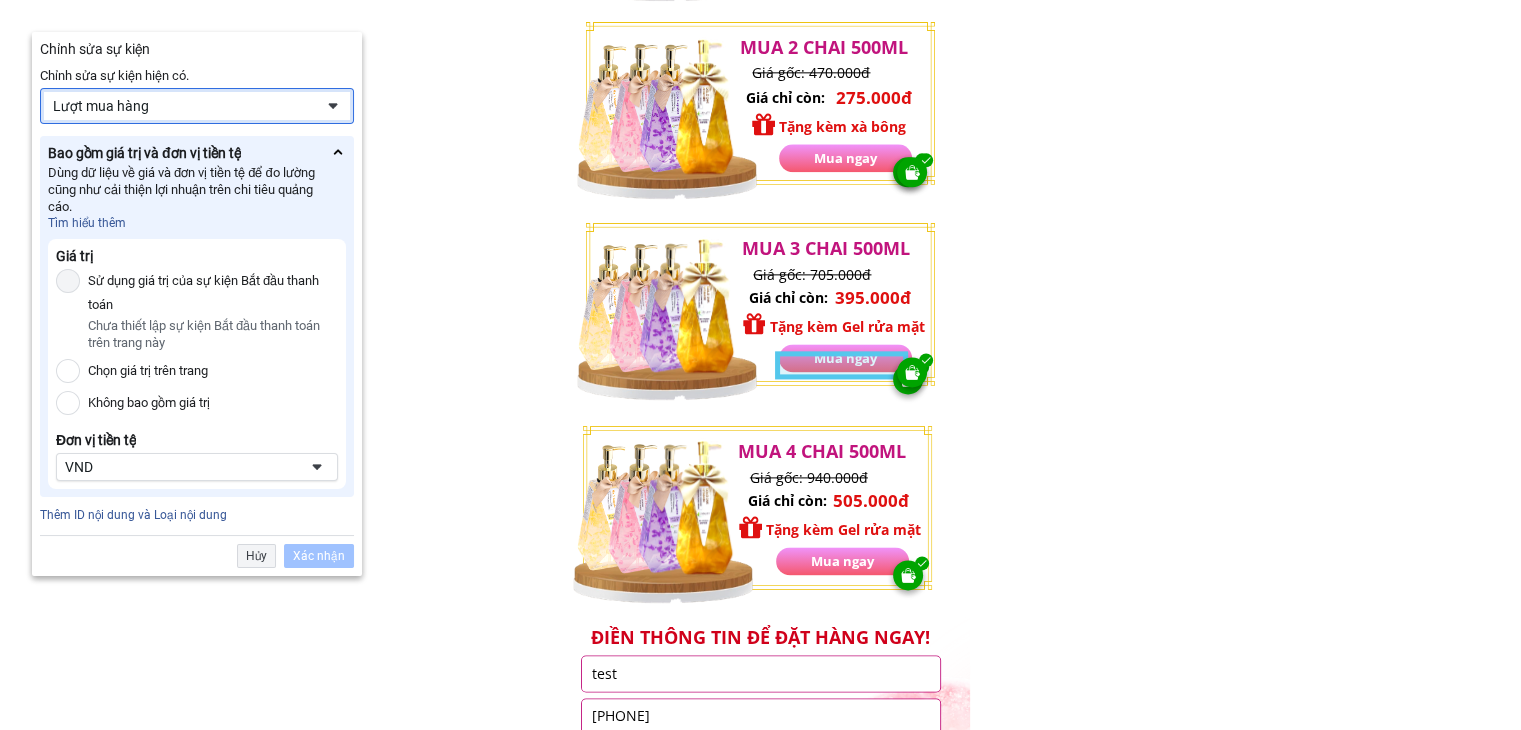 click on "Lượt mua hàng" at bounding box center [183, 106] 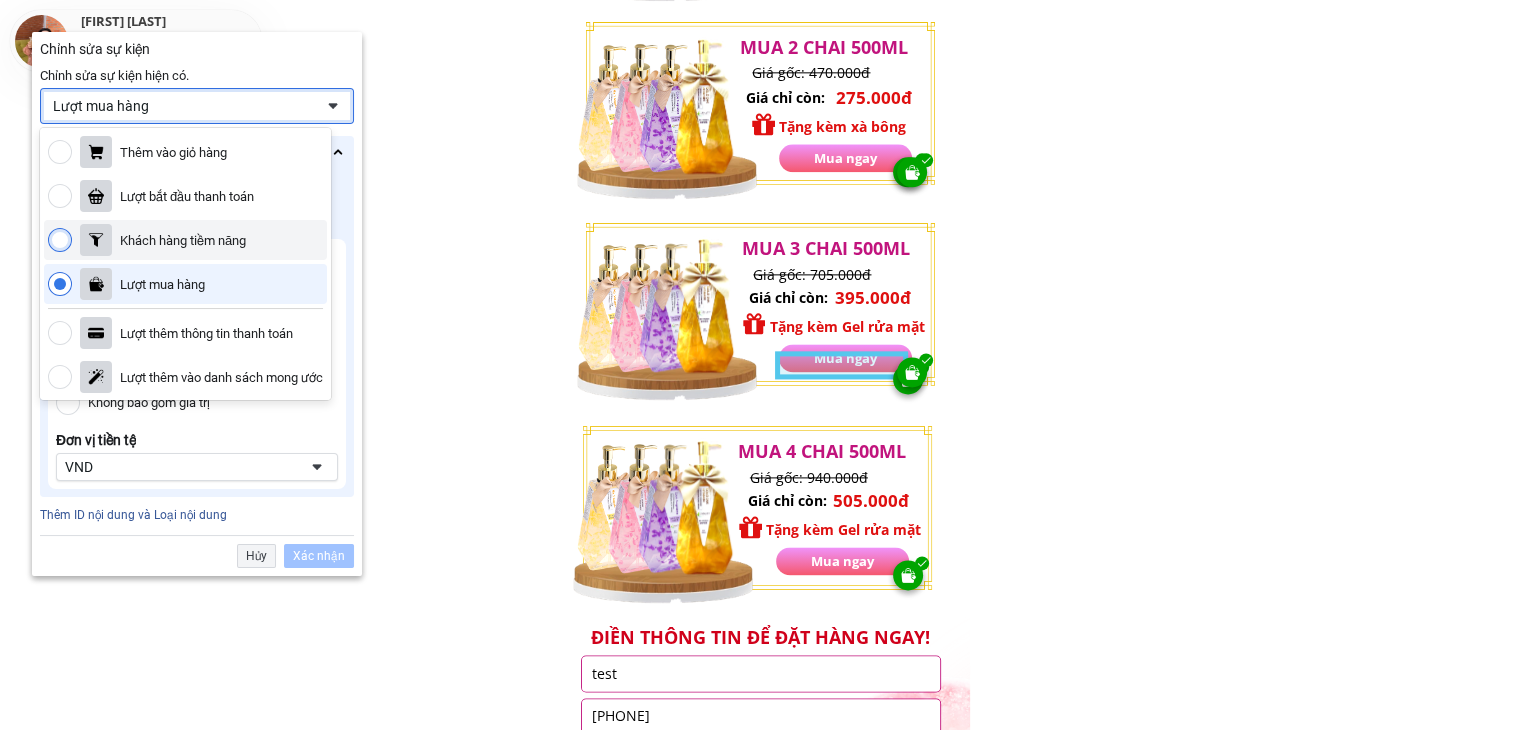 click at bounding box center (60, 240) 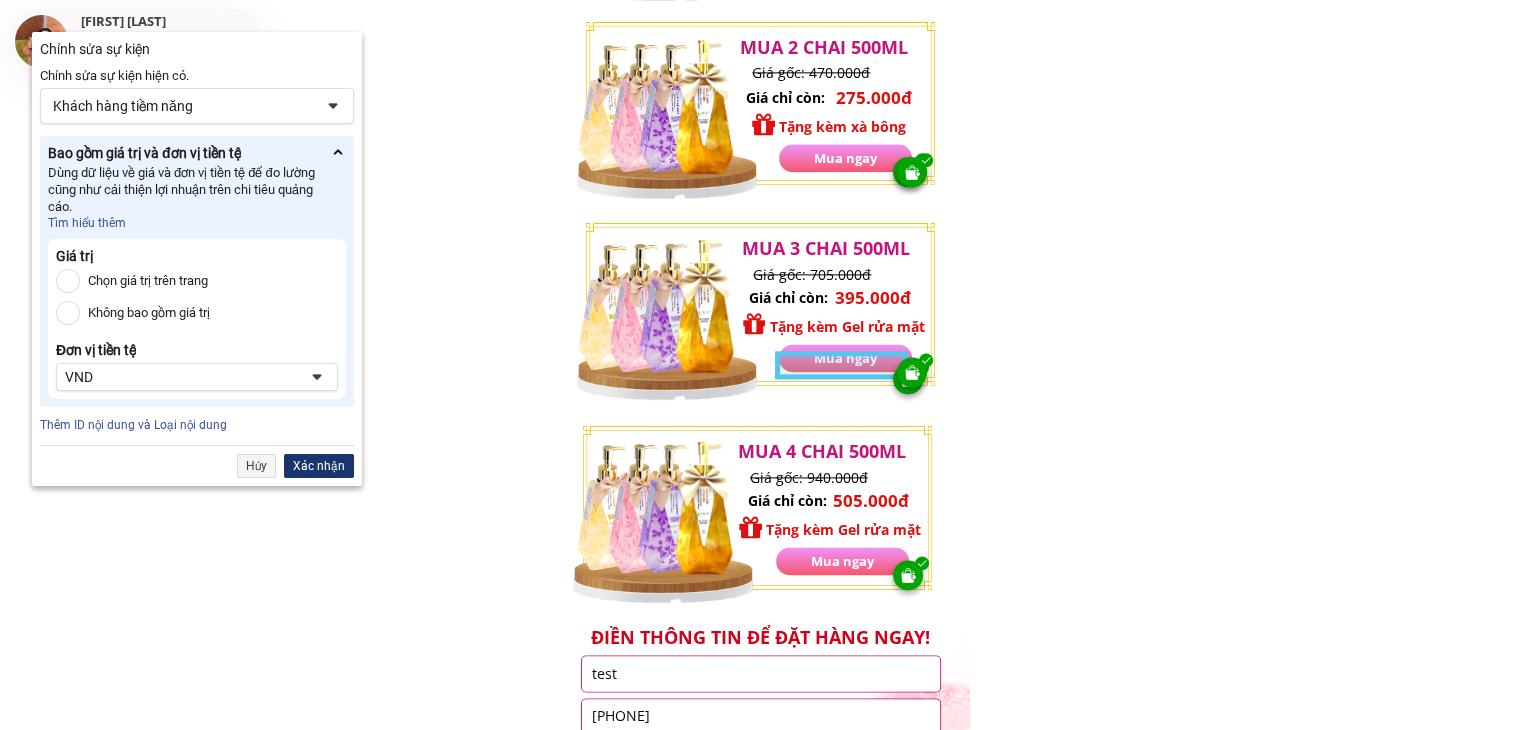 click on "Xác nhận" at bounding box center [319, 466] 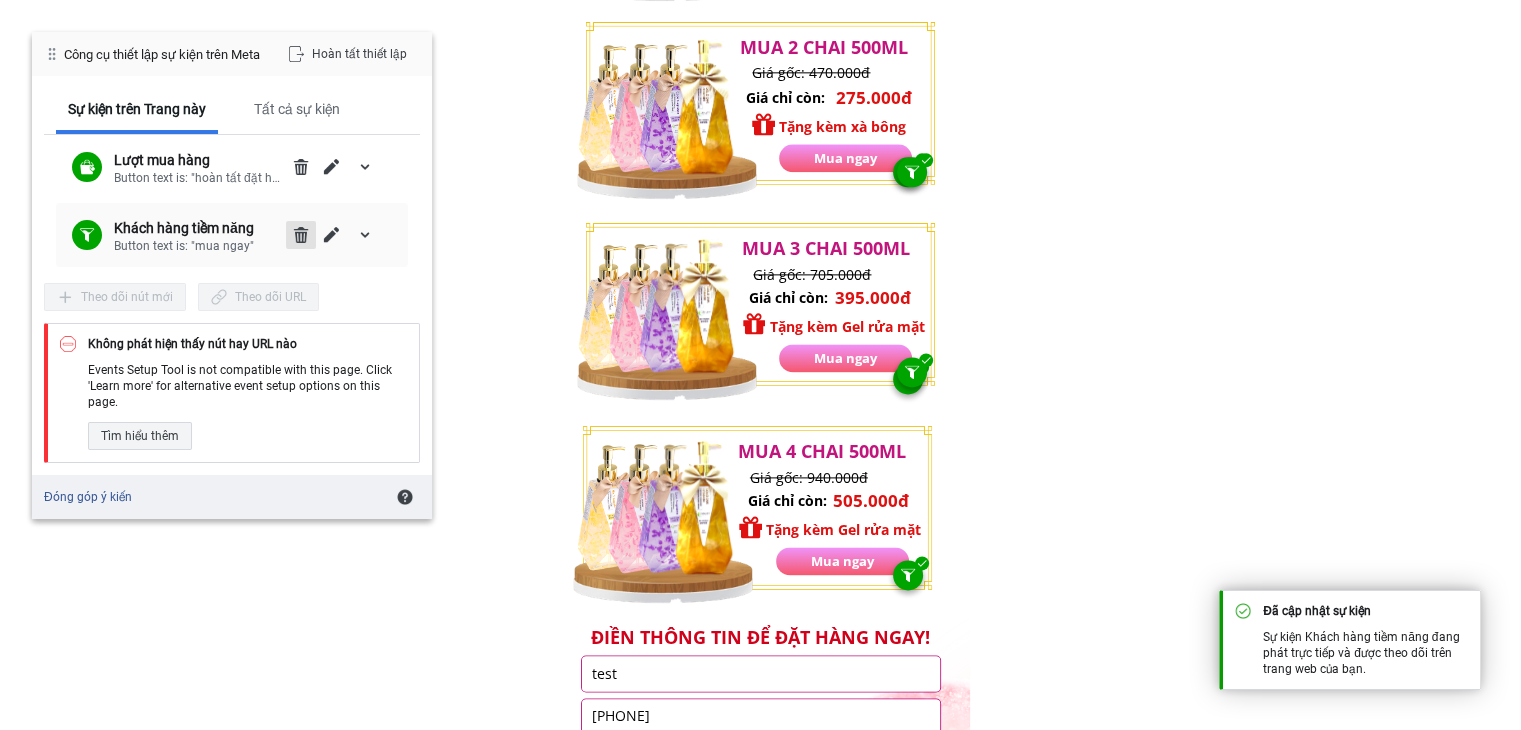 click at bounding box center (301, 235) 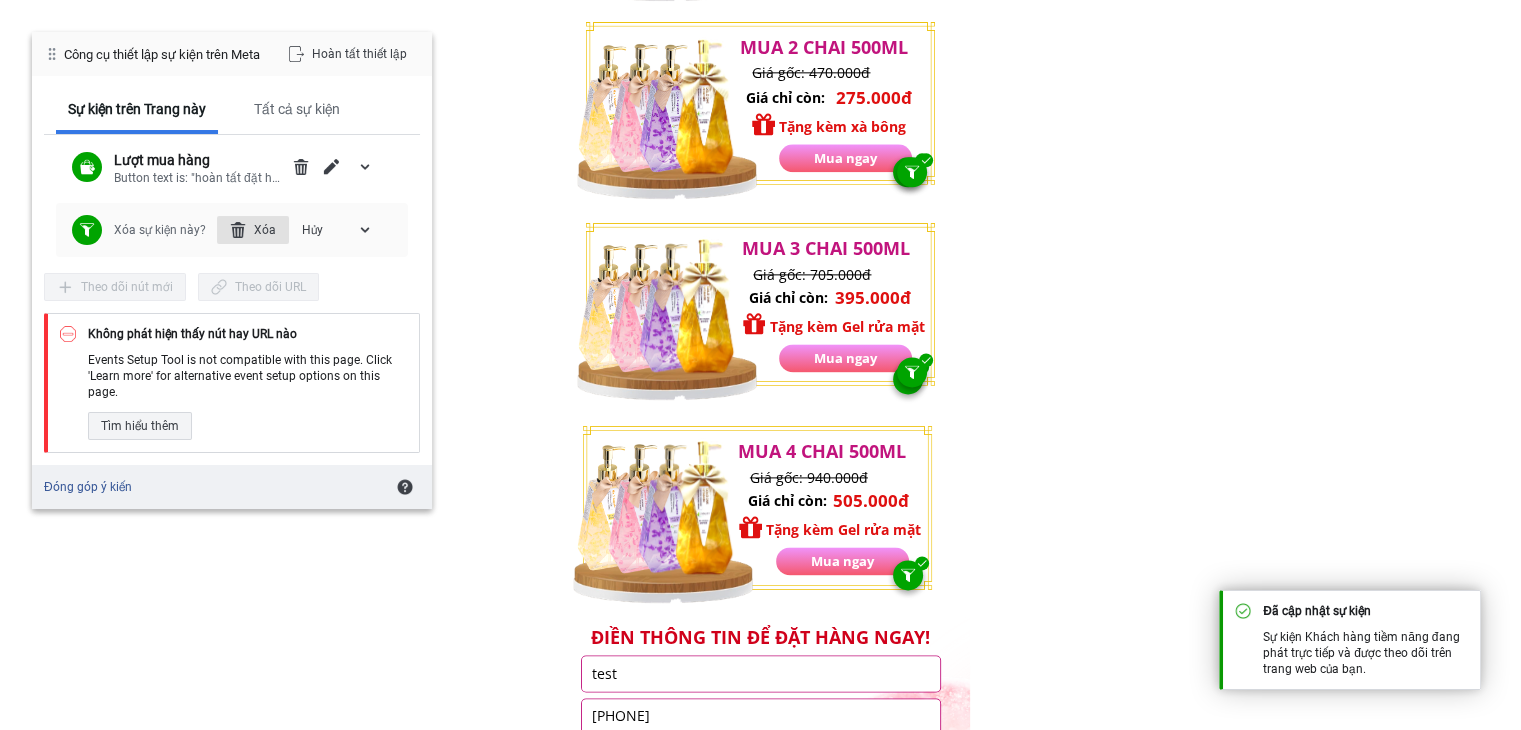 click on "Xóa" at bounding box center [253, 230] 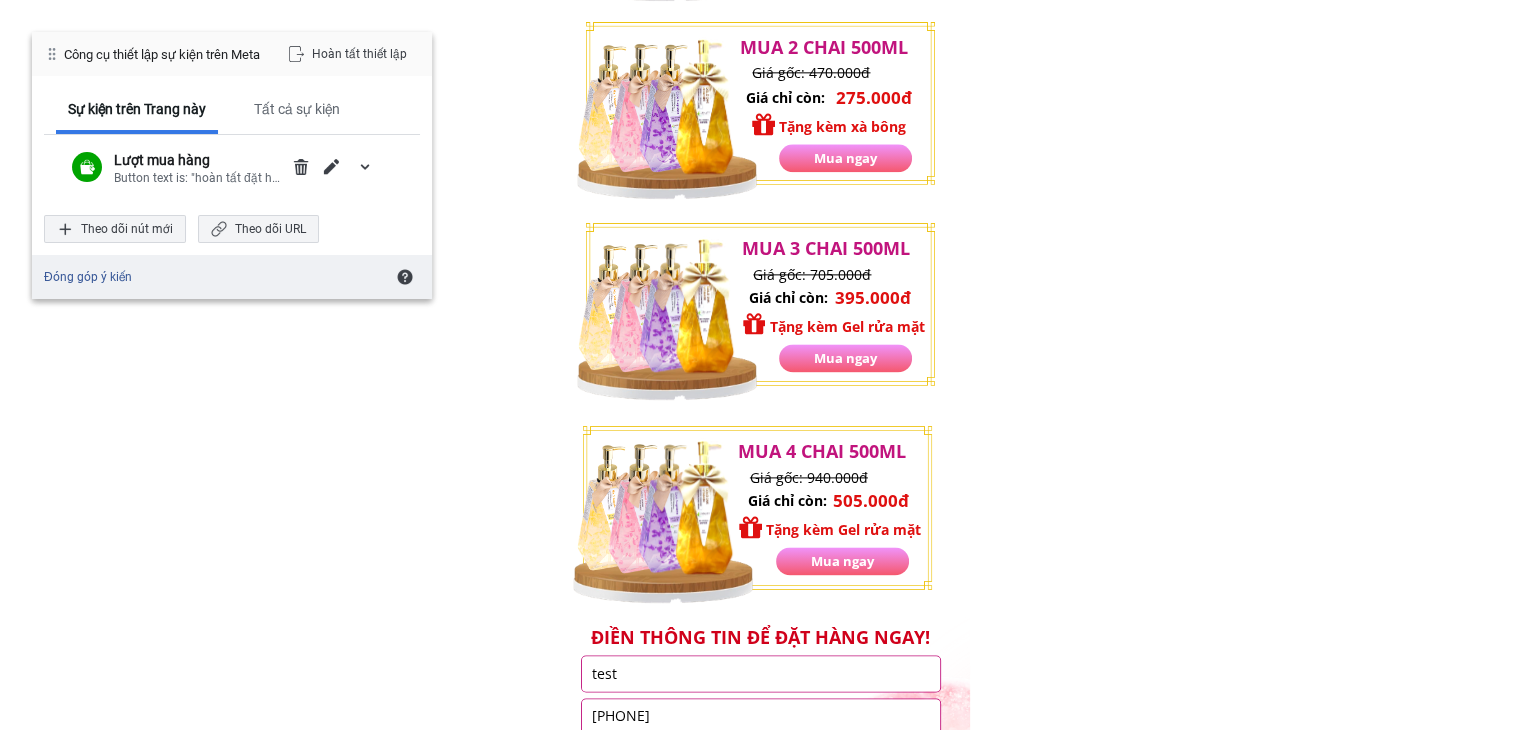 click on "Tổng quan Đánh giá Mô tả Ưu Đãi Tặng Kèm GEL RỬA MẶT THẢO DƯỢC Làm Đẹp Từ Tự Nhiên AN TOÀN LÀNH TÍNH CHO MỌI LOẠI DA aa -45% 235.000 đ 165.000đ Ưu đãi giờ vàng Kết thúc sau 00 11 42 07 : : SỮA TẮM TRẮNG DA HƯƠNG NƯỚC HOA SẢN PHẨM BÁN CHẠY IN 2024 Dưỡng da trắng sáng chuẩn Hàn GIÂY       SẢN PHẨM ĐƯỢC BÁN RA 1 NHẬP KHẨU CHÍNH NGẠCH 3 Sữa tắm hương nước hoa Lanuty nuôi dưỡng làn da sáng mịn rạng ngời, tăng cường hiệu quả chống oxy hóa... Đã bán  102.8K 4.9/5 (69.5k) Miễn phí vận chuyển TẶNG BÔNG TẮM TẠO BỌT Áp dụng cho tất cả đơn hàng TẶNG BÔNG TẮM VÀ 10 PHONG BAO LÌ XÌ Lệ mỹ Đặt hàng thành công 40 phút trước Áp dụng cho tất cả đơn hàng Trị giá: 50.000đ TẶNG BÔNG TẮM TẠO BỌT Mua 2 tặng 3 (Khi mua combo) Sản phẩm hàng đầu Top 3 Mỹ phẩm bán chạy CAM KẾT CAM KẾT ." at bounding box center [760, 3191] 